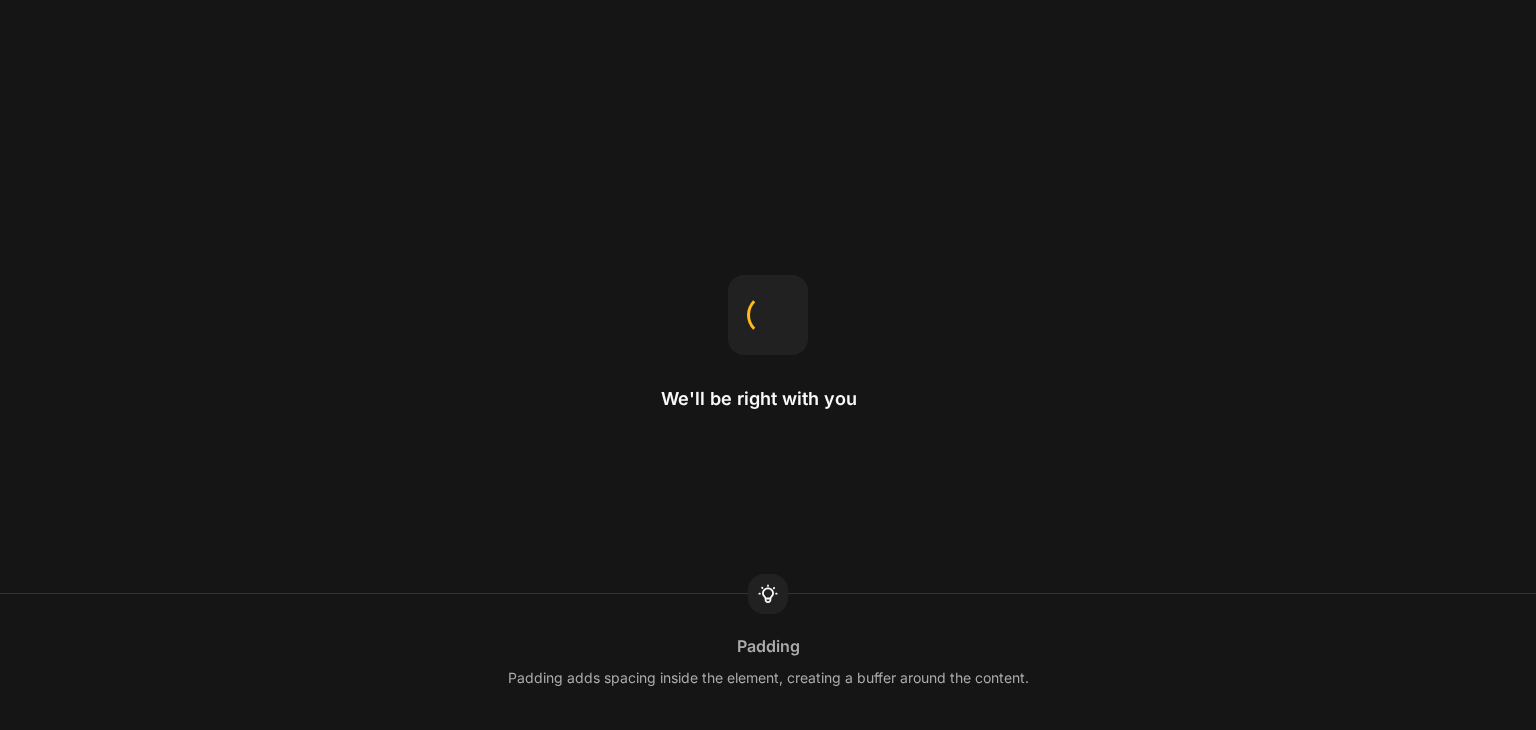 scroll, scrollTop: 0, scrollLeft: 0, axis: both 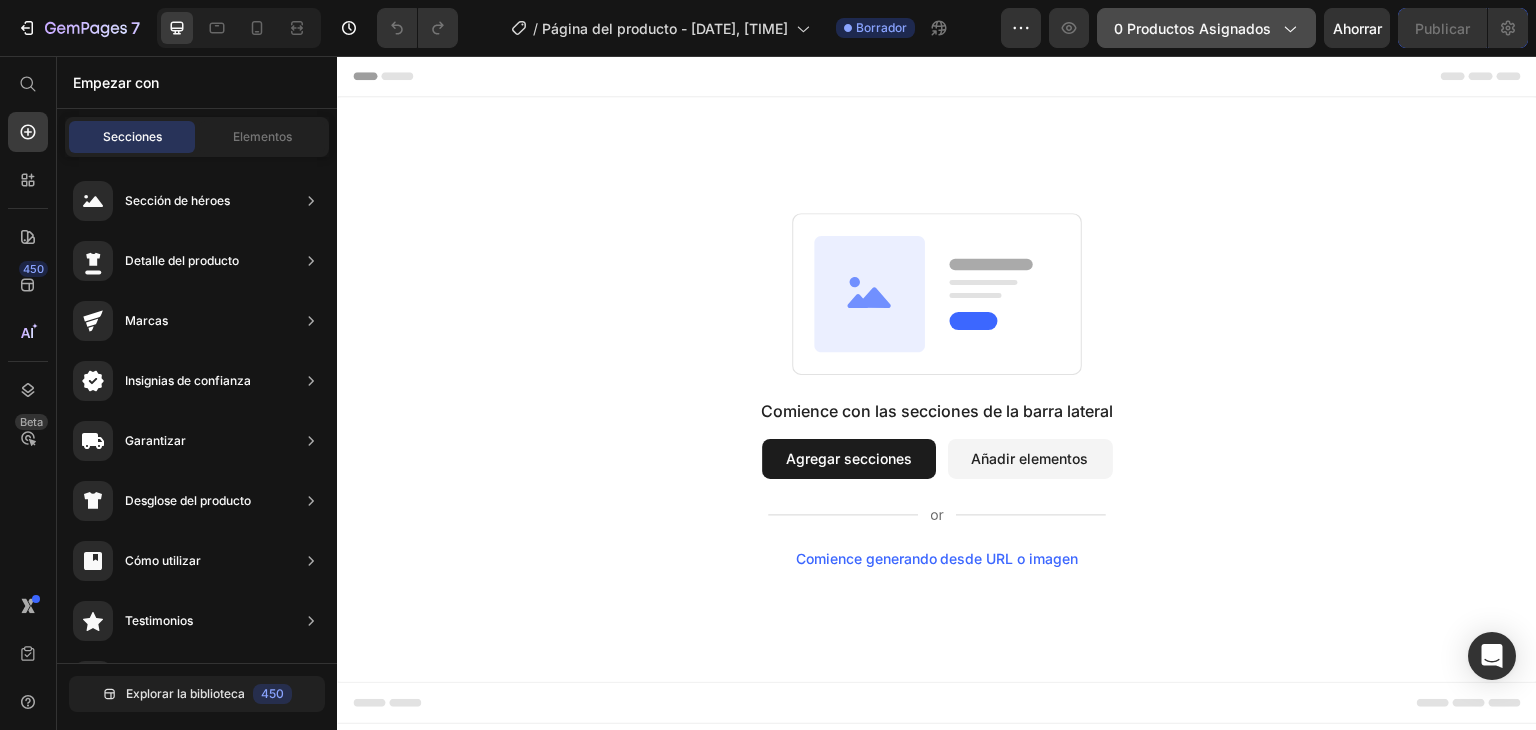 click on "0 productos asignados" 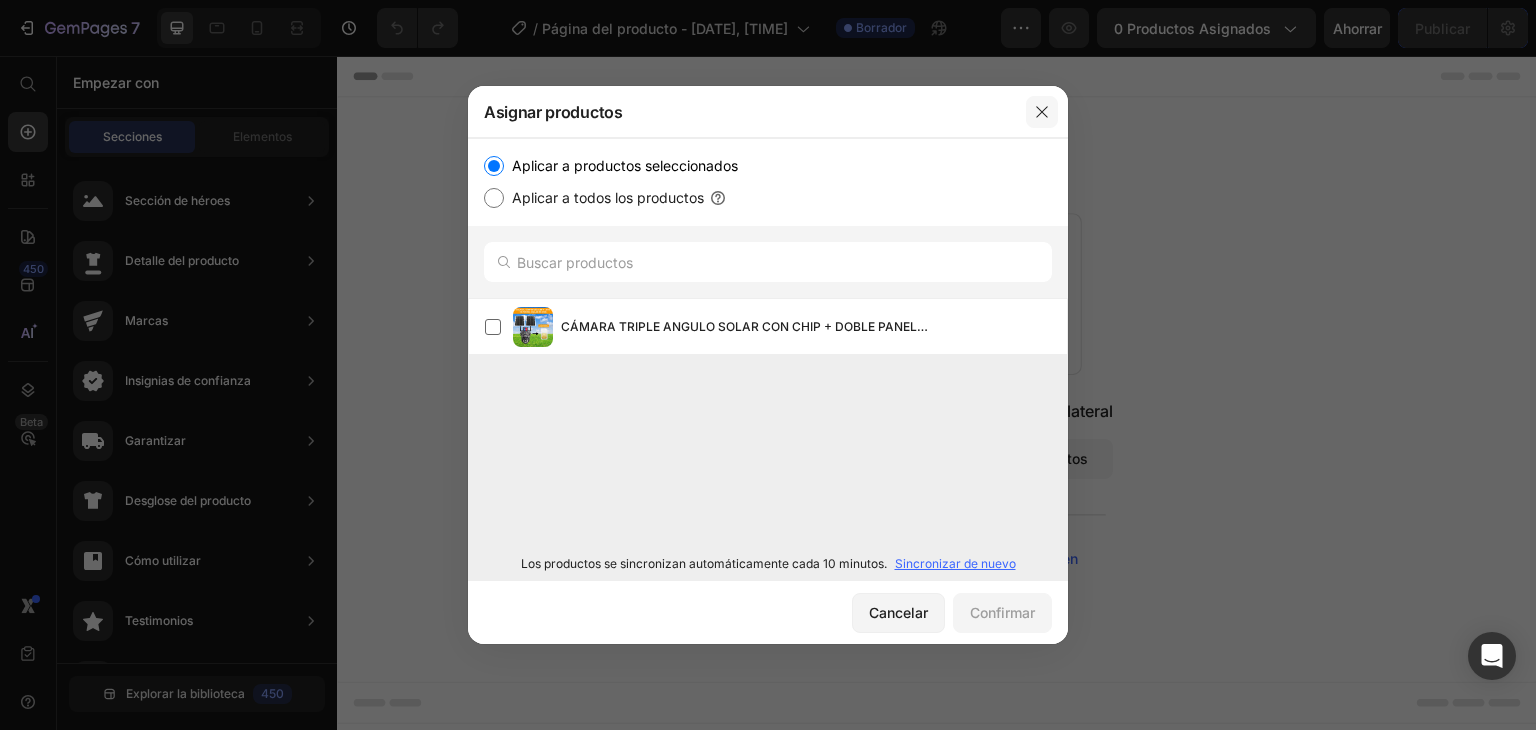 click 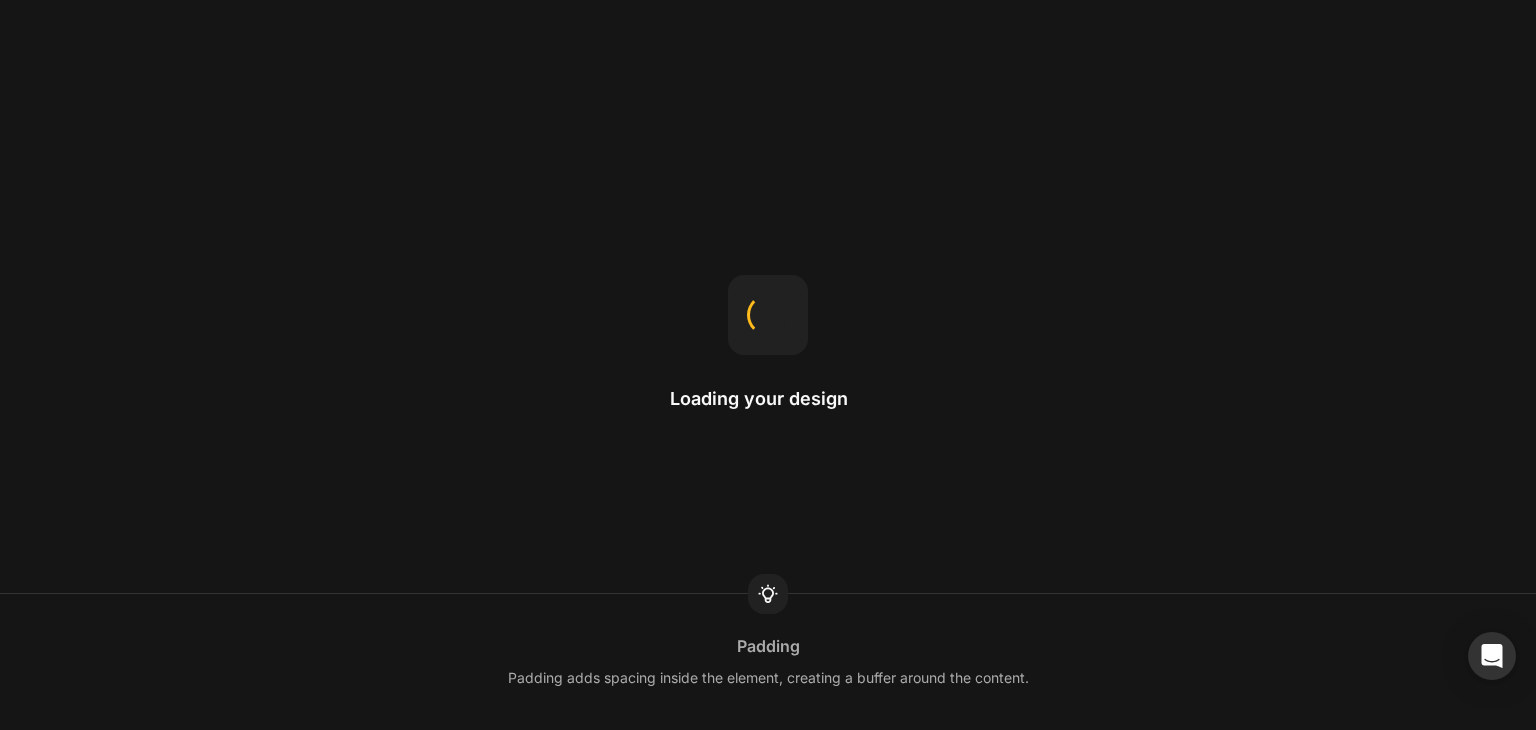 scroll, scrollTop: 0, scrollLeft: 0, axis: both 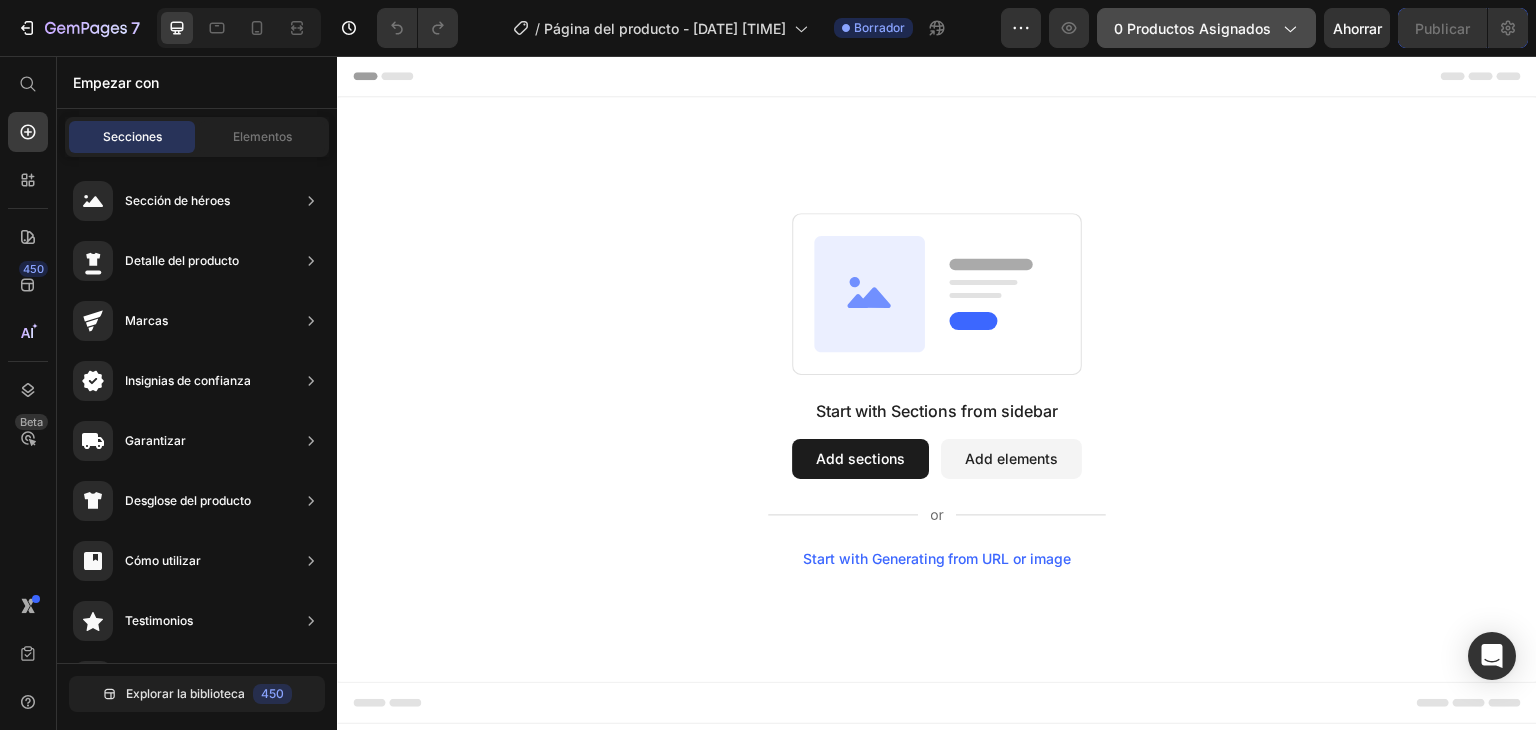 click on "0 productos asignados" at bounding box center (1192, 28) 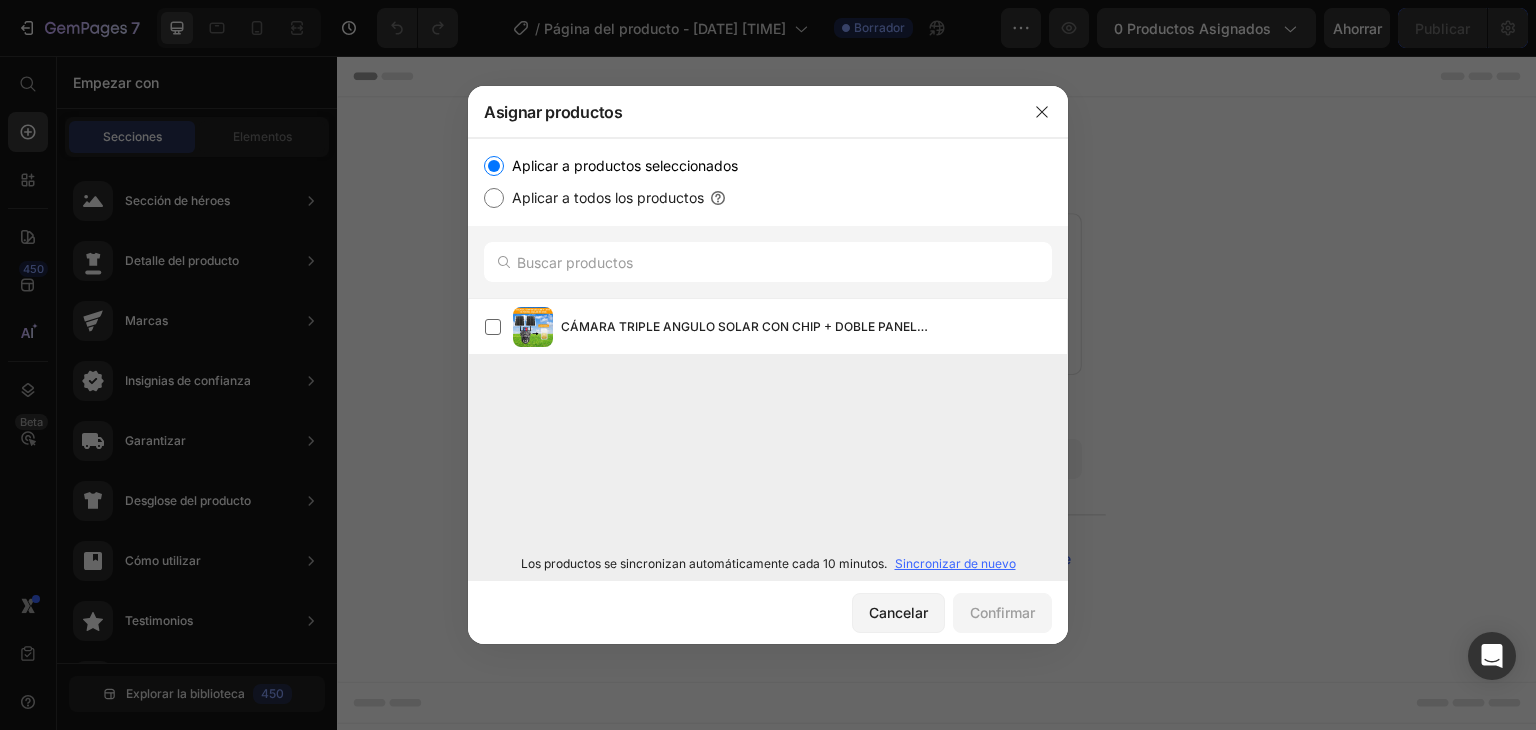 click on "Aplicar a todos los productos" at bounding box center (608, 197) 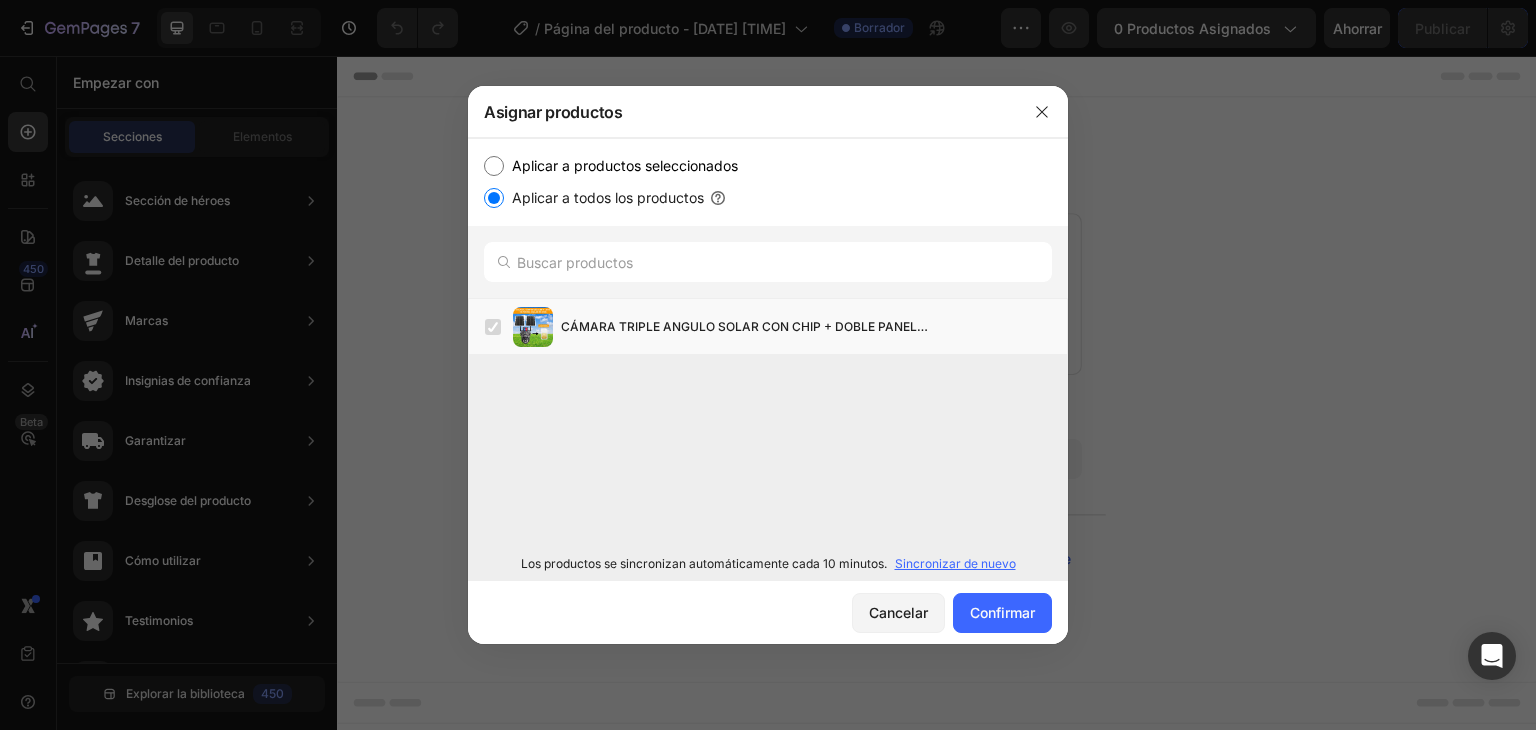 click on "Aplicar a productos seleccionados" at bounding box center (625, 165) 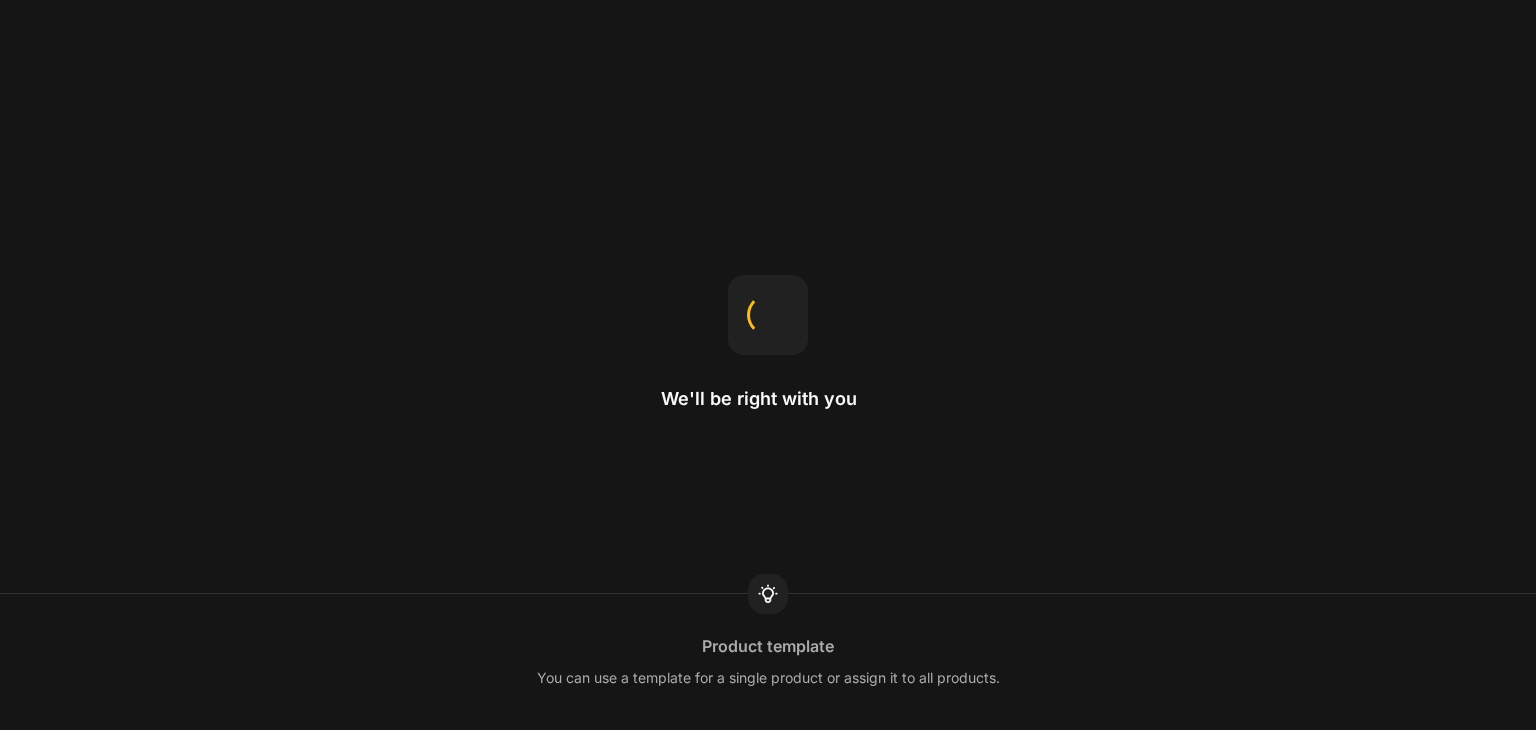 scroll, scrollTop: 0, scrollLeft: 0, axis: both 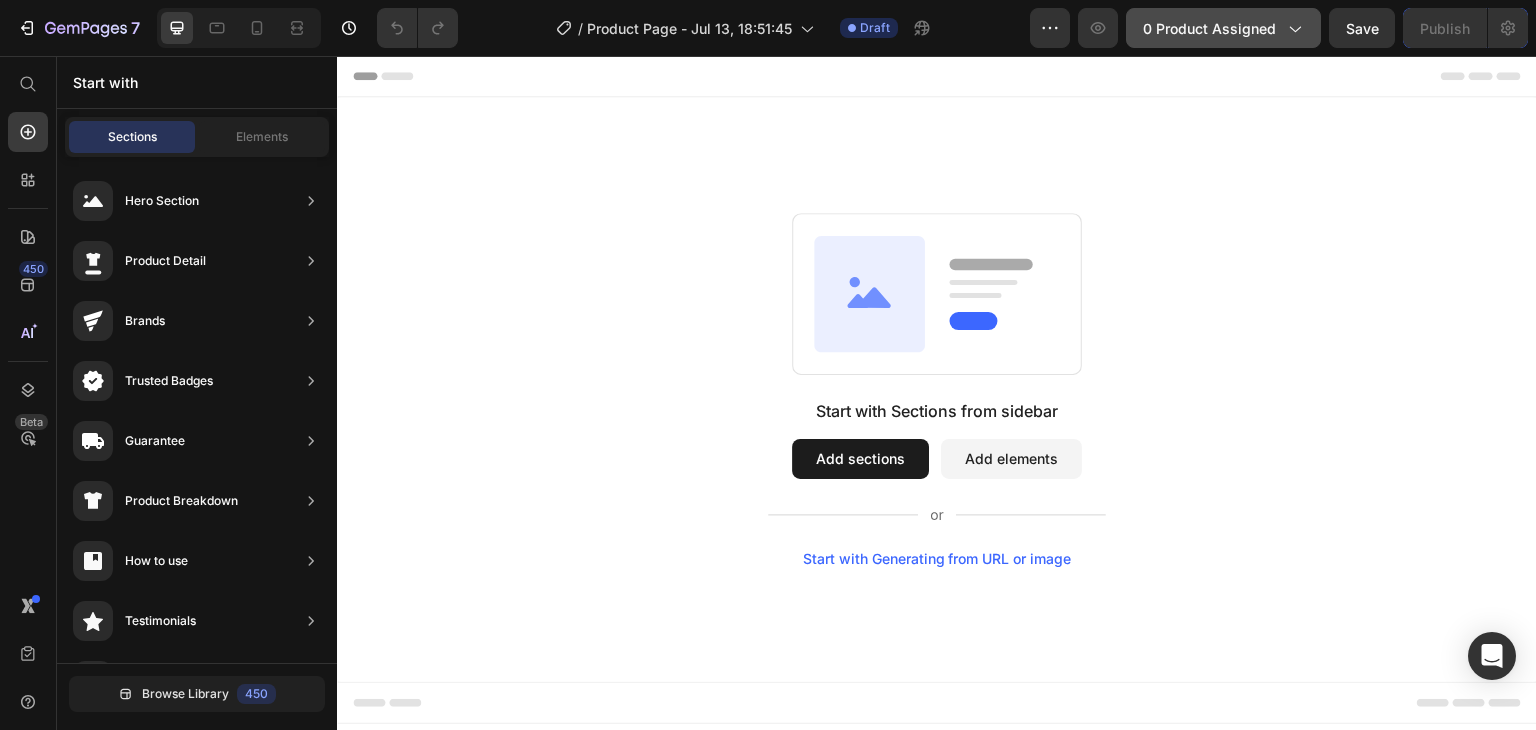 click on "0 product assigned" 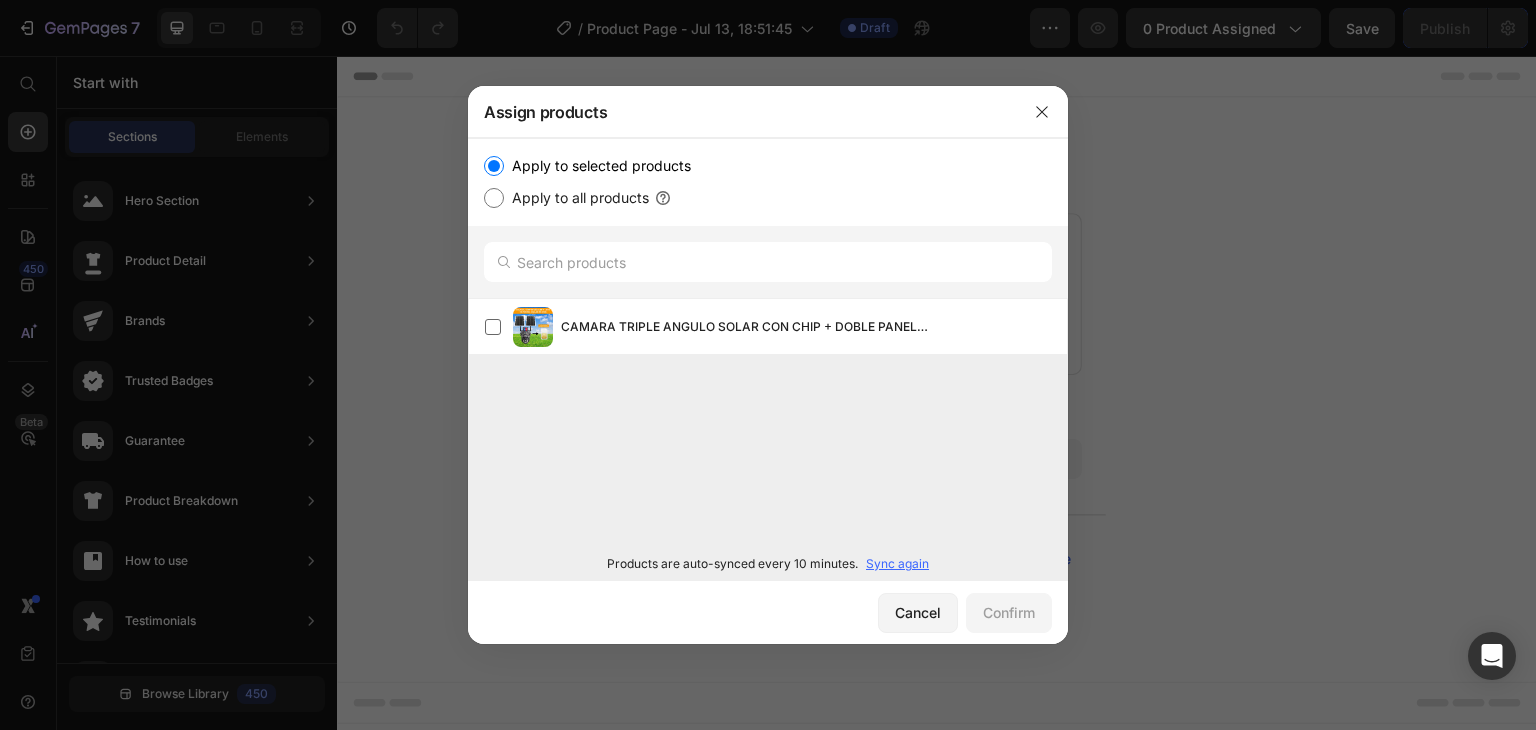 click on "CAMARA TRIPLE ANGULO SOLAR CON CHIP + DOBLE PANEL SOLAR + HD" 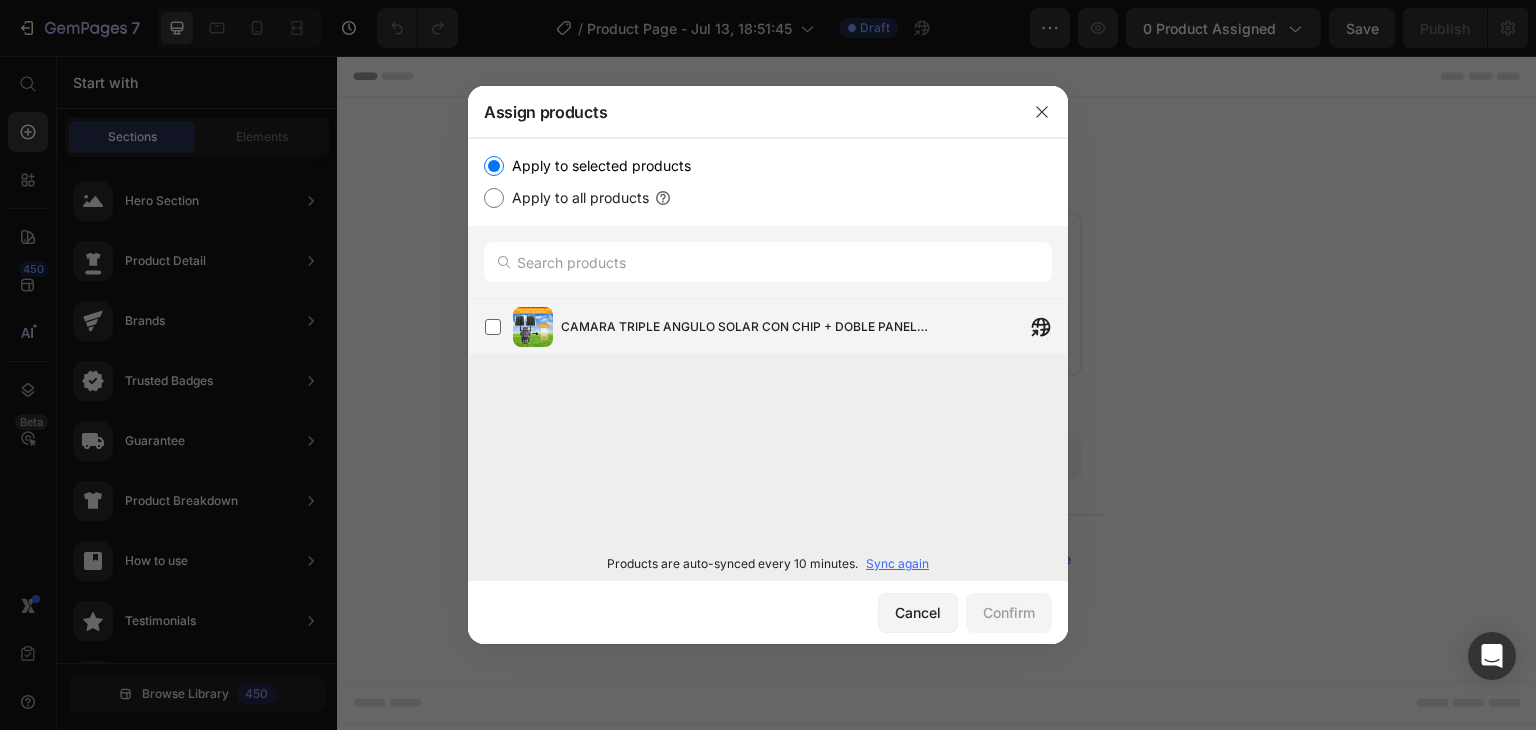 click on "CAMARA TRIPLE ANGULO SOLAR CON CHIP + DOBLE PANEL SOLAR + HD" at bounding box center (814, 327) 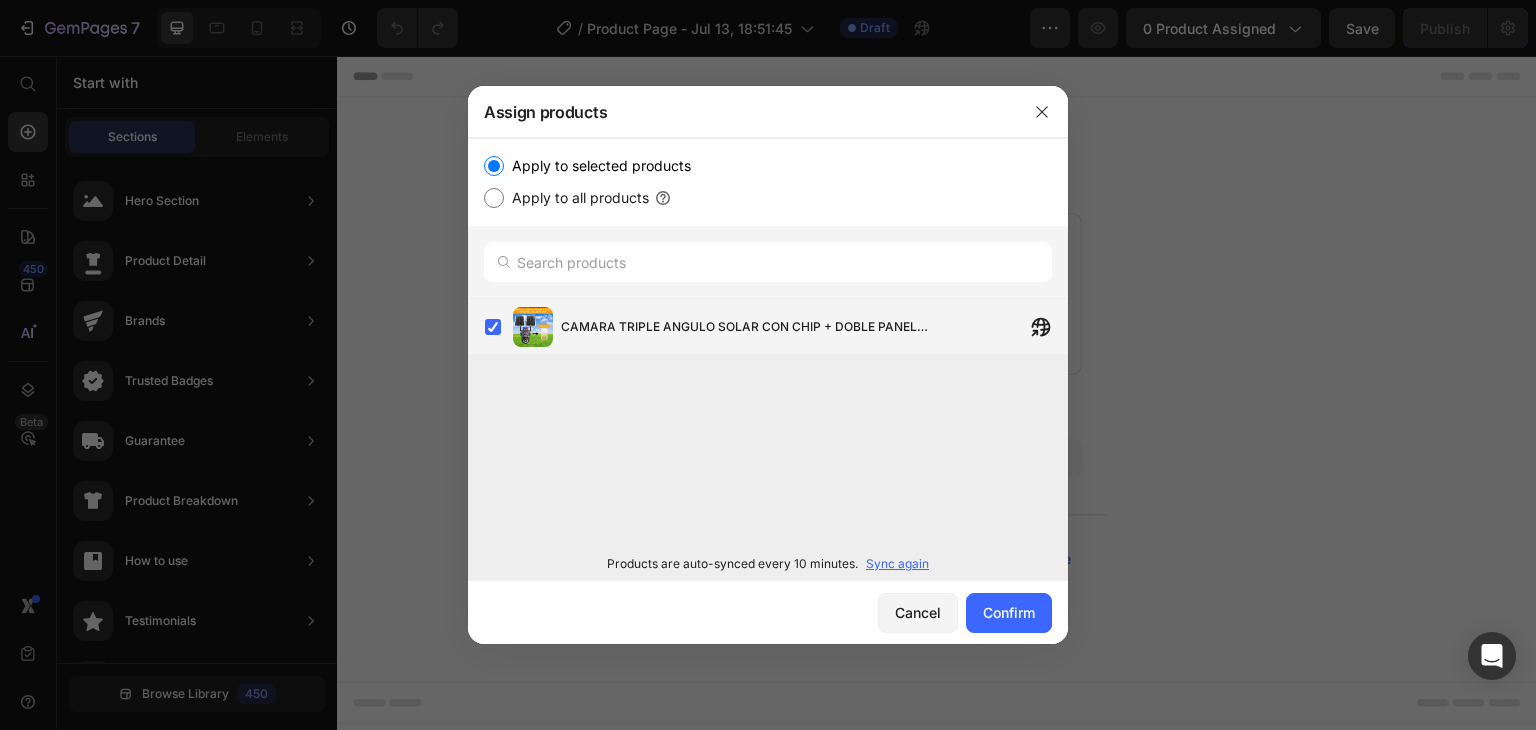 click on "CAMARA TRIPLE ANGULO SOLAR CON CHIP + DOBLE PANEL SOLAR + HD" at bounding box center [814, 327] 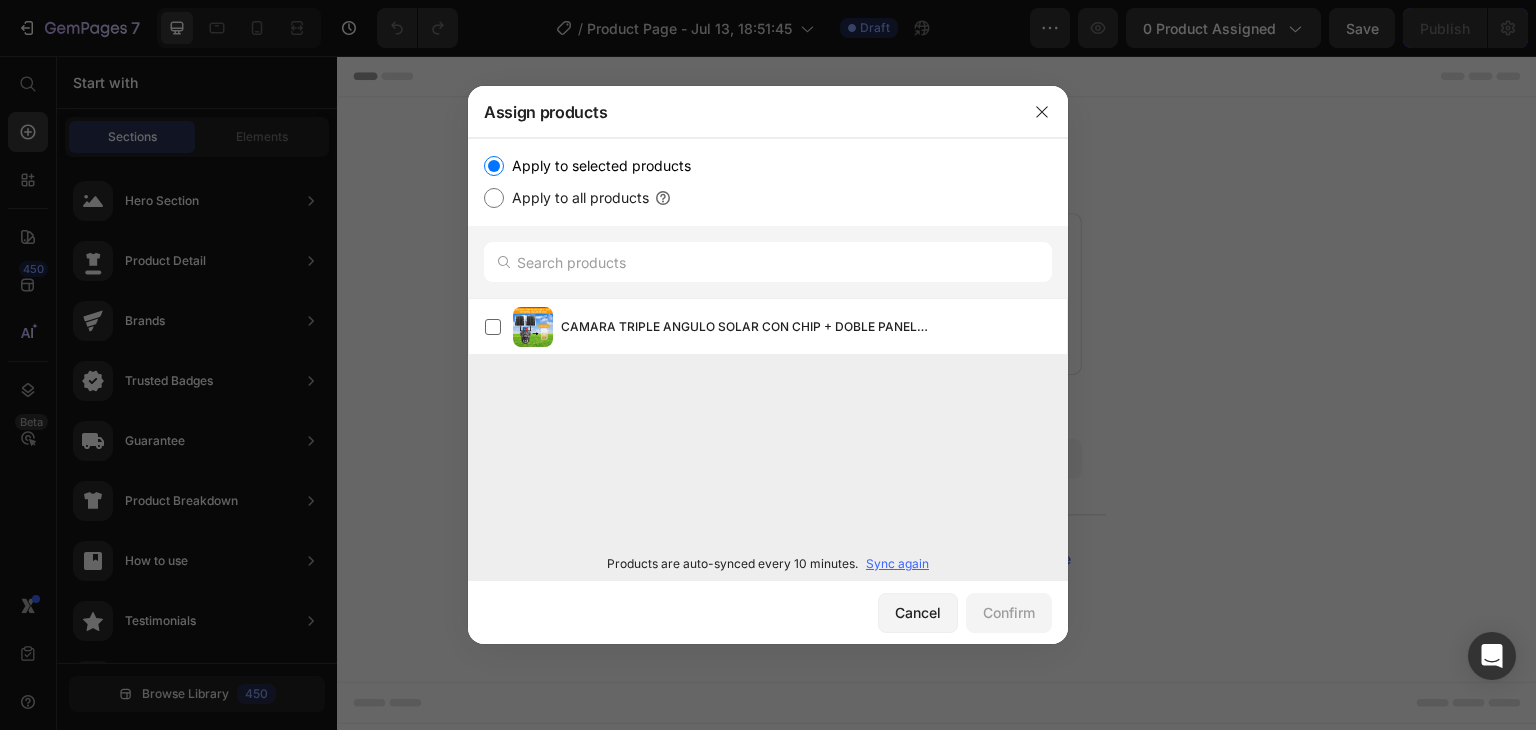 click on "Apply to all products" at bounding box center [576, 198] 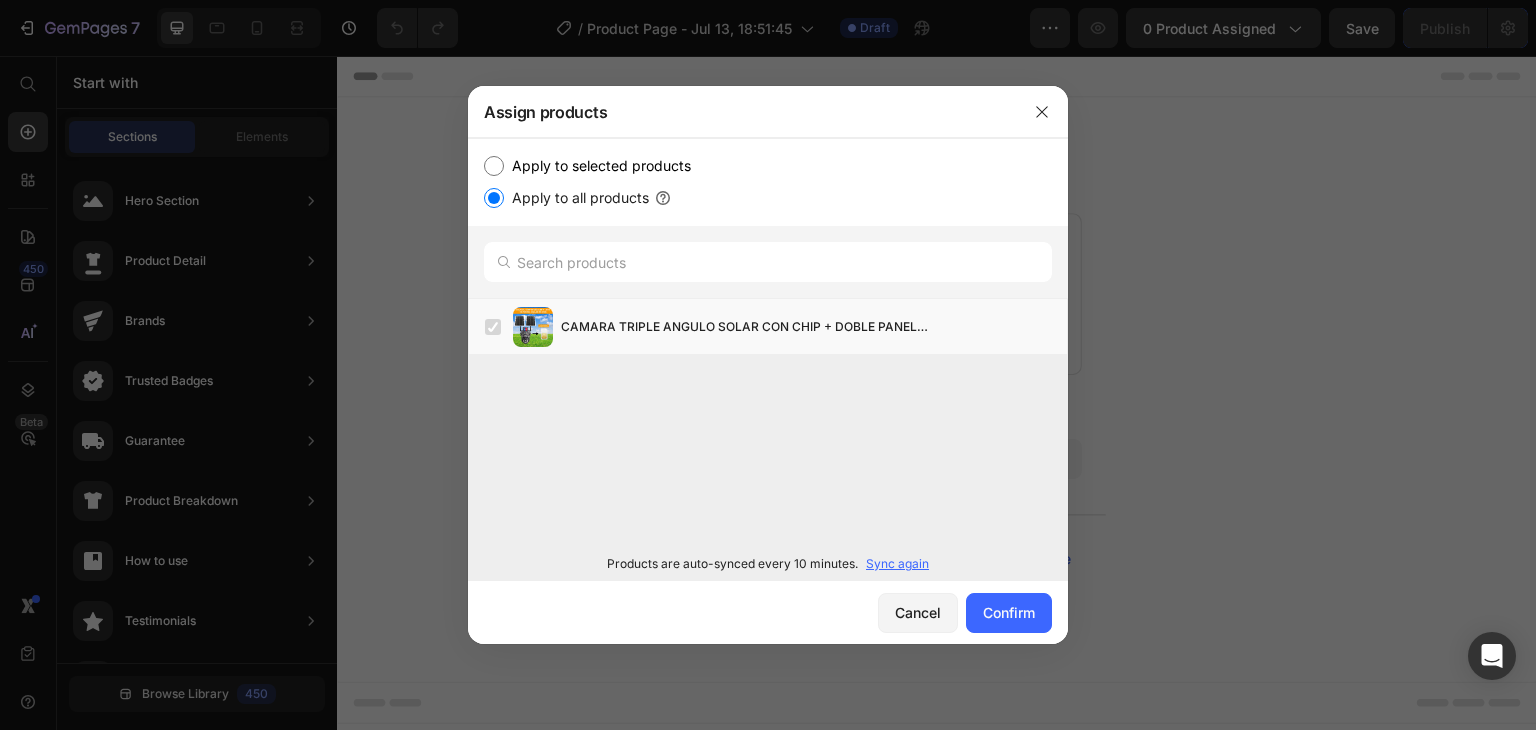 click on "Apply to all products" at bounding box center [576, 198] 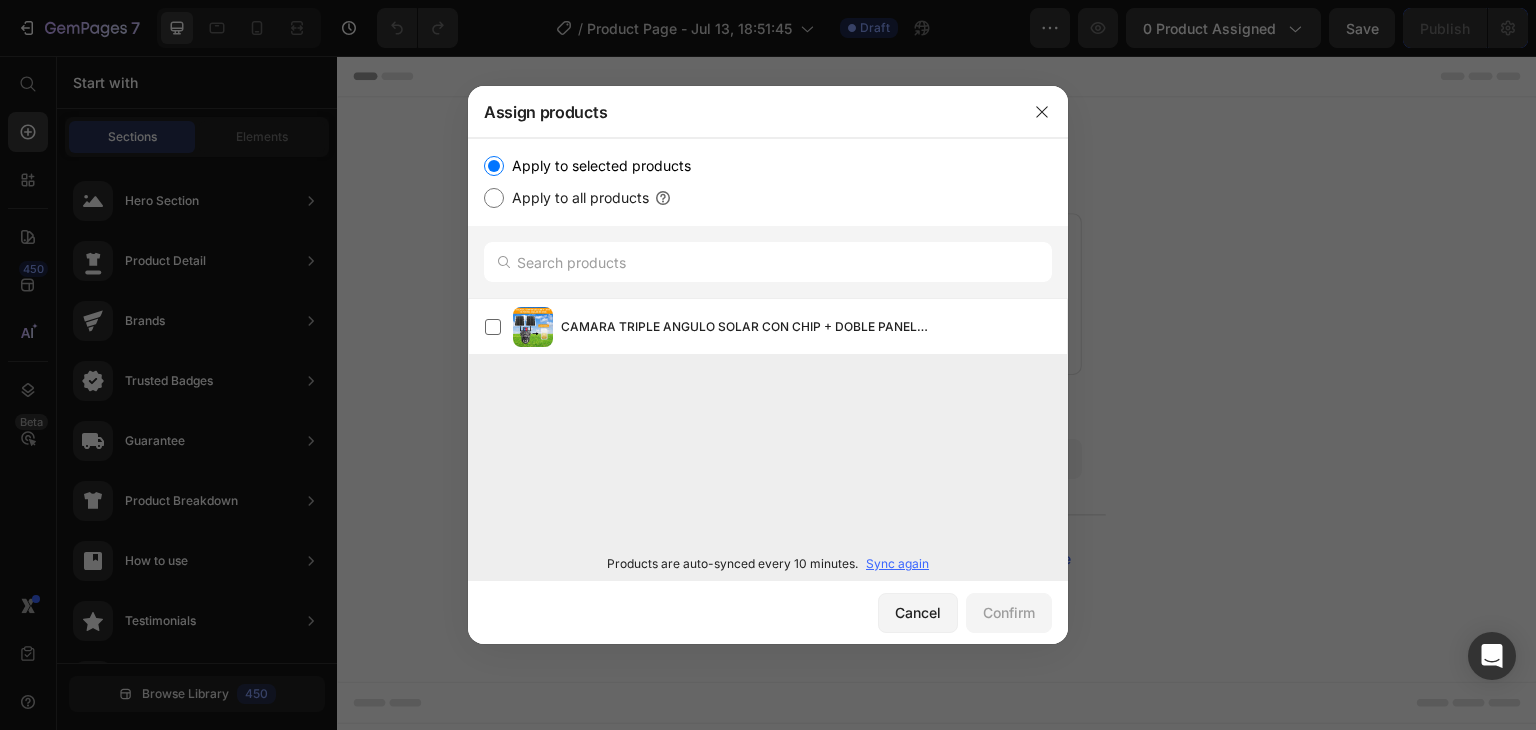 click at bounding box center (768, 365) 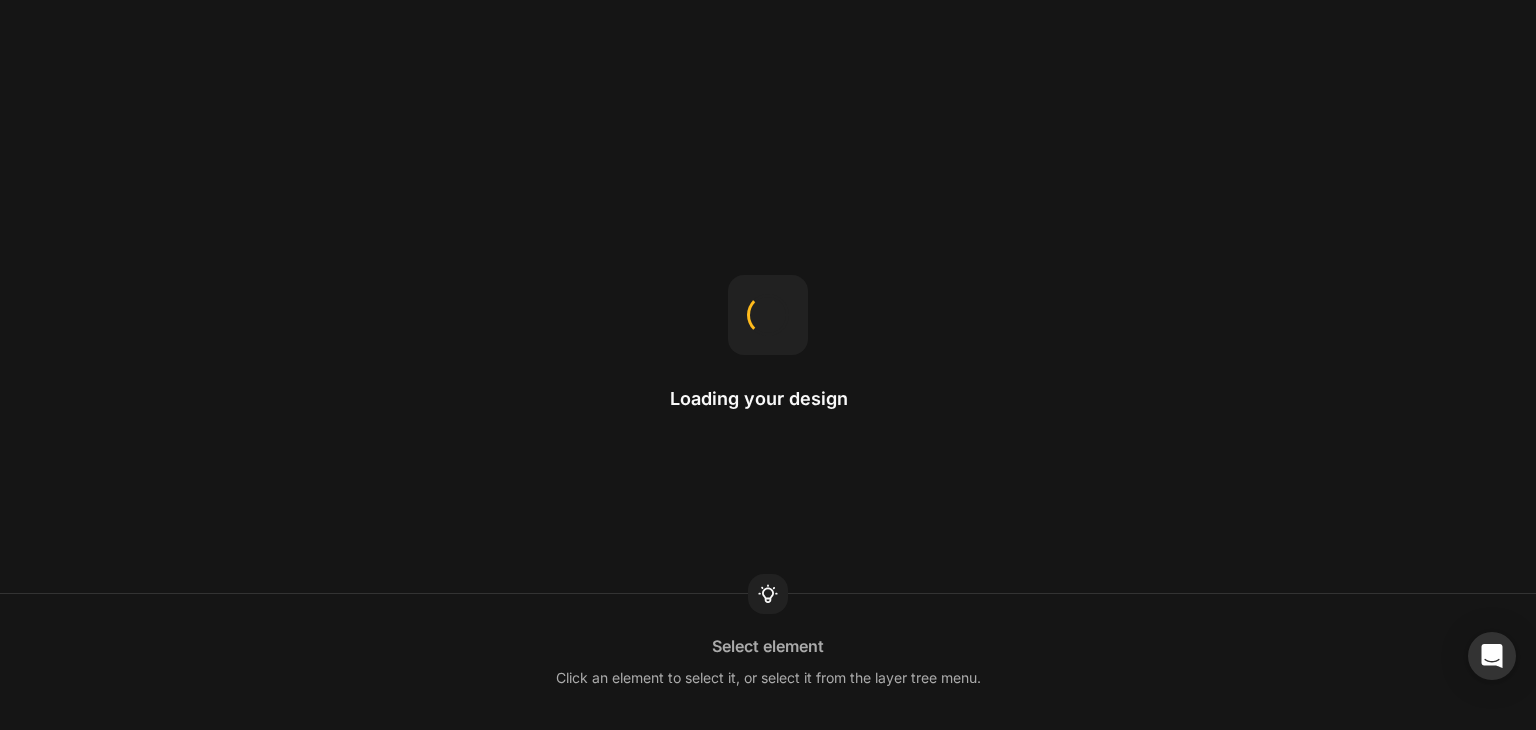 scroll, scrollTop: 0, scrollLeft: 0, axis: both 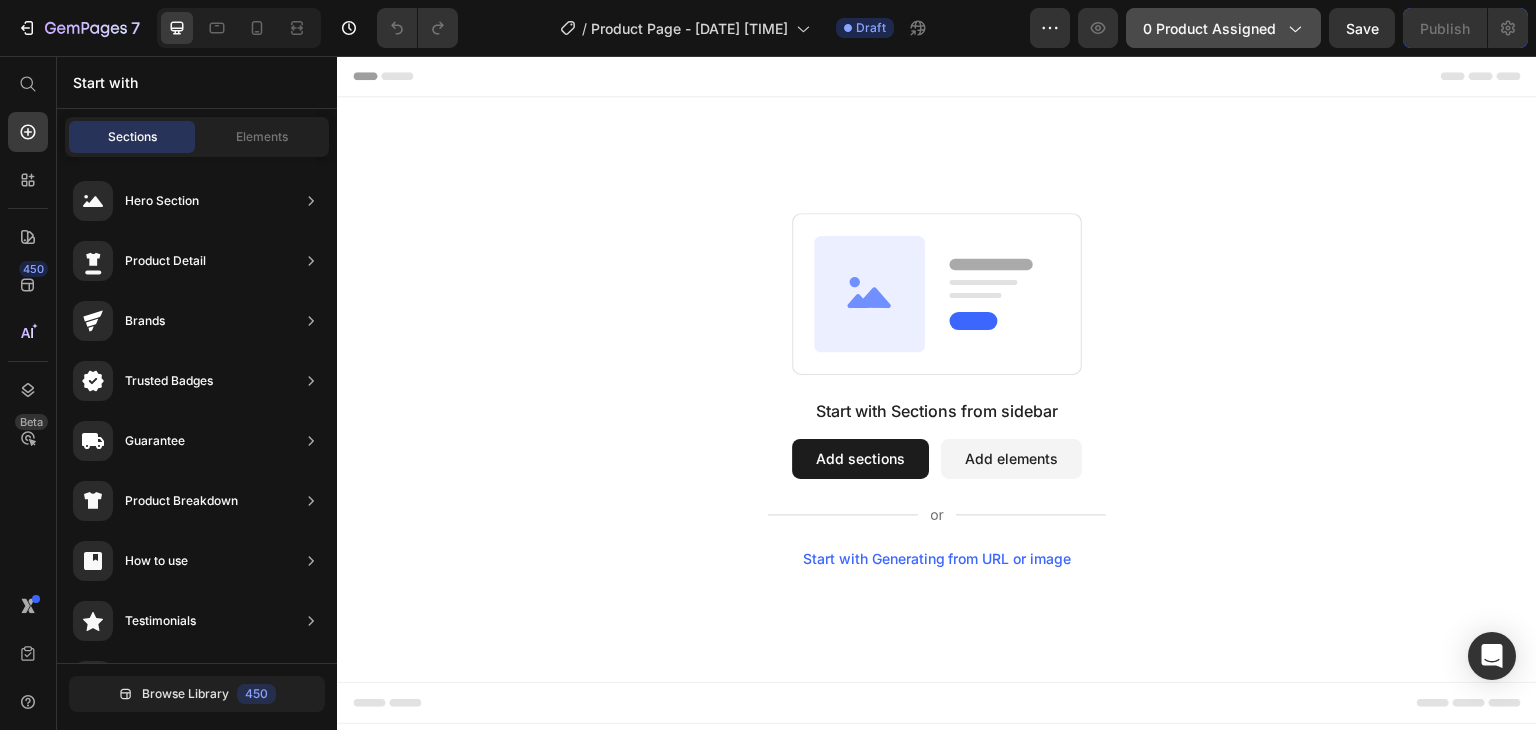 click on "0 product assigned" 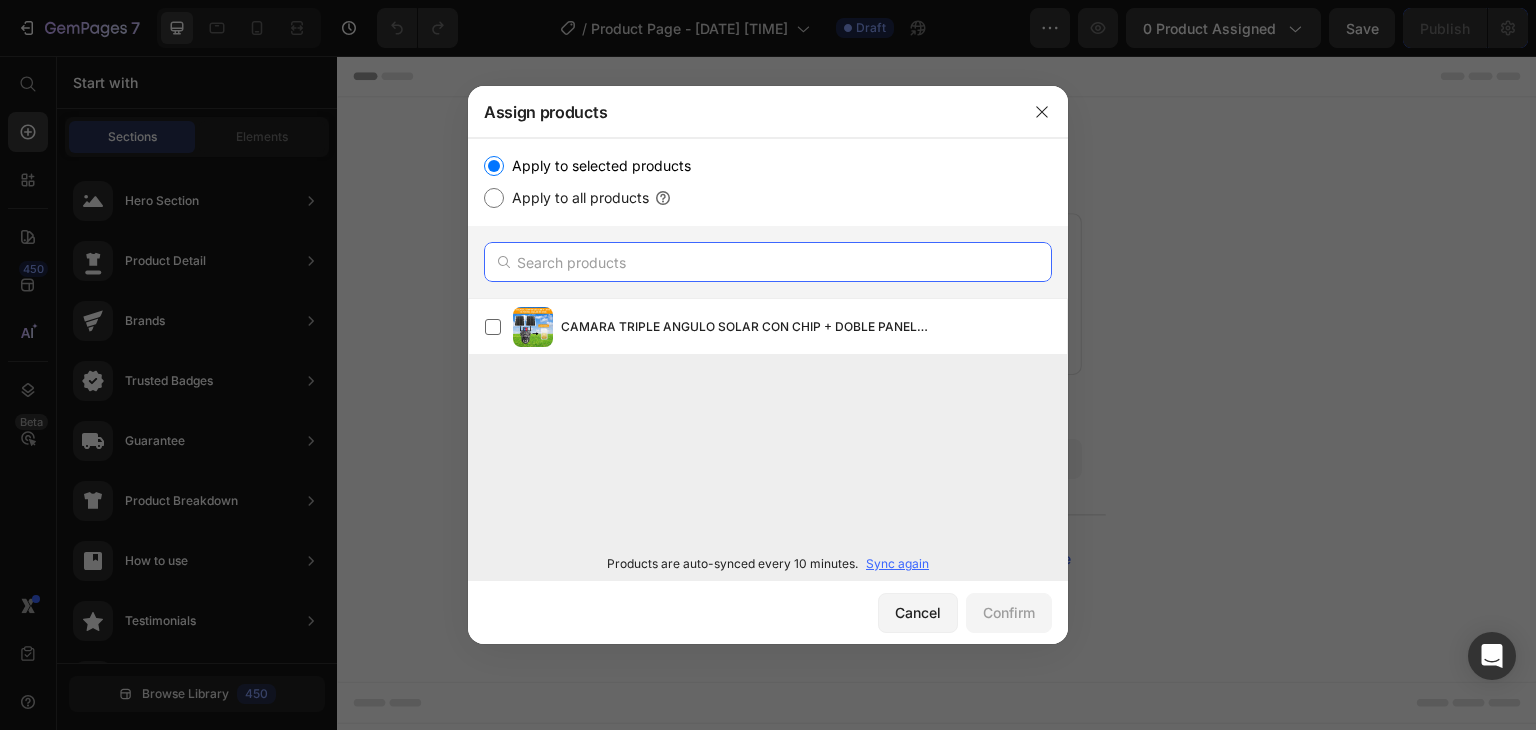 click at bounding box center [768, 262] 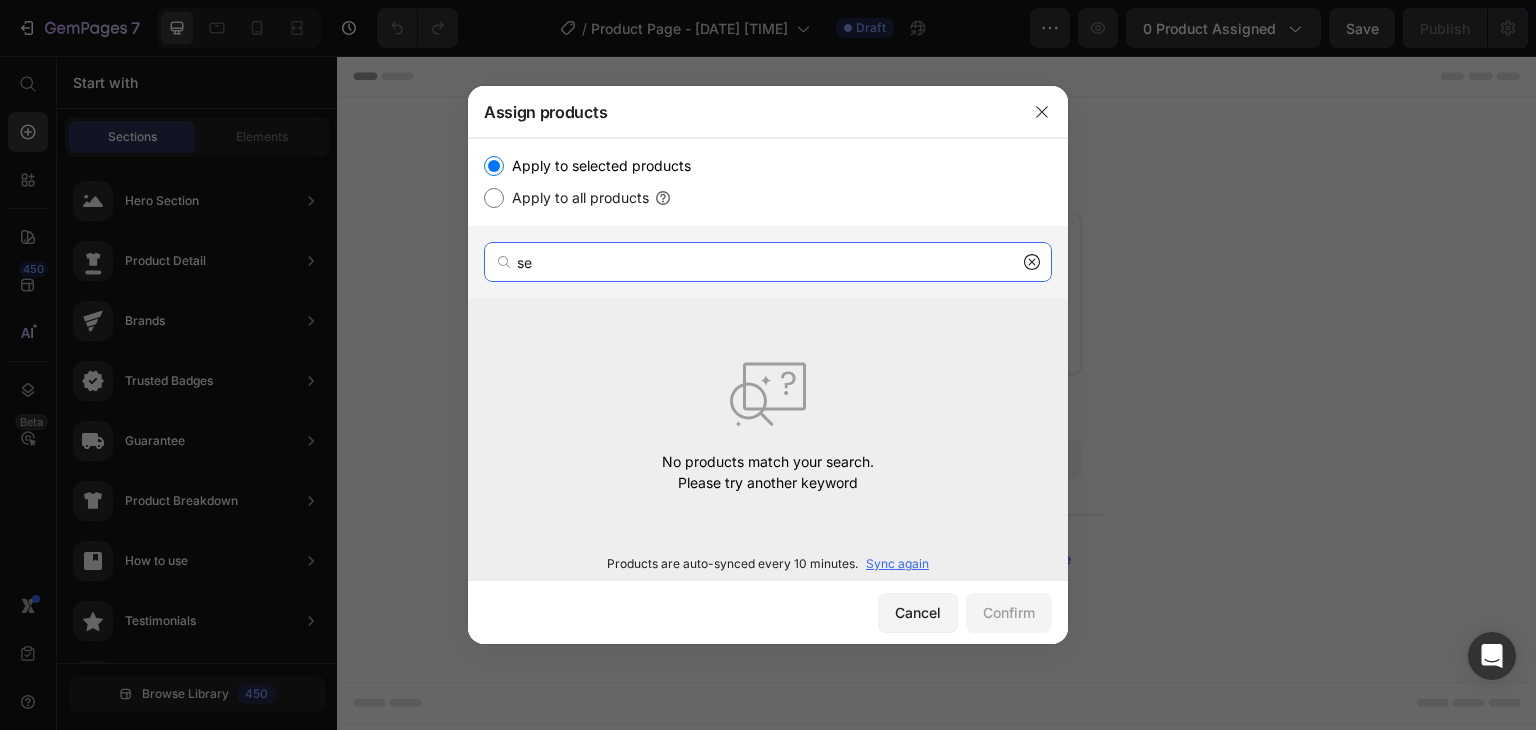 type on "s" 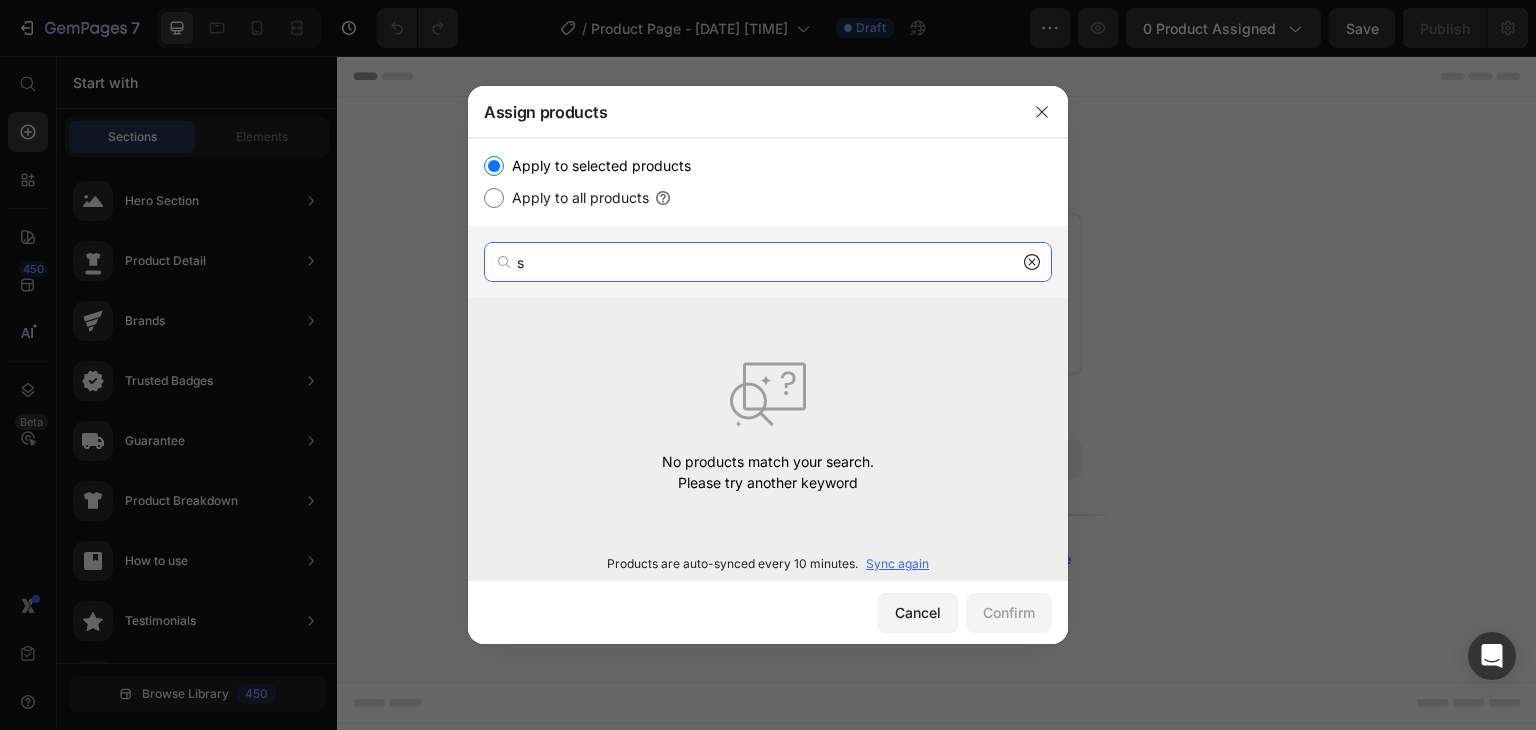 type 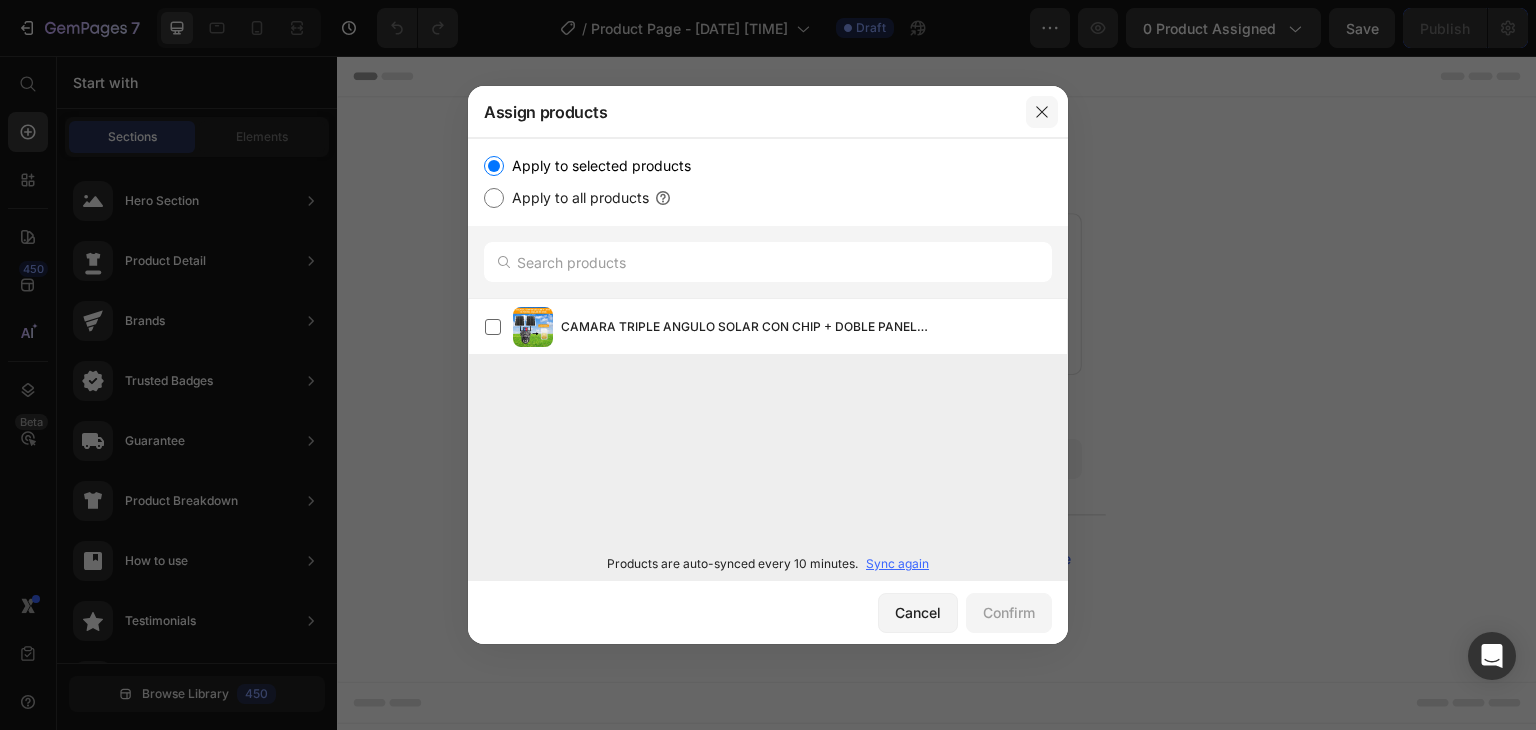 click at bounding box center (1042, 112) 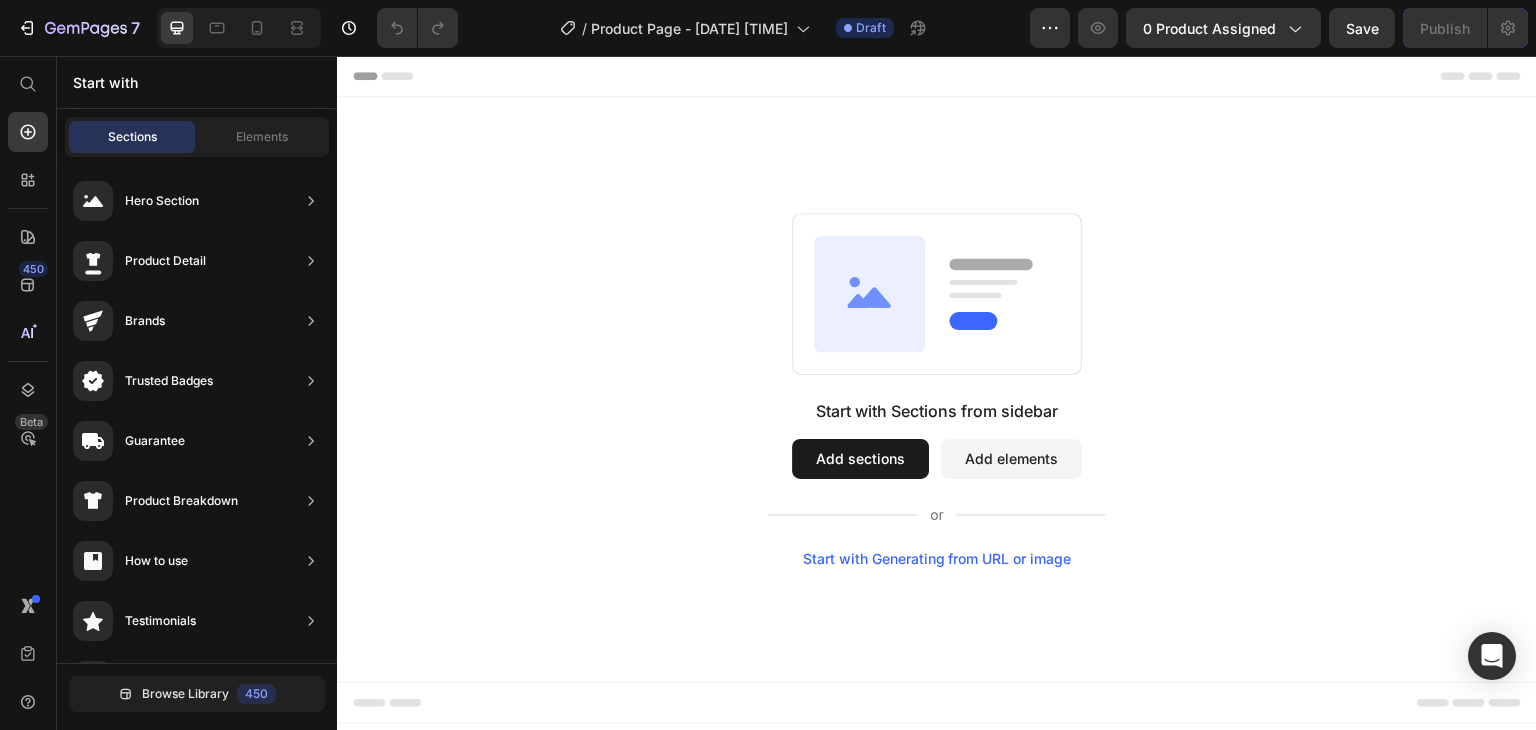 click on "Add sections" at bounding box center [860, 459] 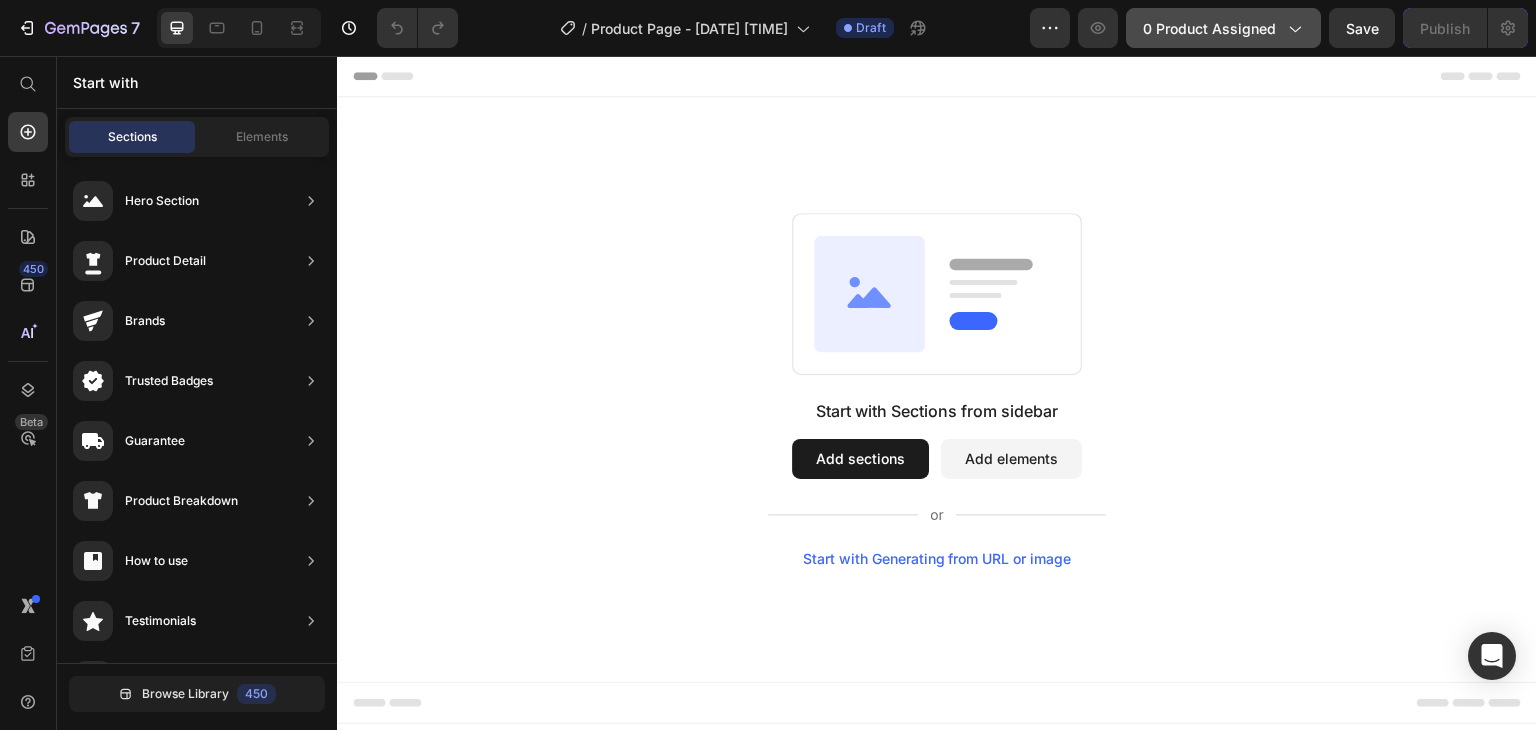 click on "0 product assigned" at bounding box center [1223, 28] 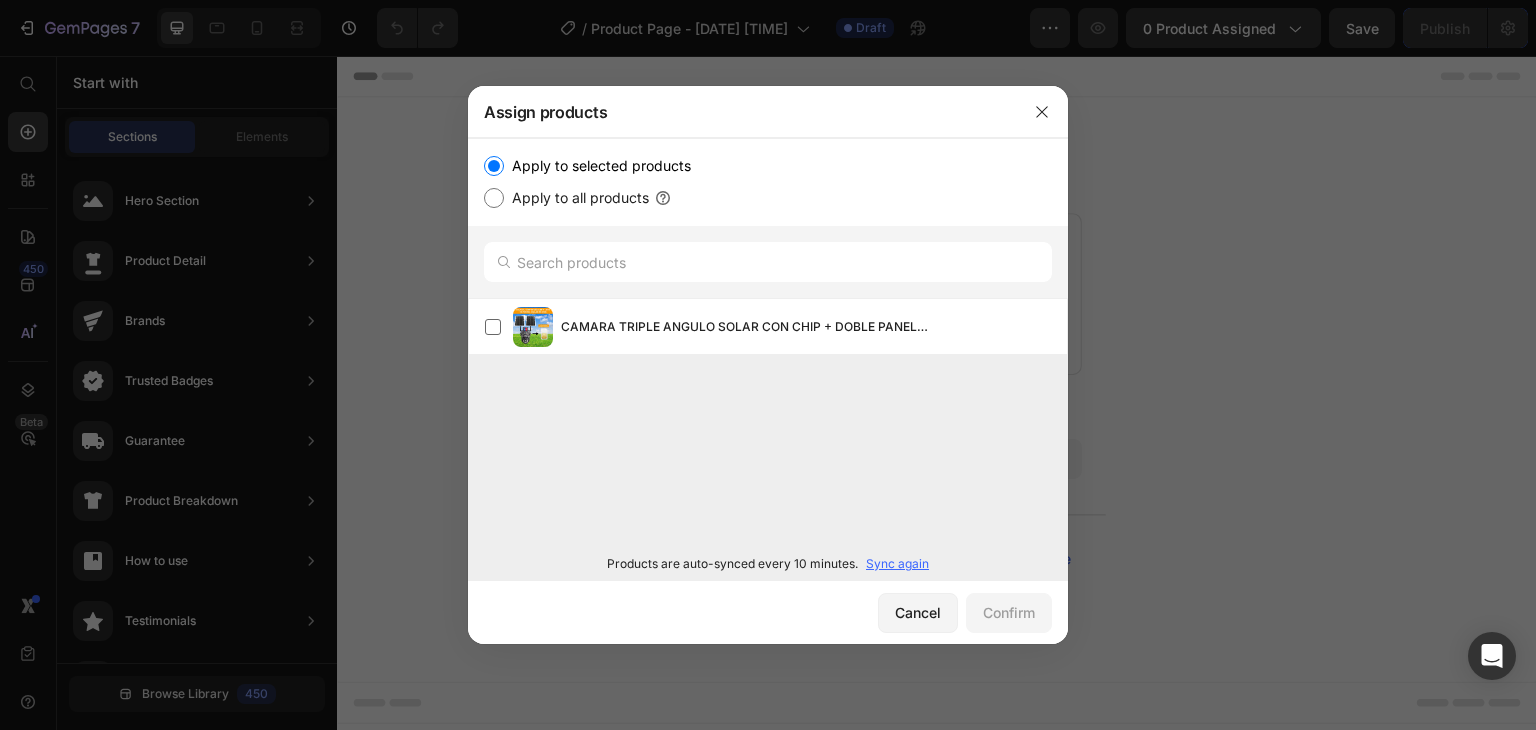 click on "Apply to all products" at bounding box center [494, 198] 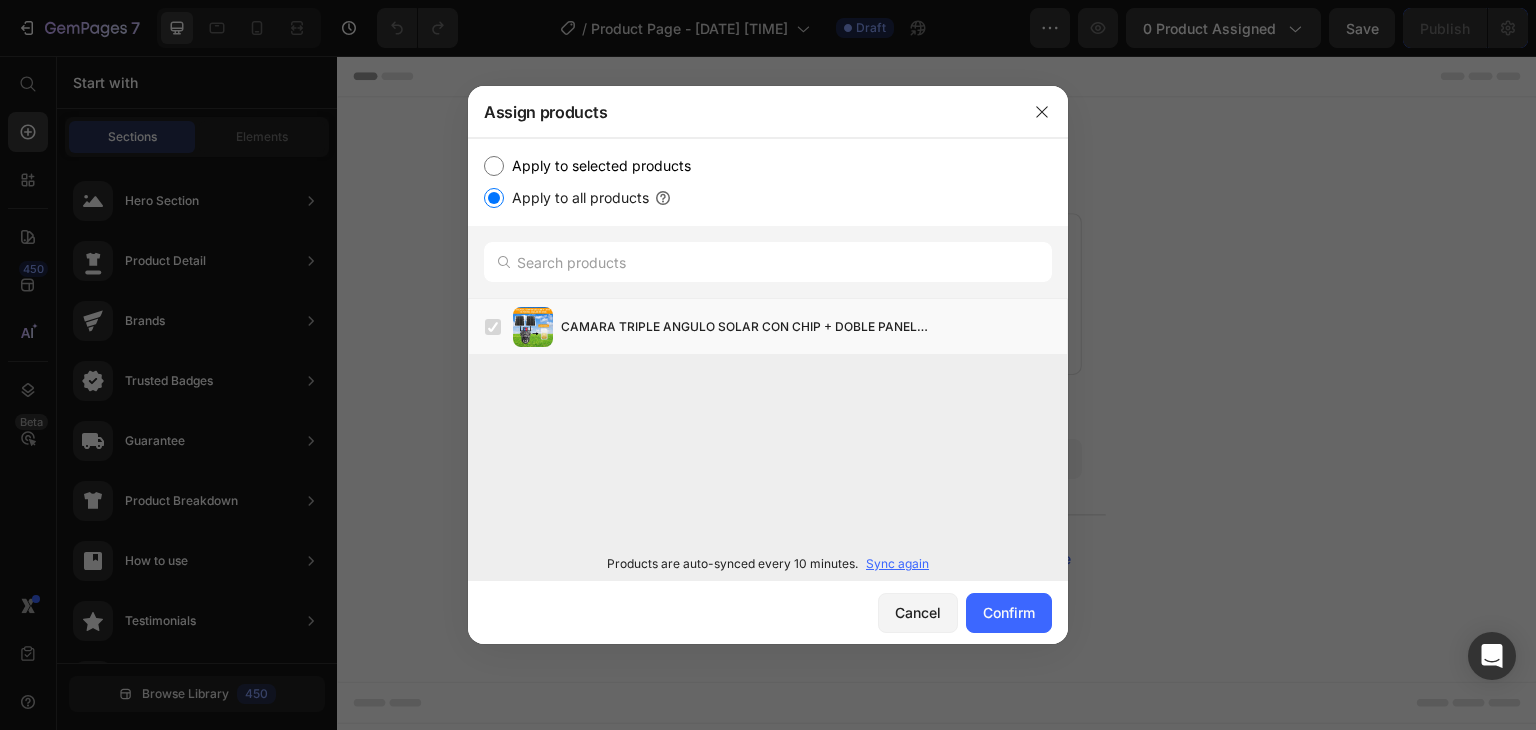 click on "Apply to all products" at bounding box center (494, 198) 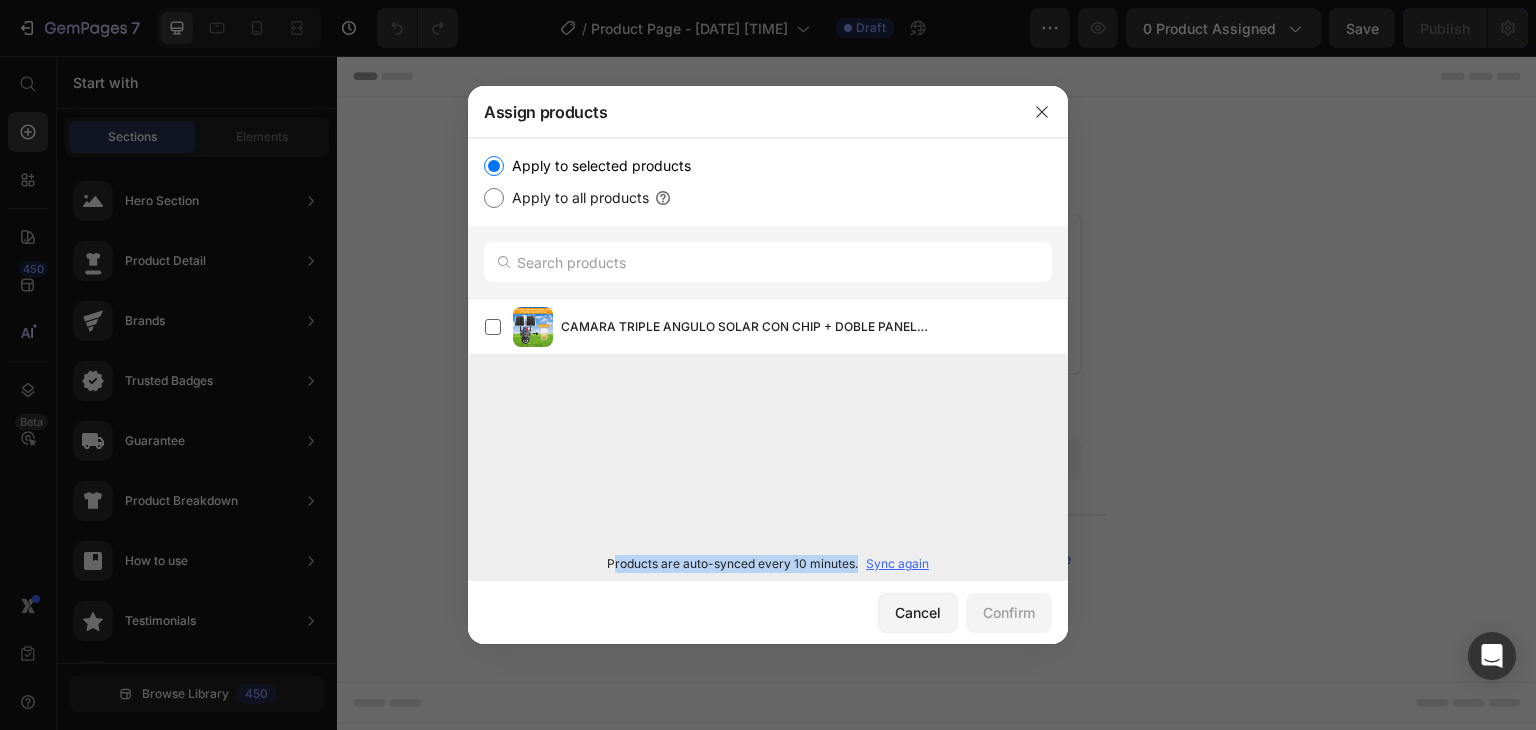 drag, startPoint x: 616, startPoint y: 568, endPoint x: 856, endPoint y: 561, distance: 240.10207 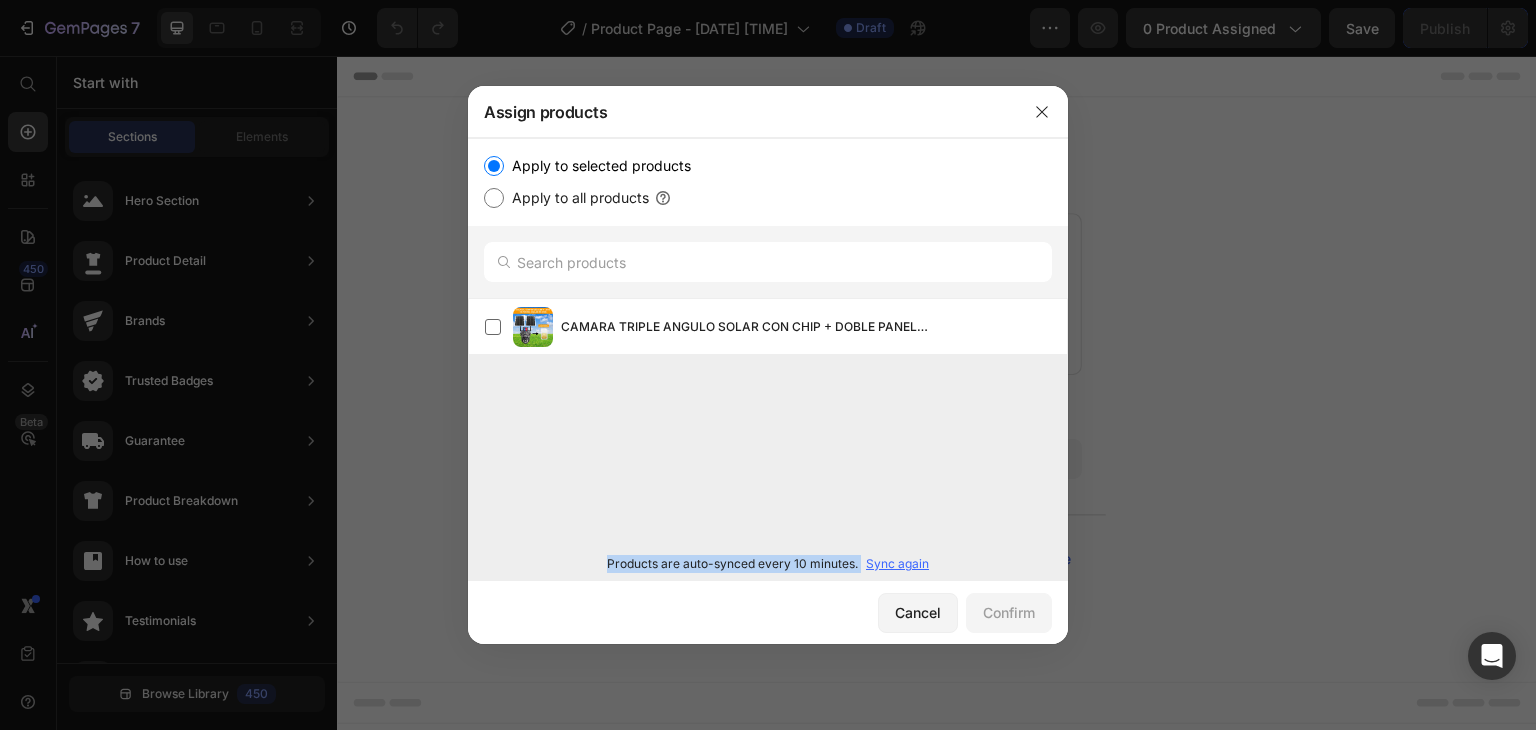 drag, startPoint x: 856, startPoint y: 563, endPoint x: 610, endPoint y: 553, distance: 246.20317 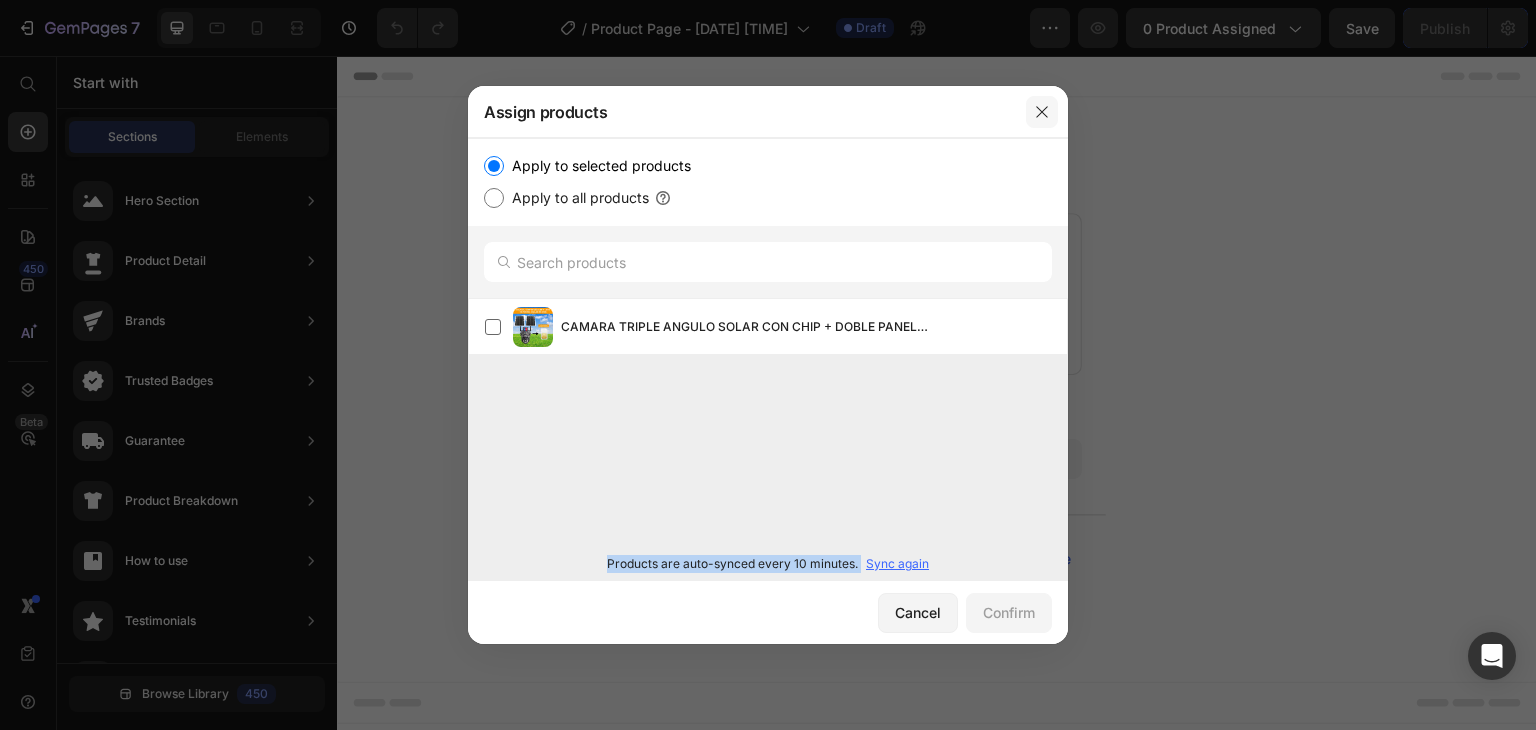 click at bounding box center [1042, 112] 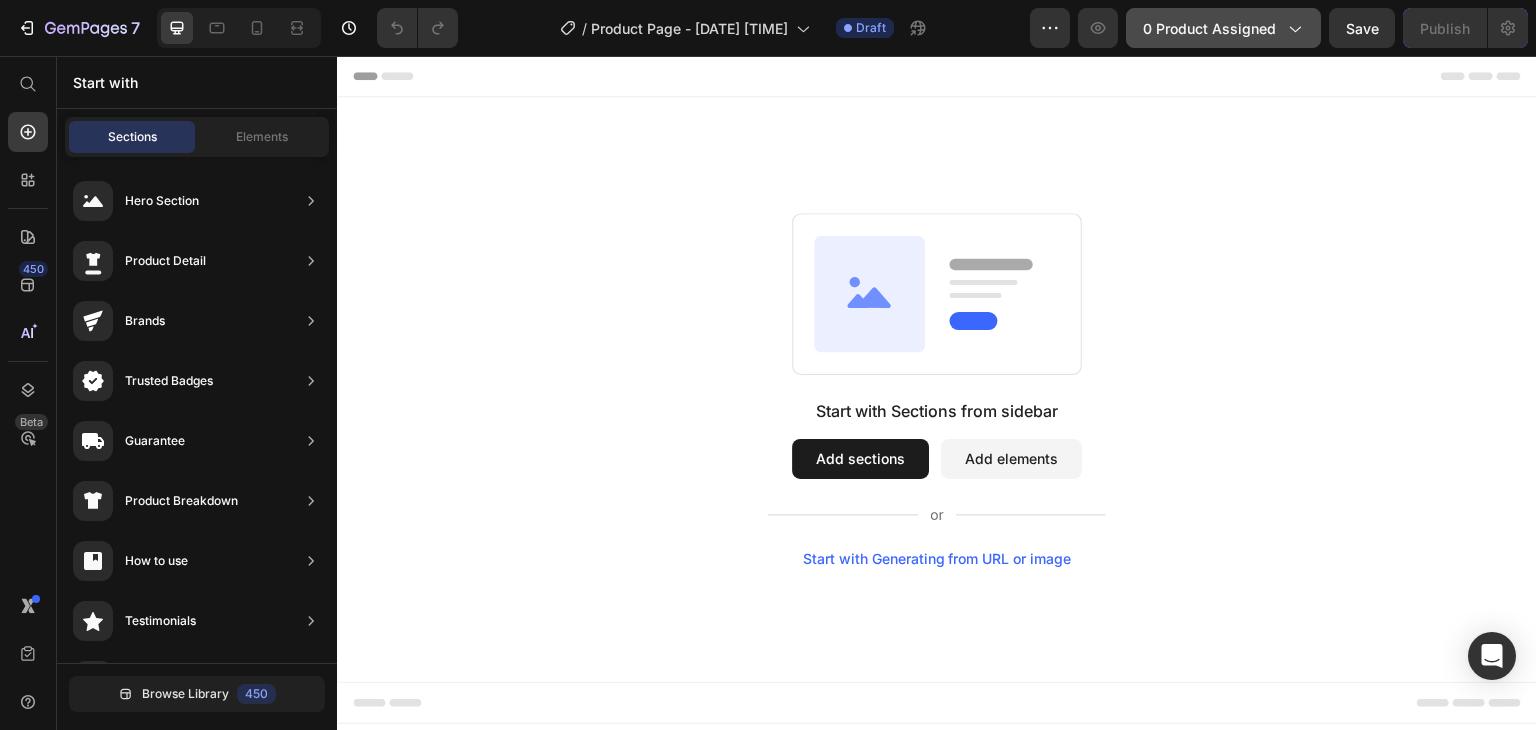 click on "0 product assigned" 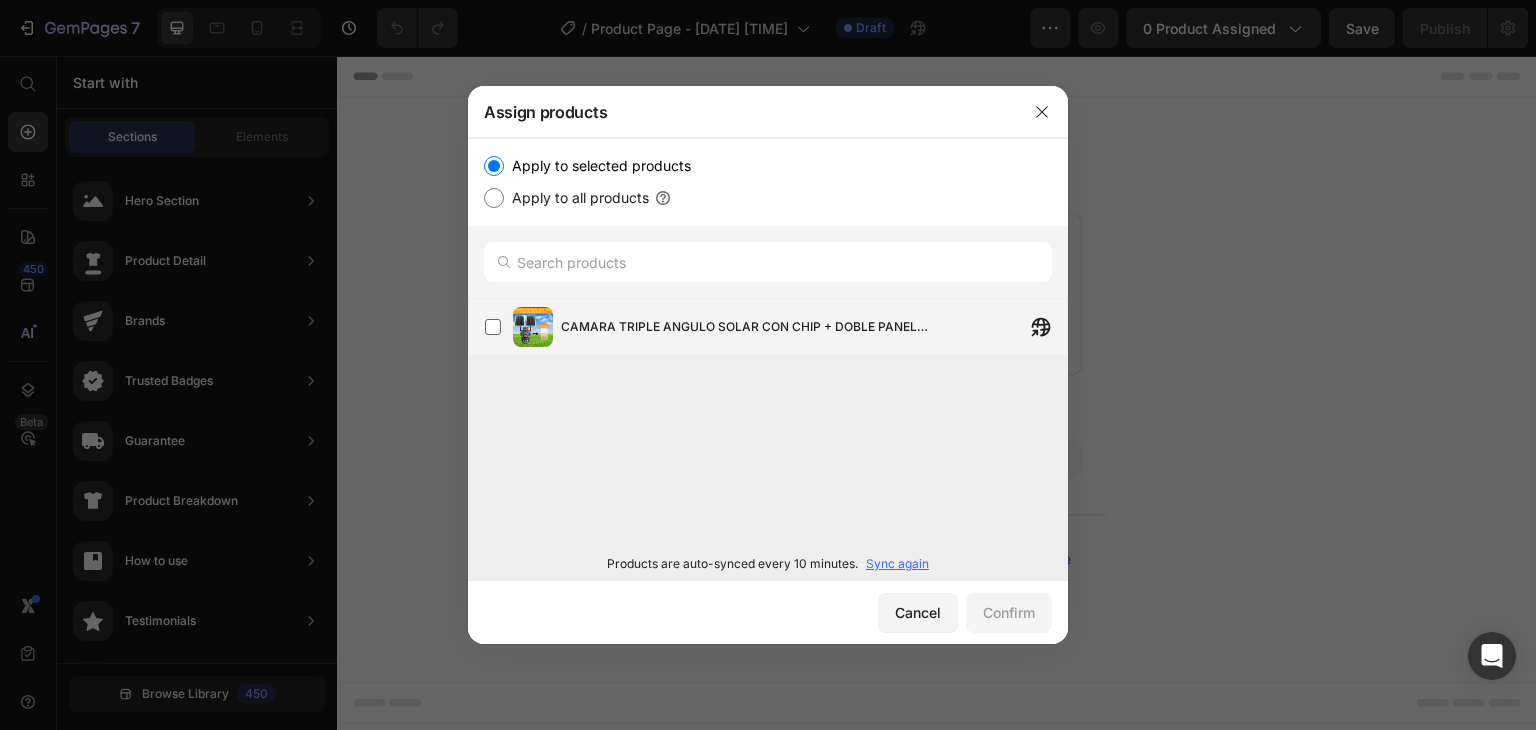 click at bounding box center [533, 327] 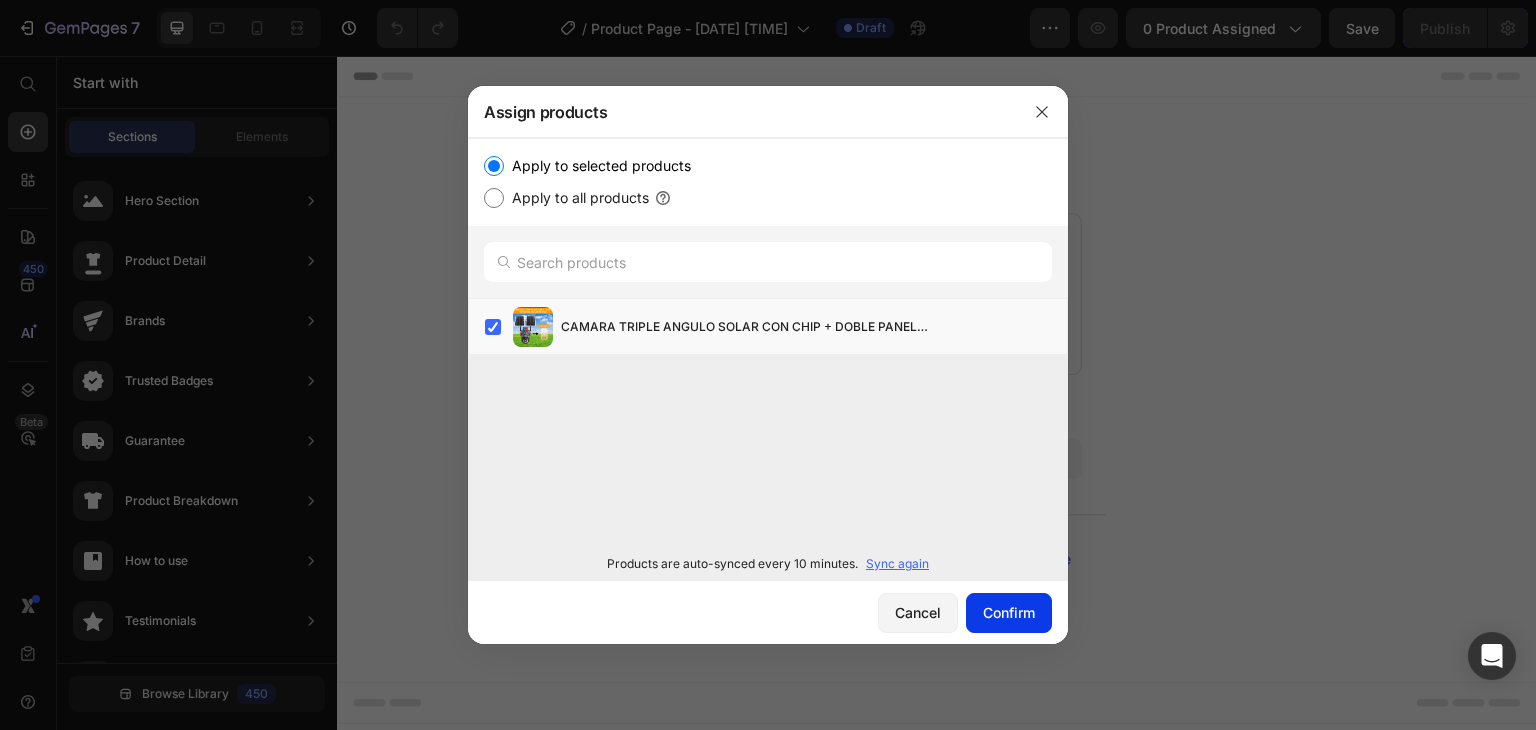 click on "Confirm" 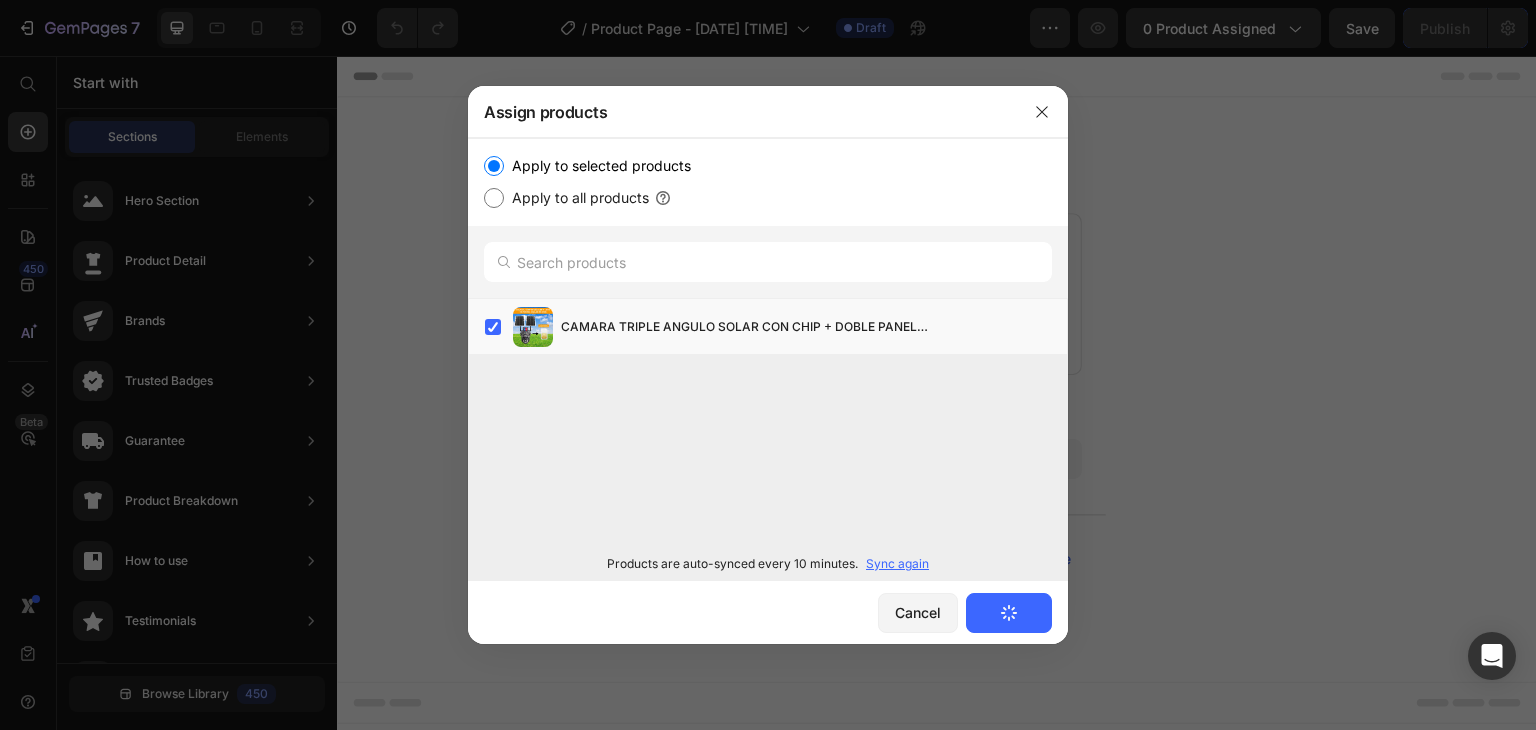 click on "Confirm" 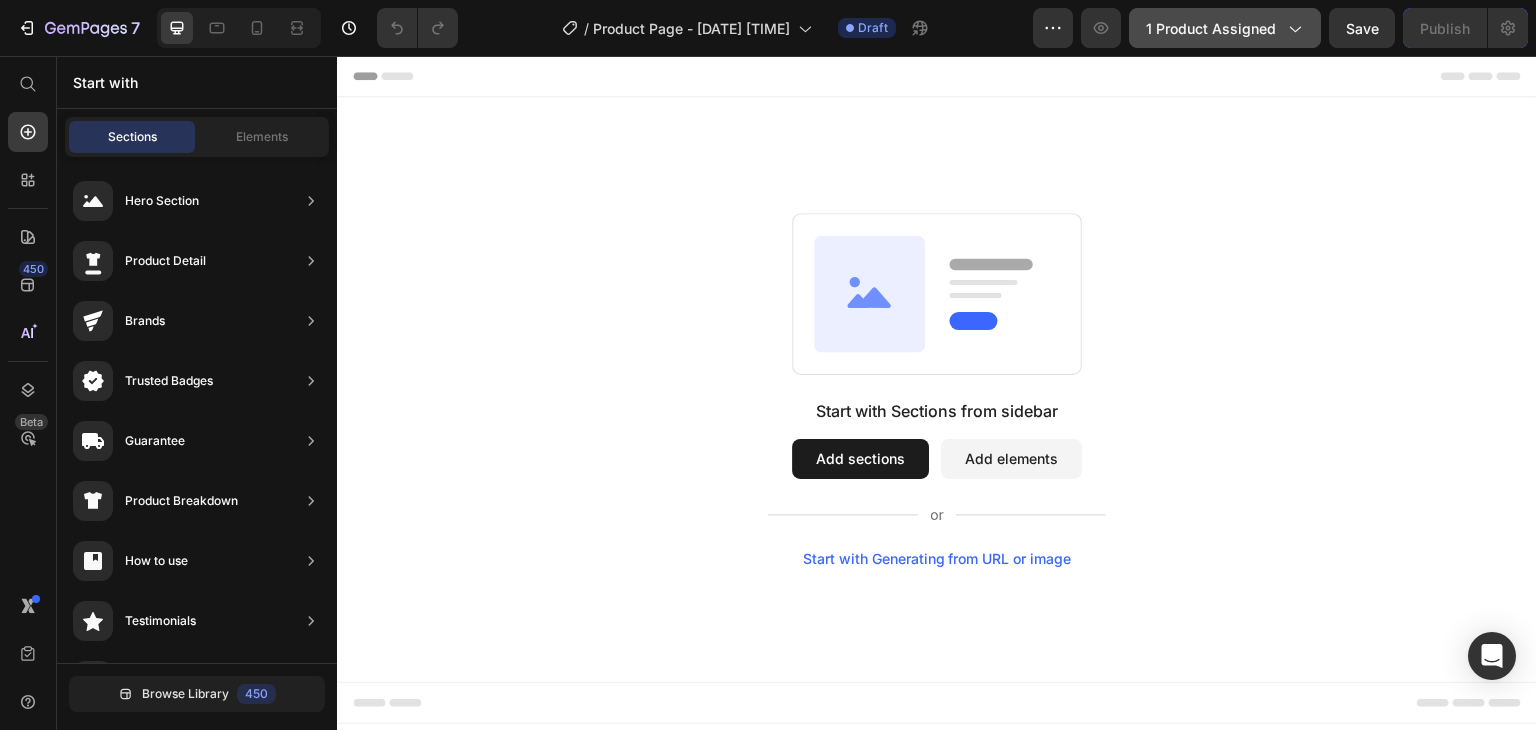 click on "1 product assigned" 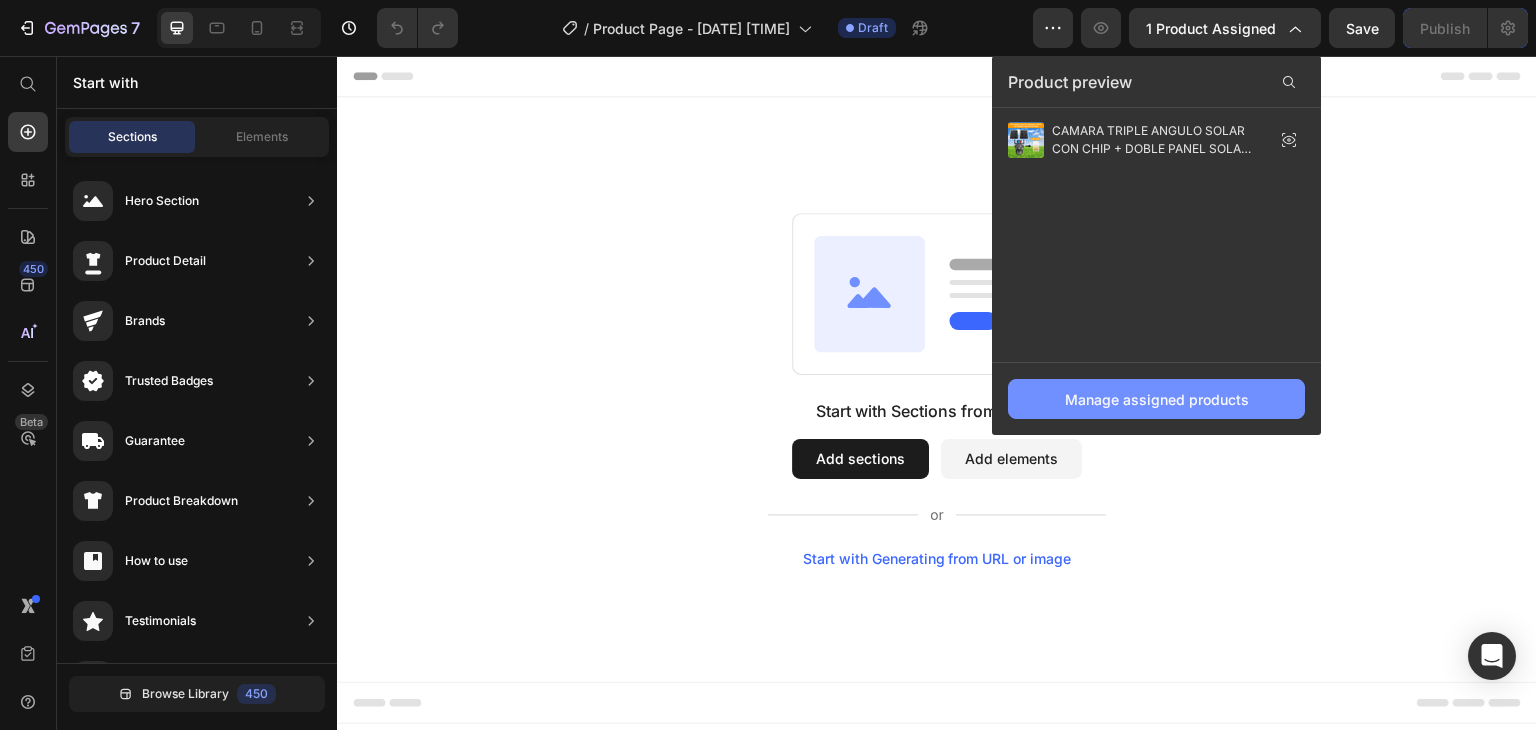 click on "Manage assigned products" at bounding box center [1157, 399] 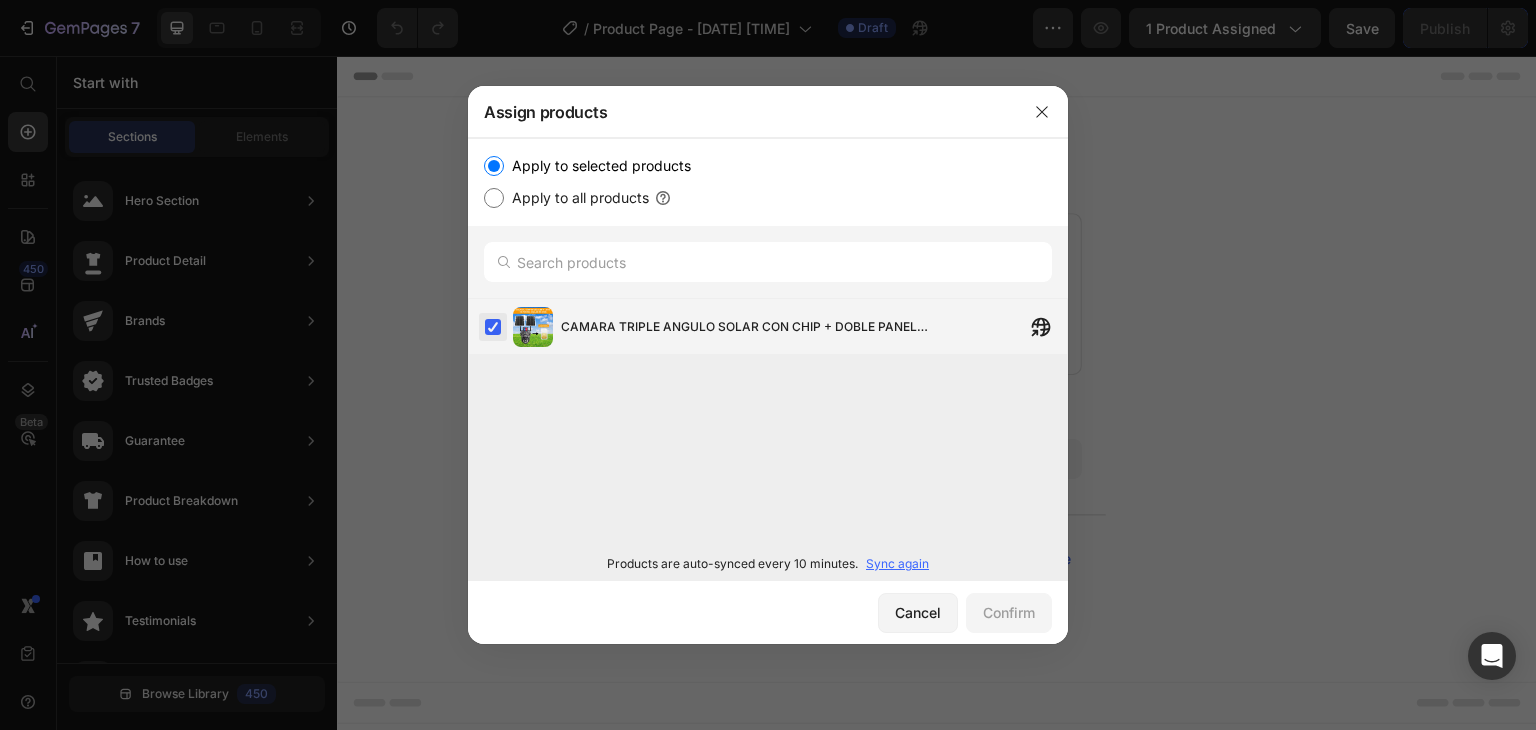 click at bounding box center (493, 327) 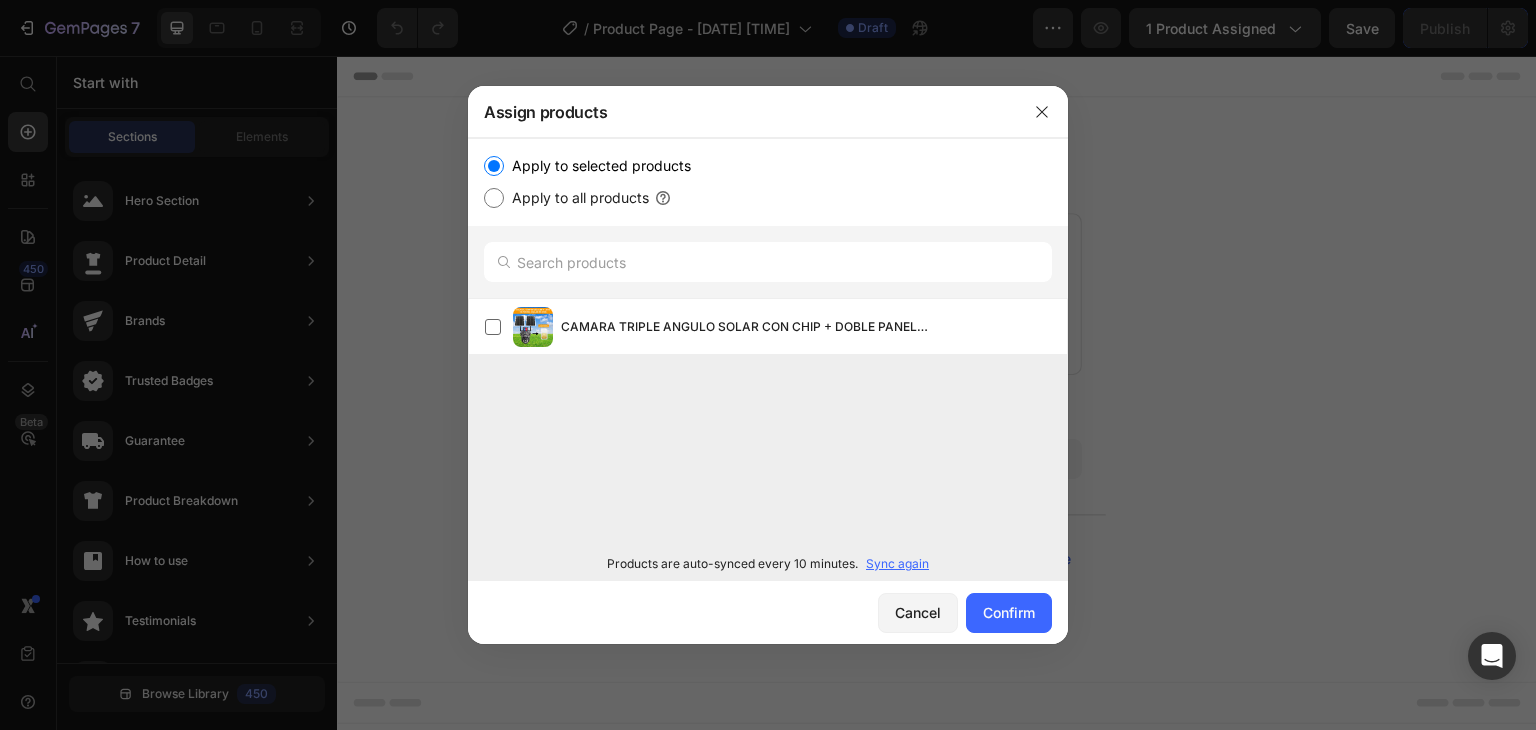click on "Sync again" at bounding box center [897, 564] 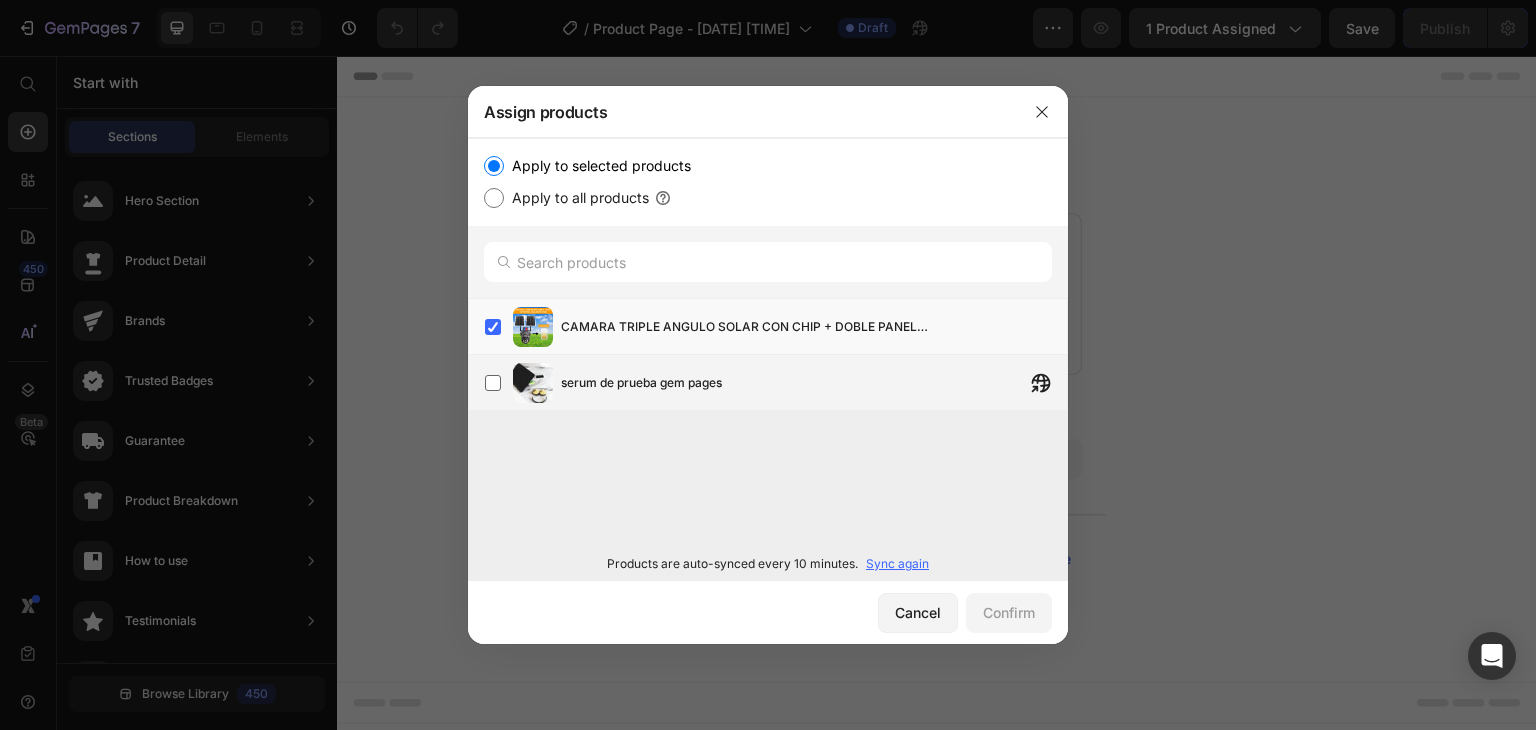 click at bounding box center (533, 383) 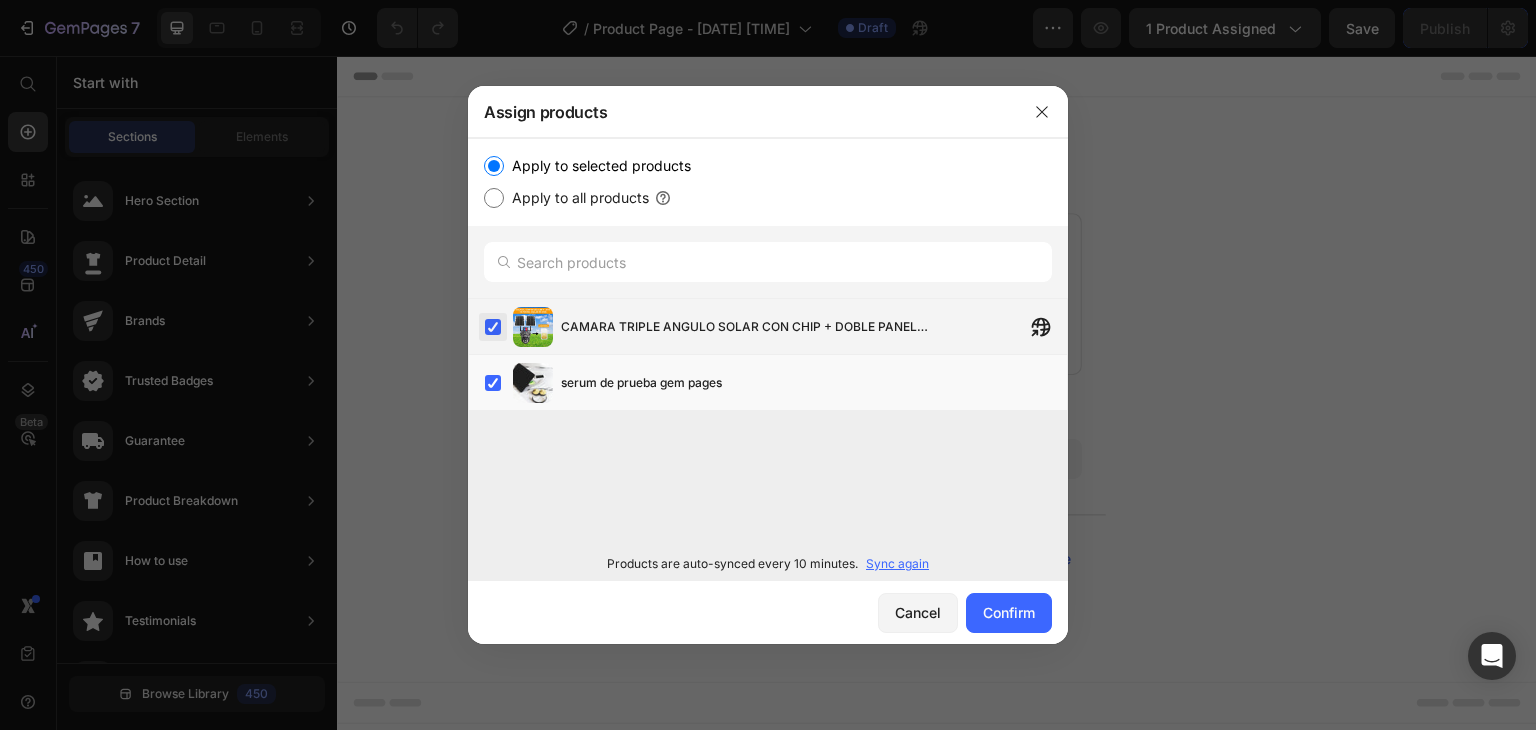 click at bounding box center (493, 327) 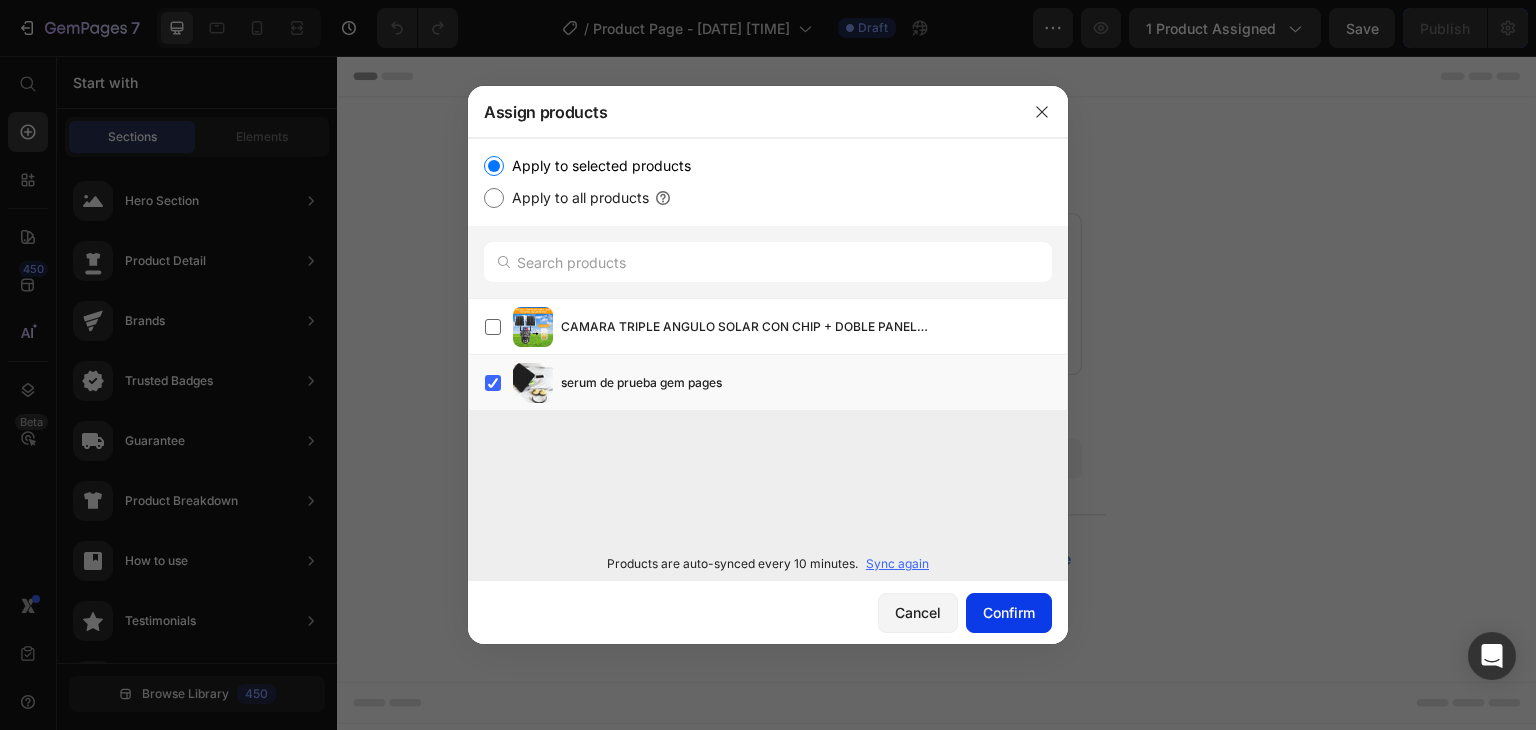 click on "Confirm" 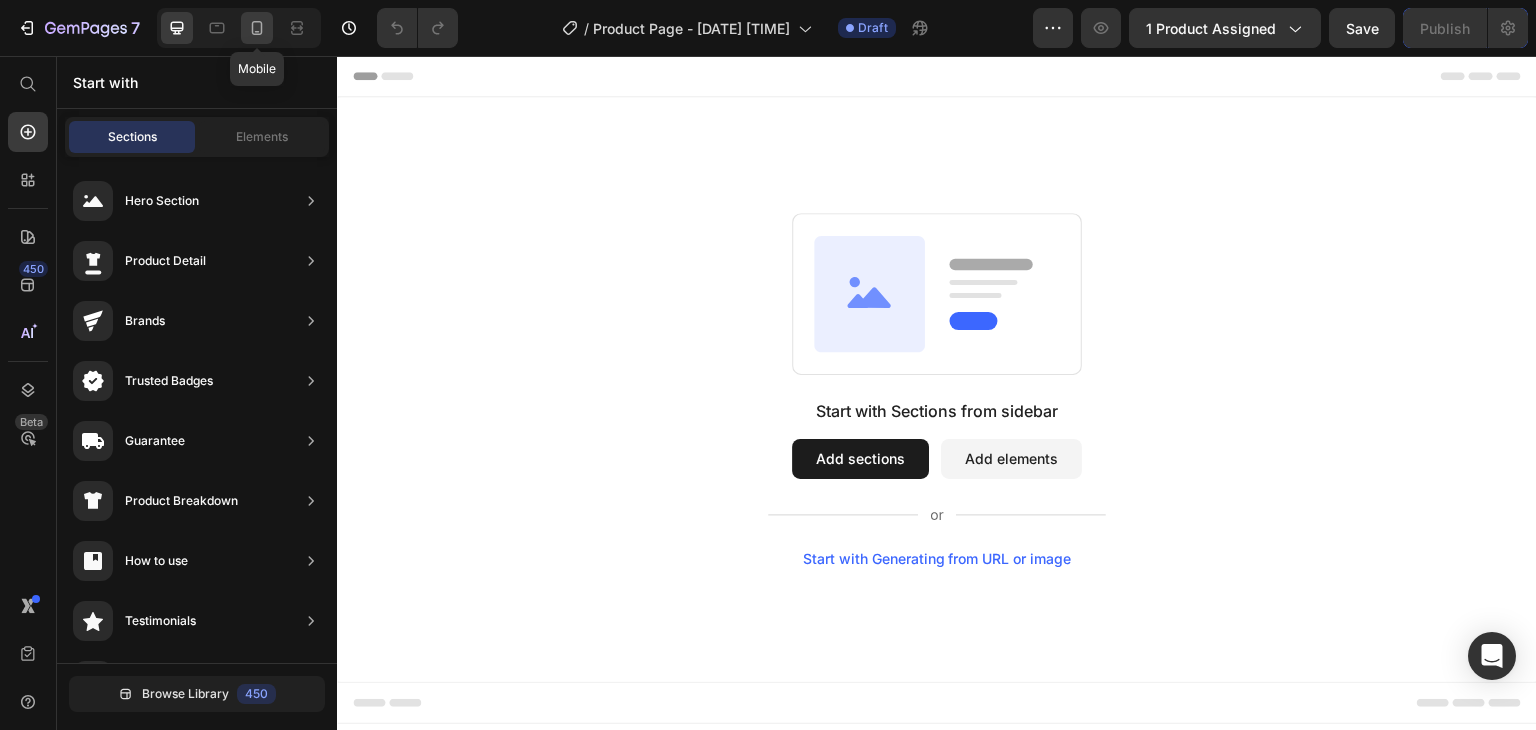 click 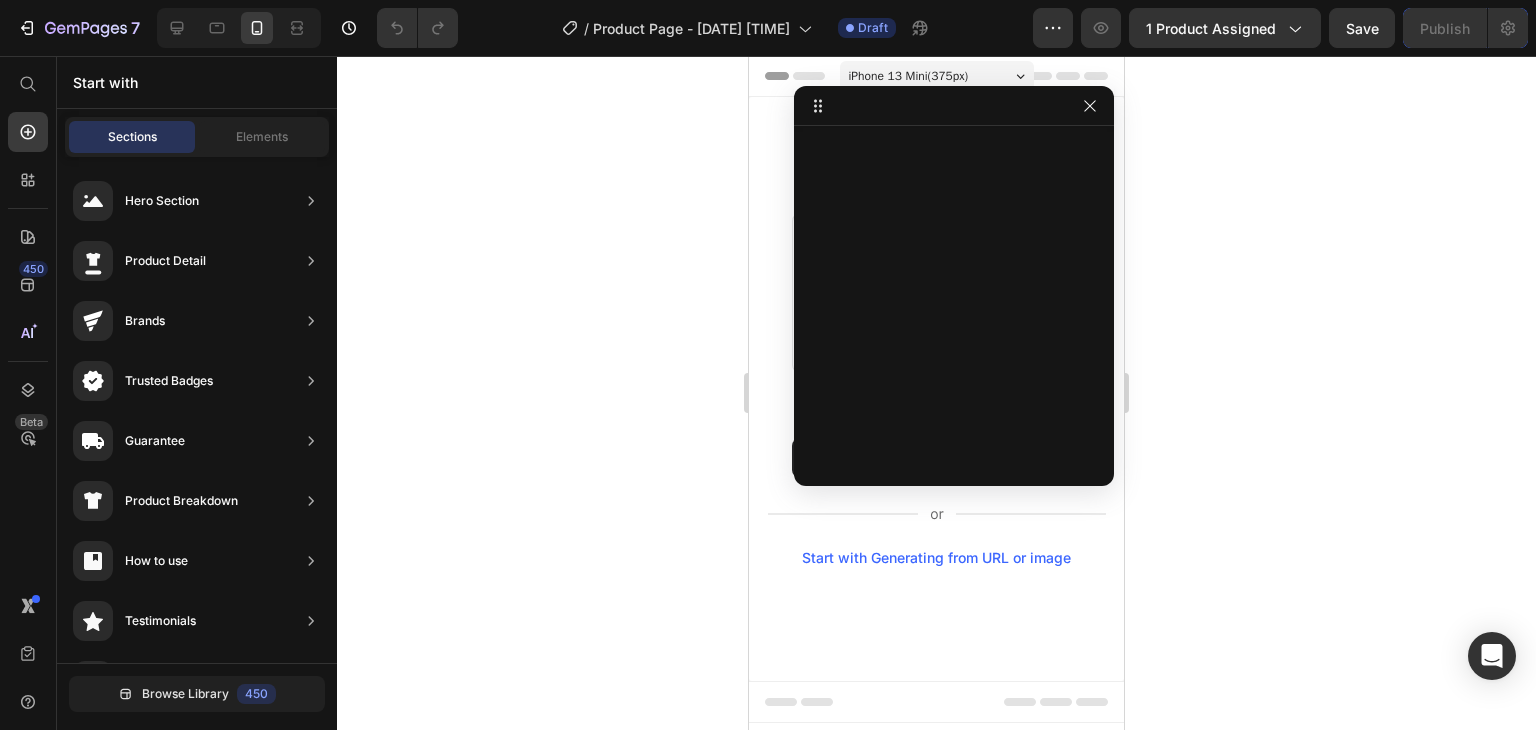 drag, startPoint x: 809, startPoint y: 89, endPoint x: 1036, endPoint y: 149, distance: 234.79565 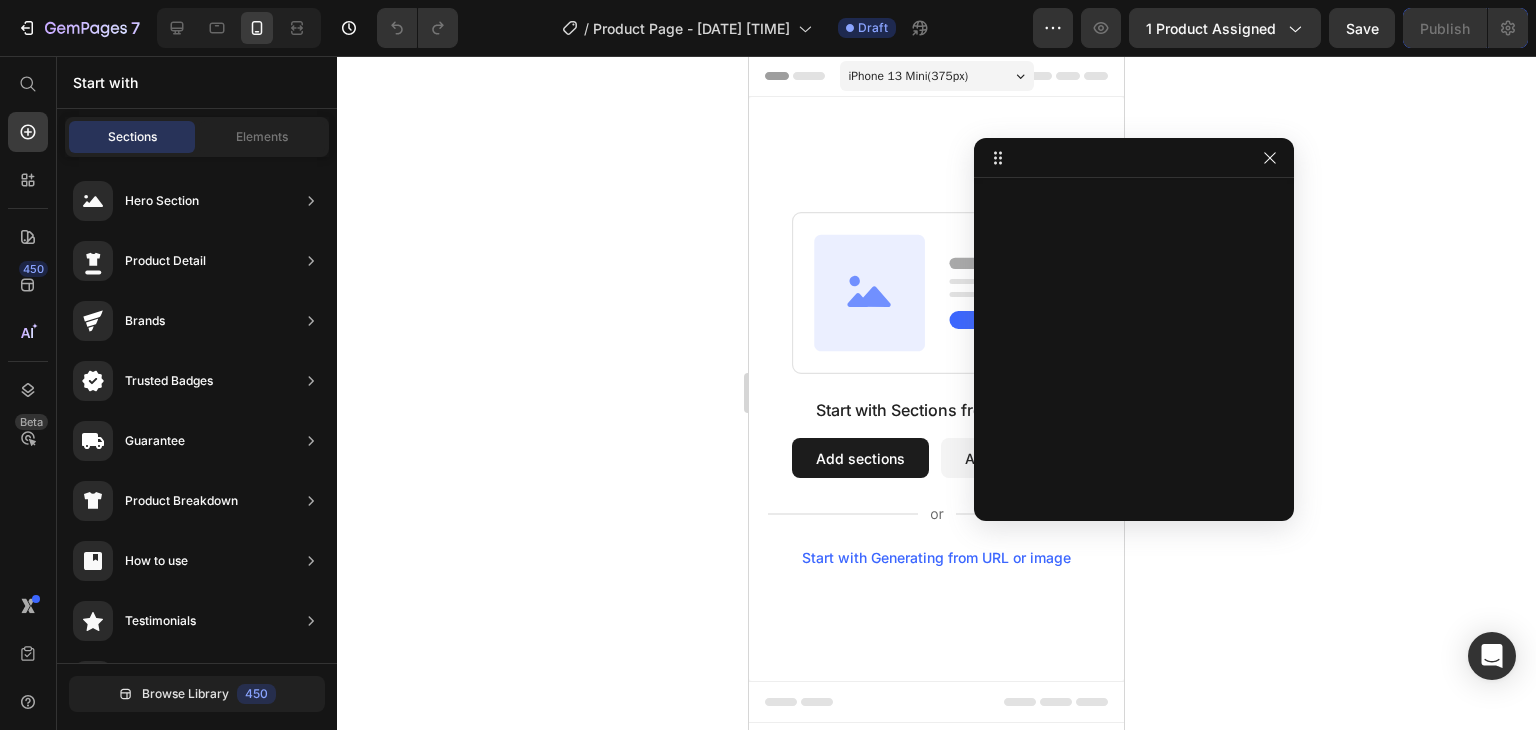 drag, startPoint x: 1228, startPoint y: 123, endPoint x: 1329, endPoint y: 143, distance: 102.96116 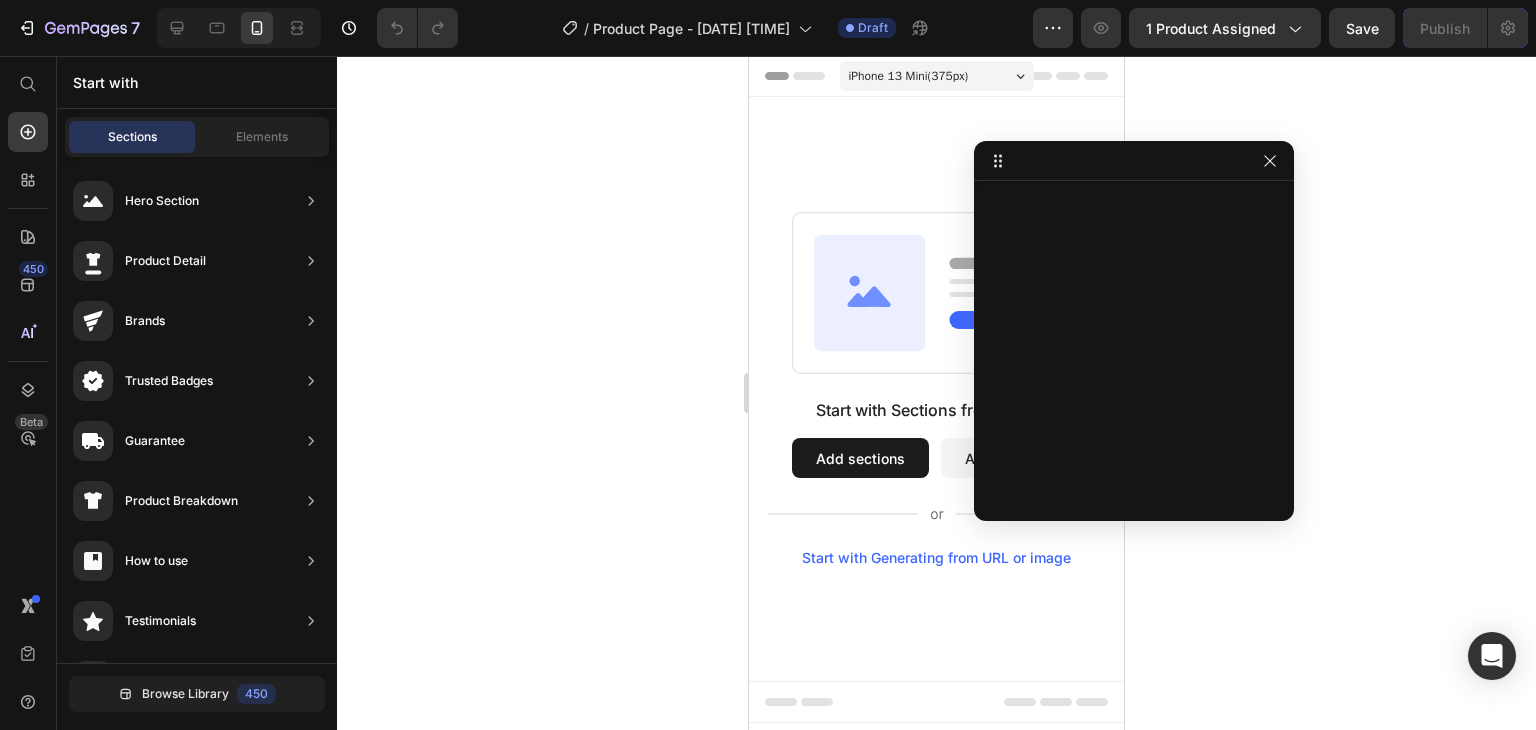 drag, startPoint x: 1136, startPoint y: 132, endPoint x: 1228, endPoint y: 143, distance: 92.65527 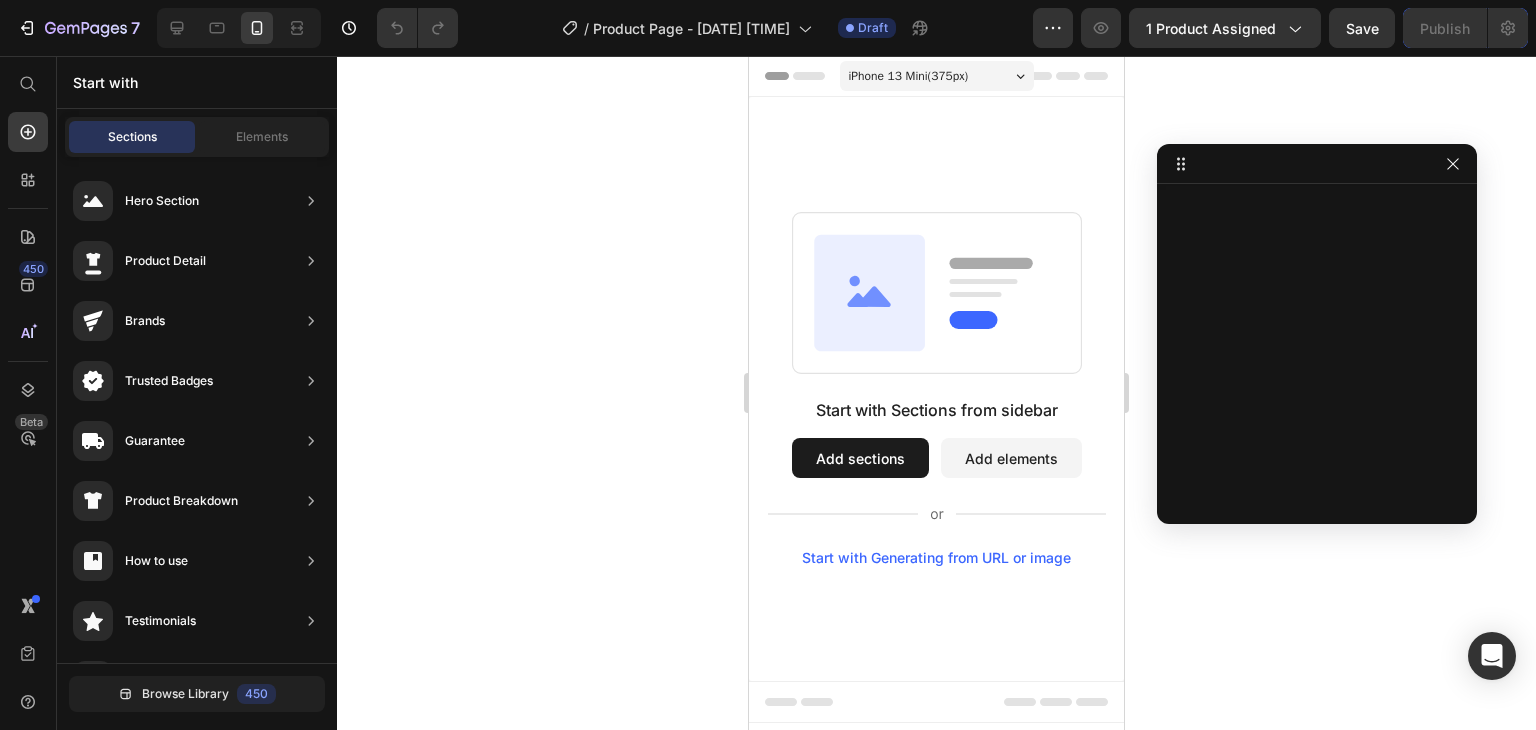 drag, startPoint x: 1032, startPoint y: 153, endPoint x: 1316, endPoint y: 161, distance: 284.11264 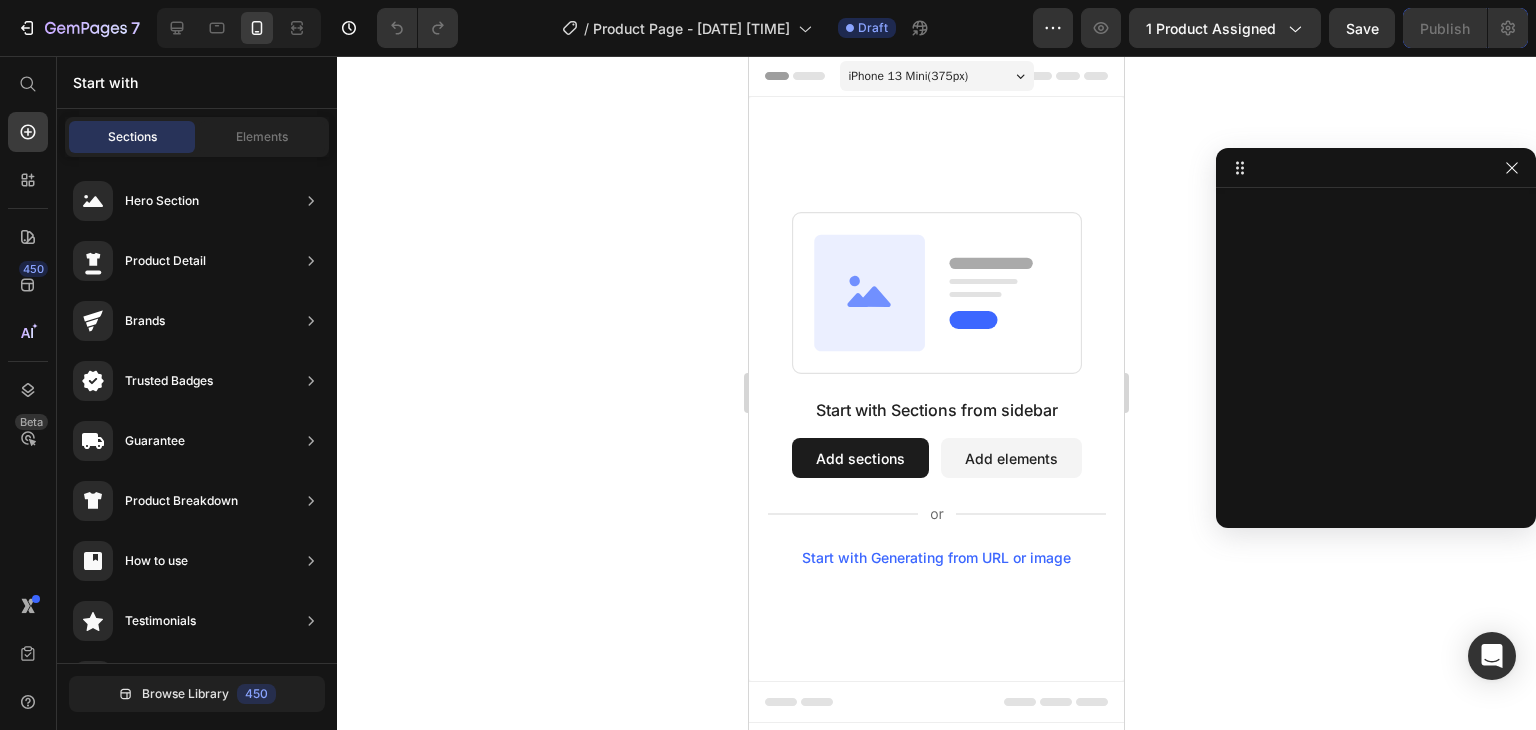 click 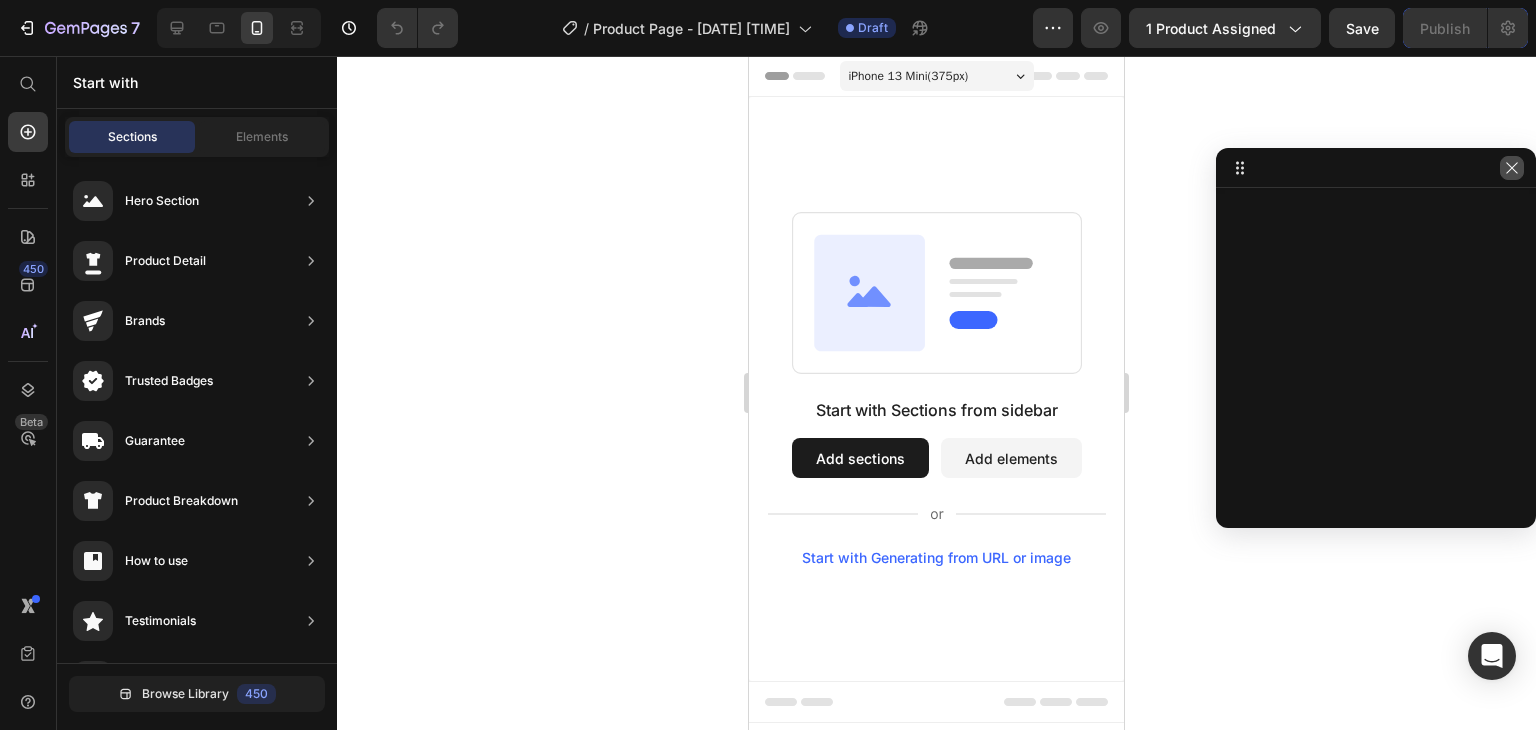 click 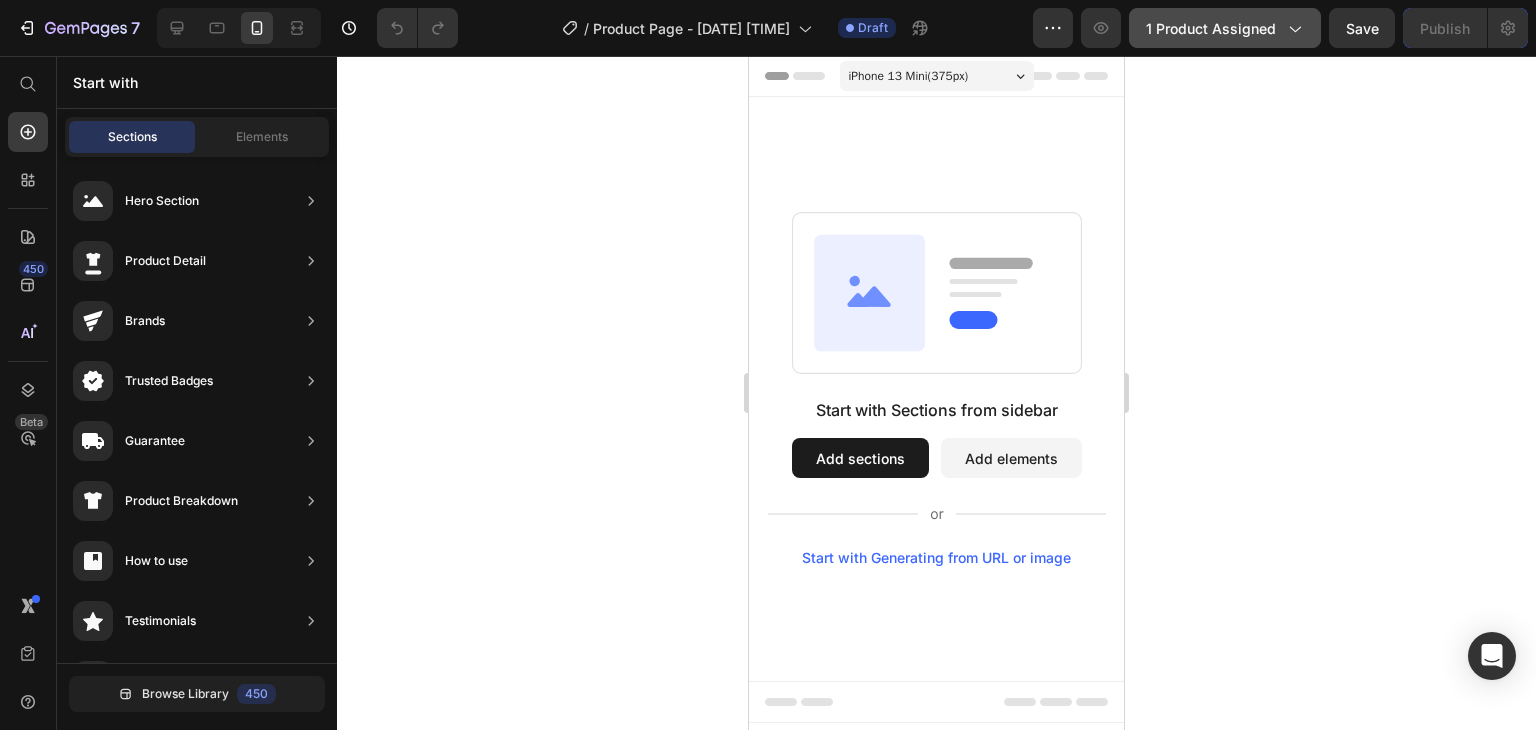 click on "1 product assigned" 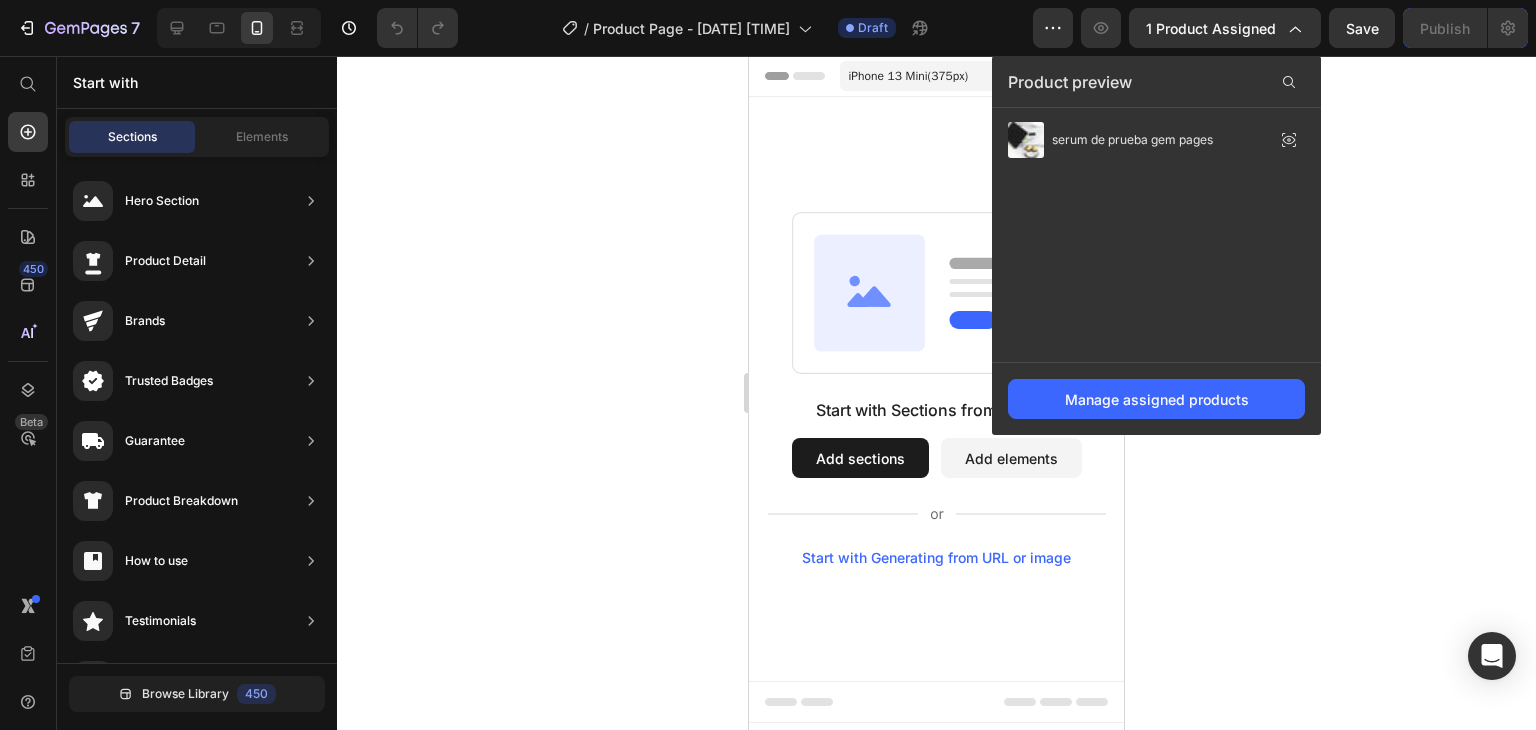 click 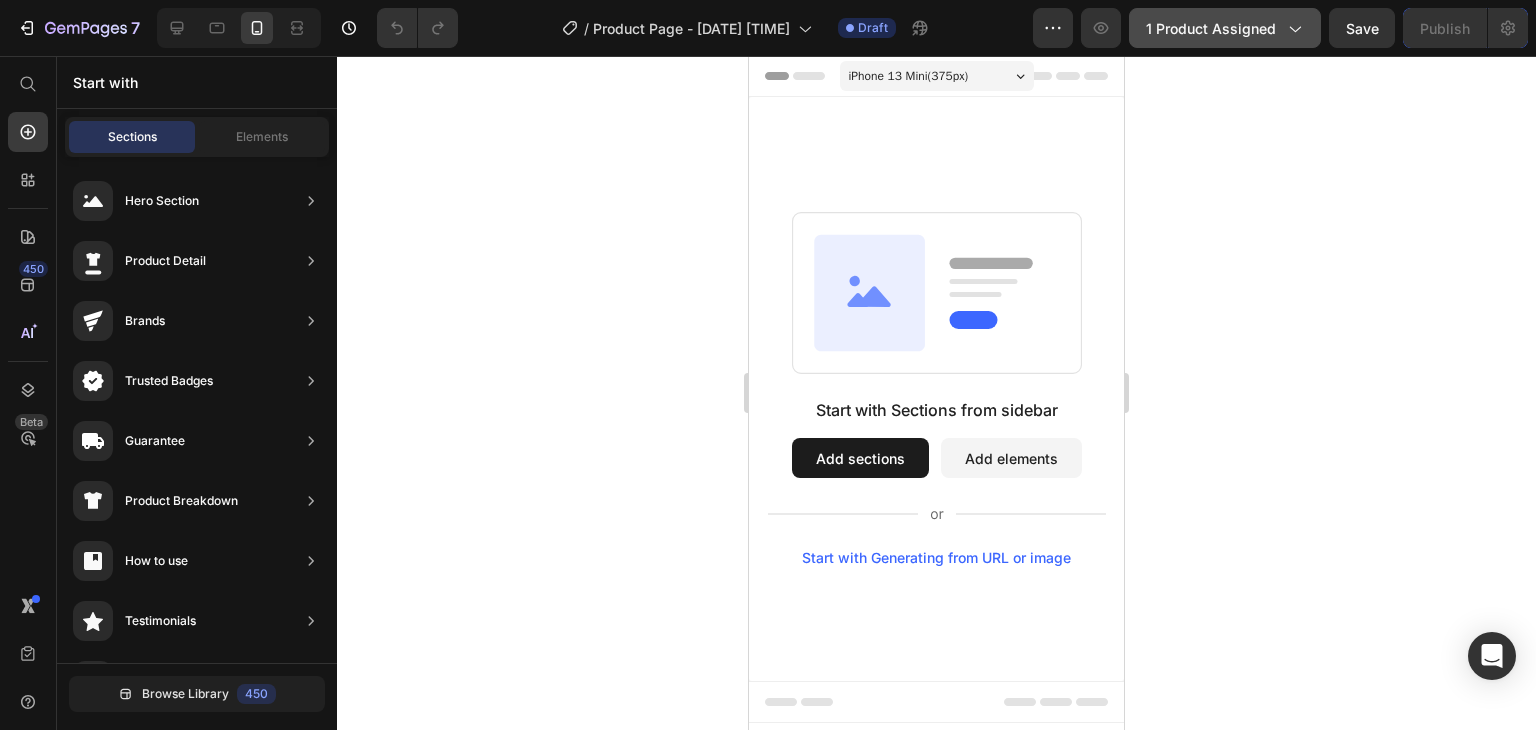click on "1 product assigned" 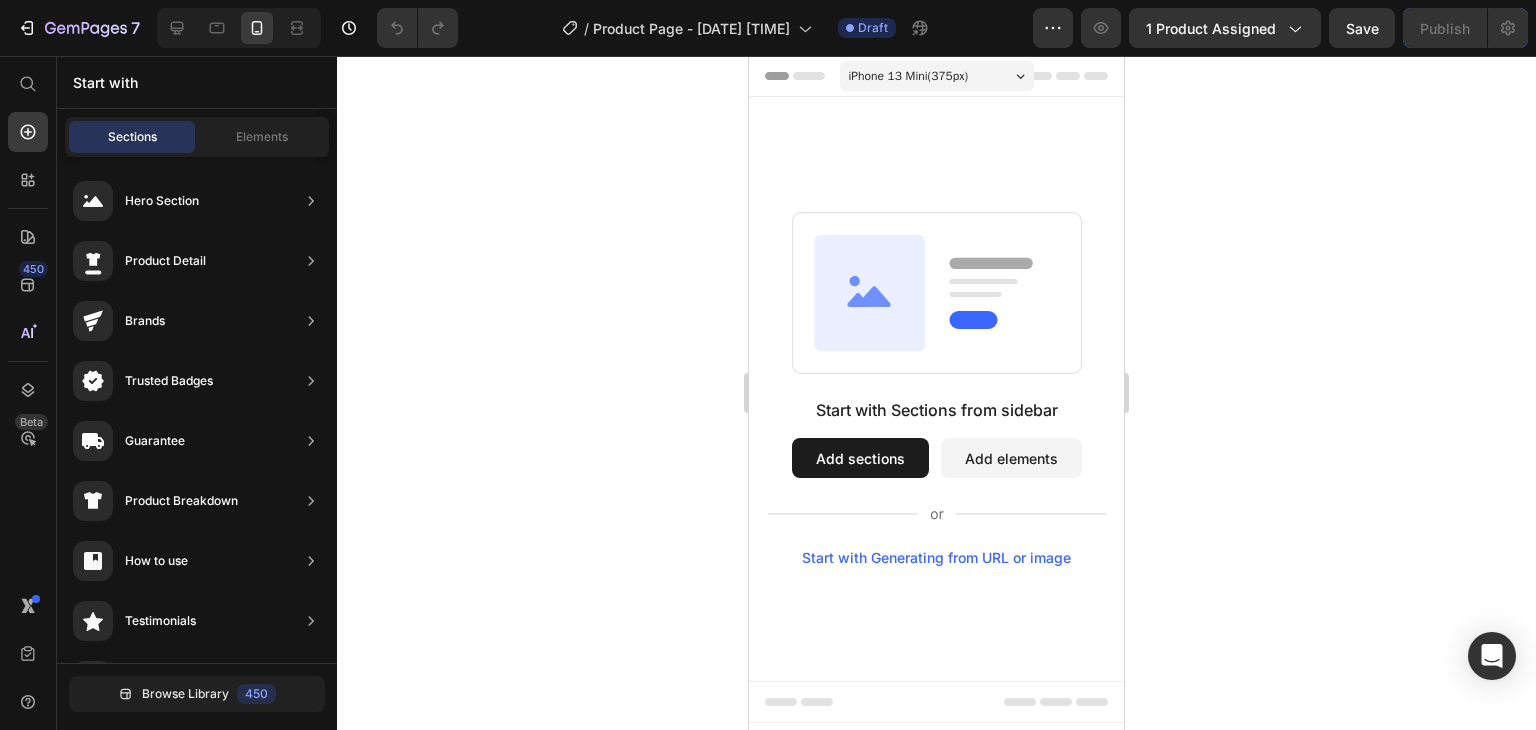 click 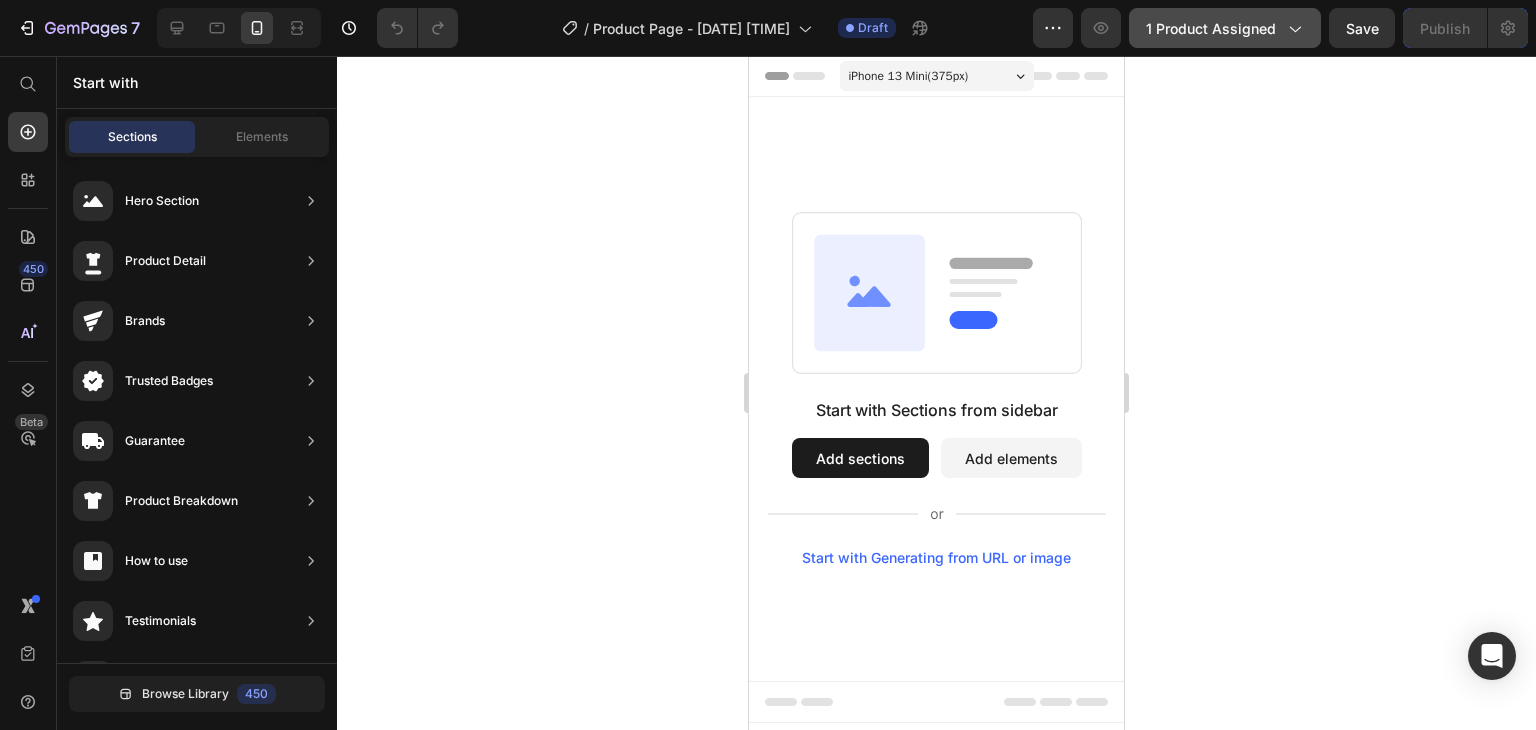 click on "1 product assigned" at bounding box center [1225, 28] 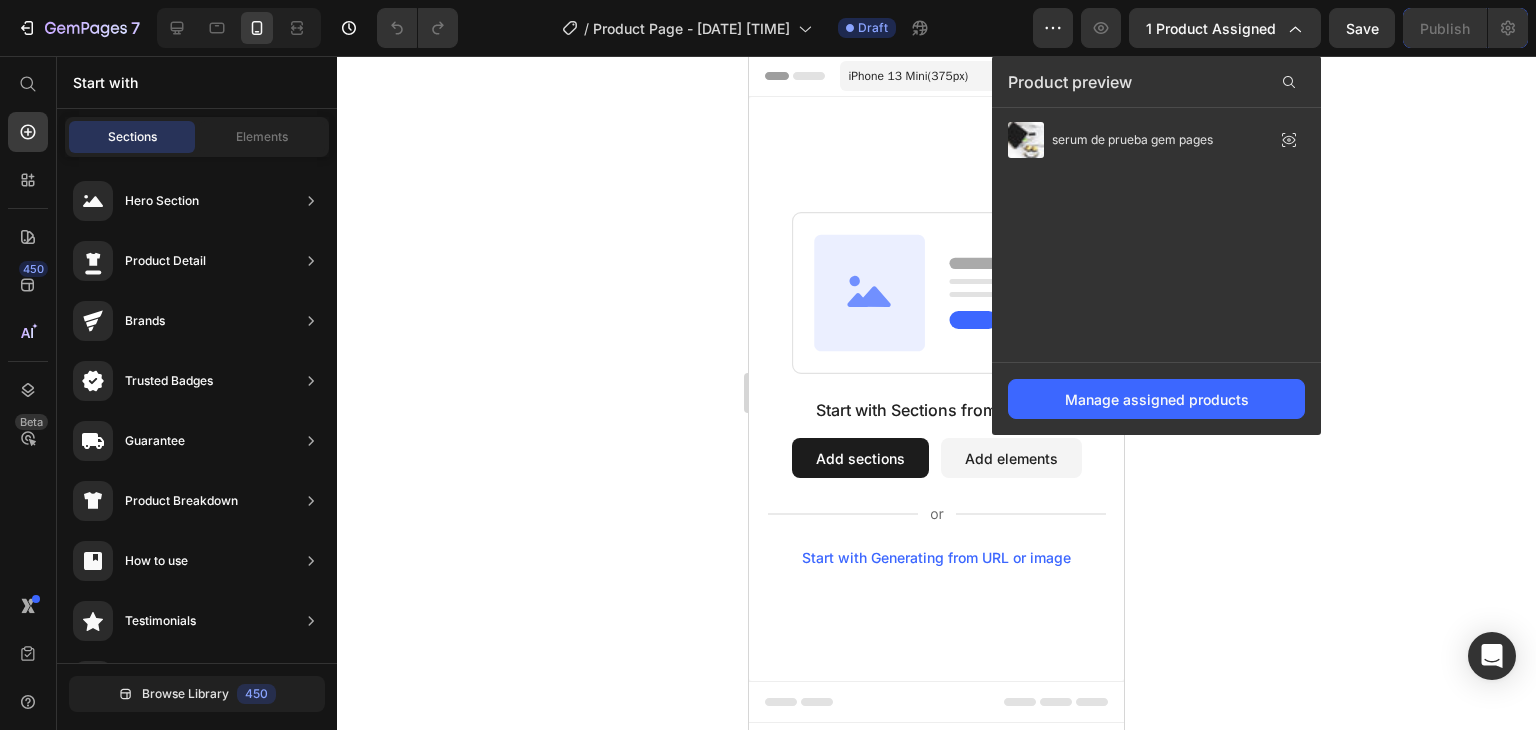 click 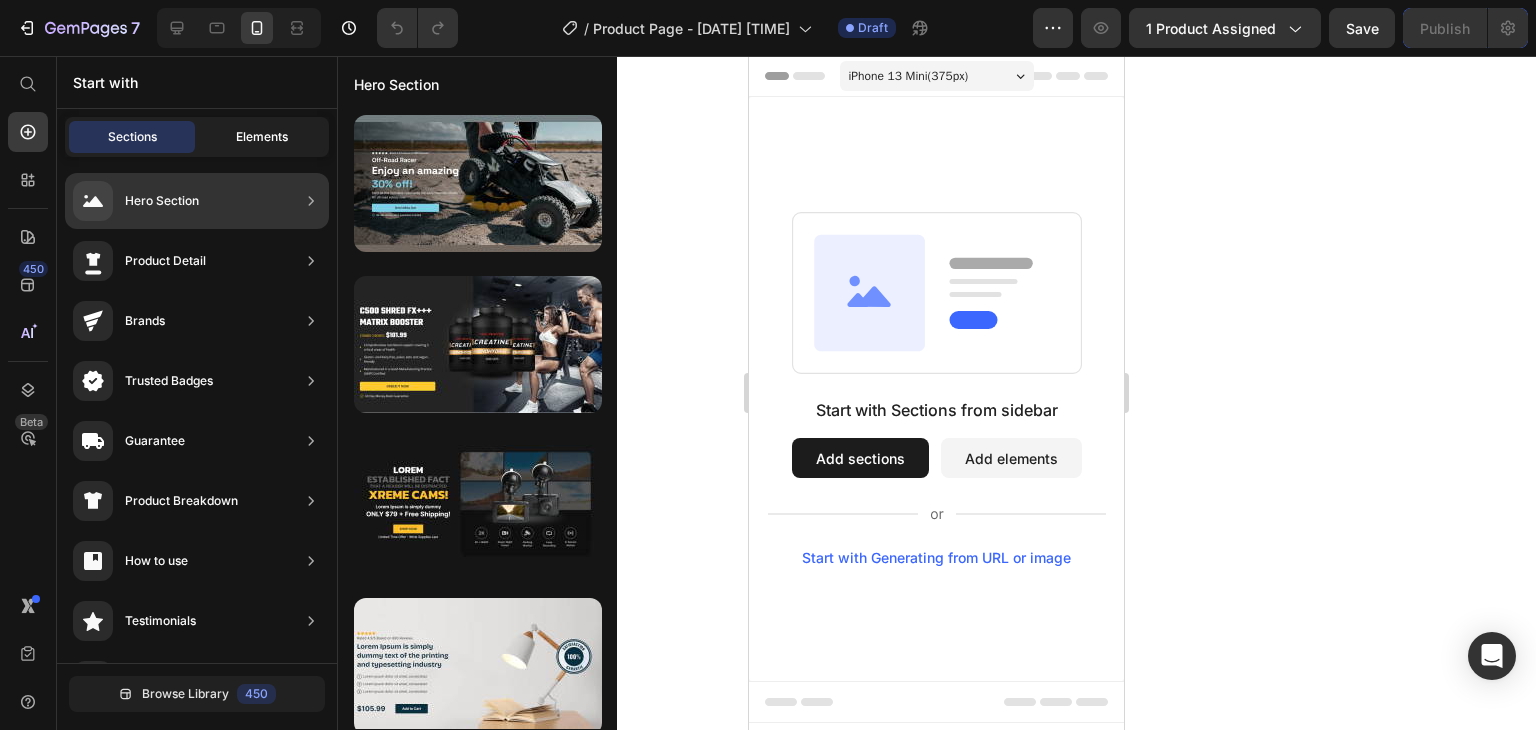 click on "Elements" 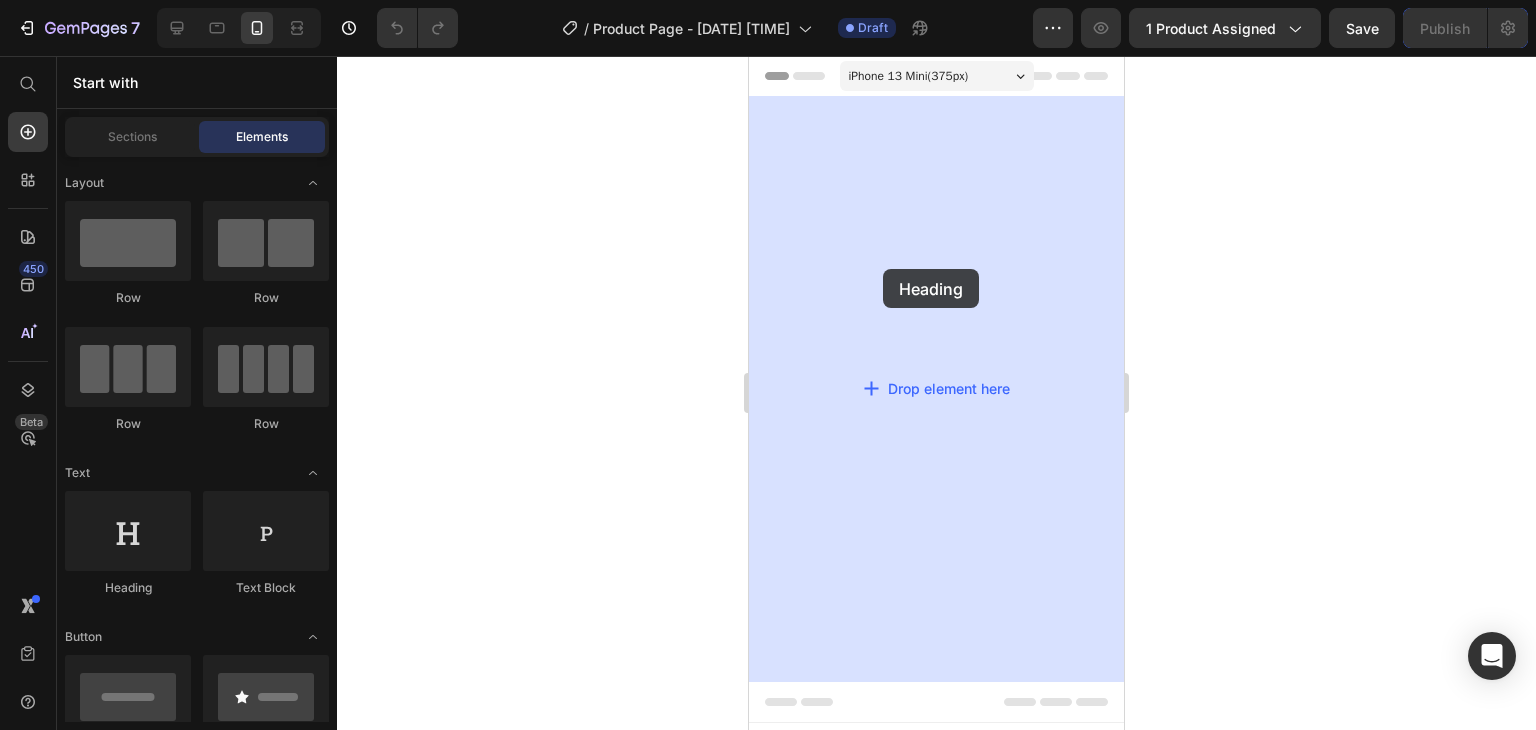 drag, startPoint x: 902, startPoint y: 580, endPoint x: 885, endPoint y: 245, distance: 335.43106 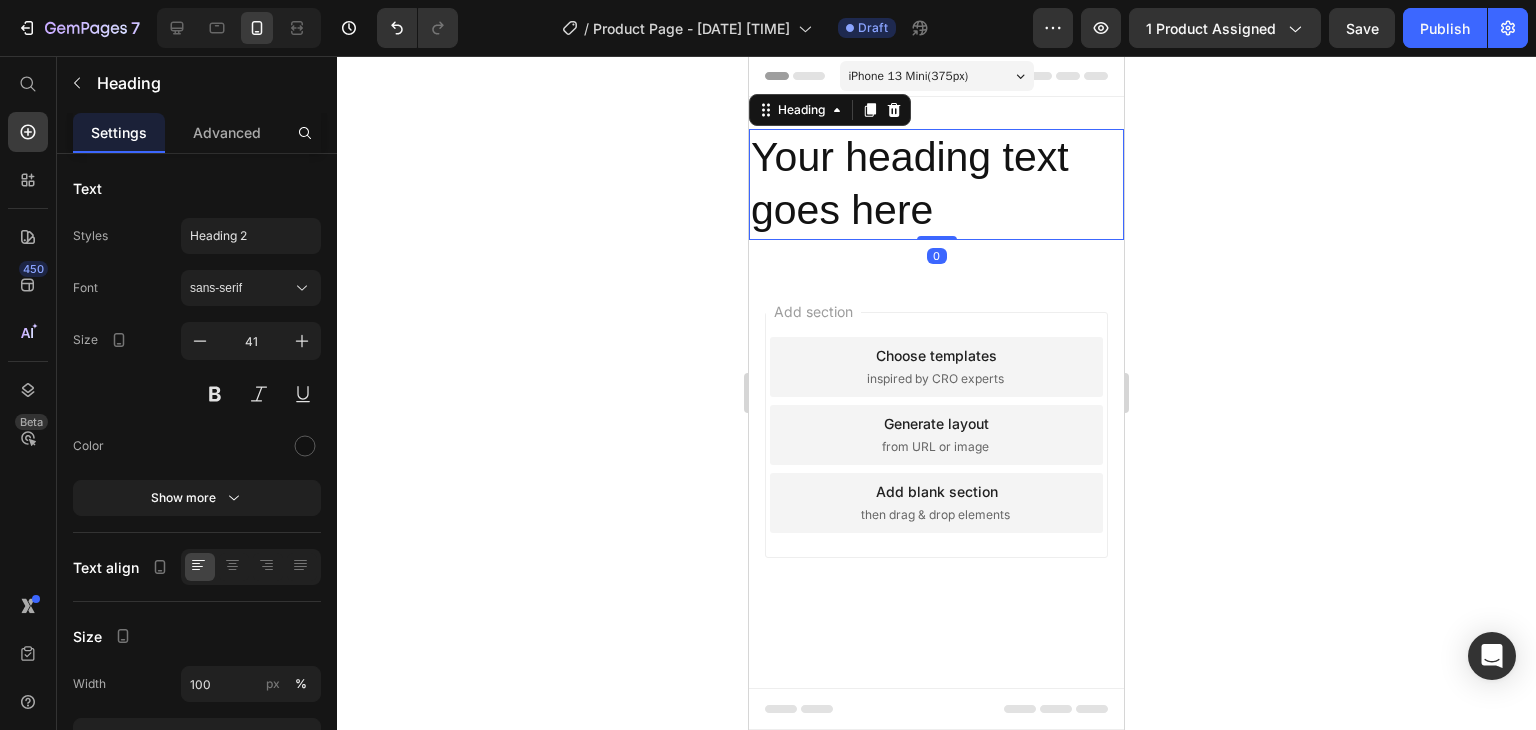 click on "Your heading text goes here" at bounding box center [936, 184] 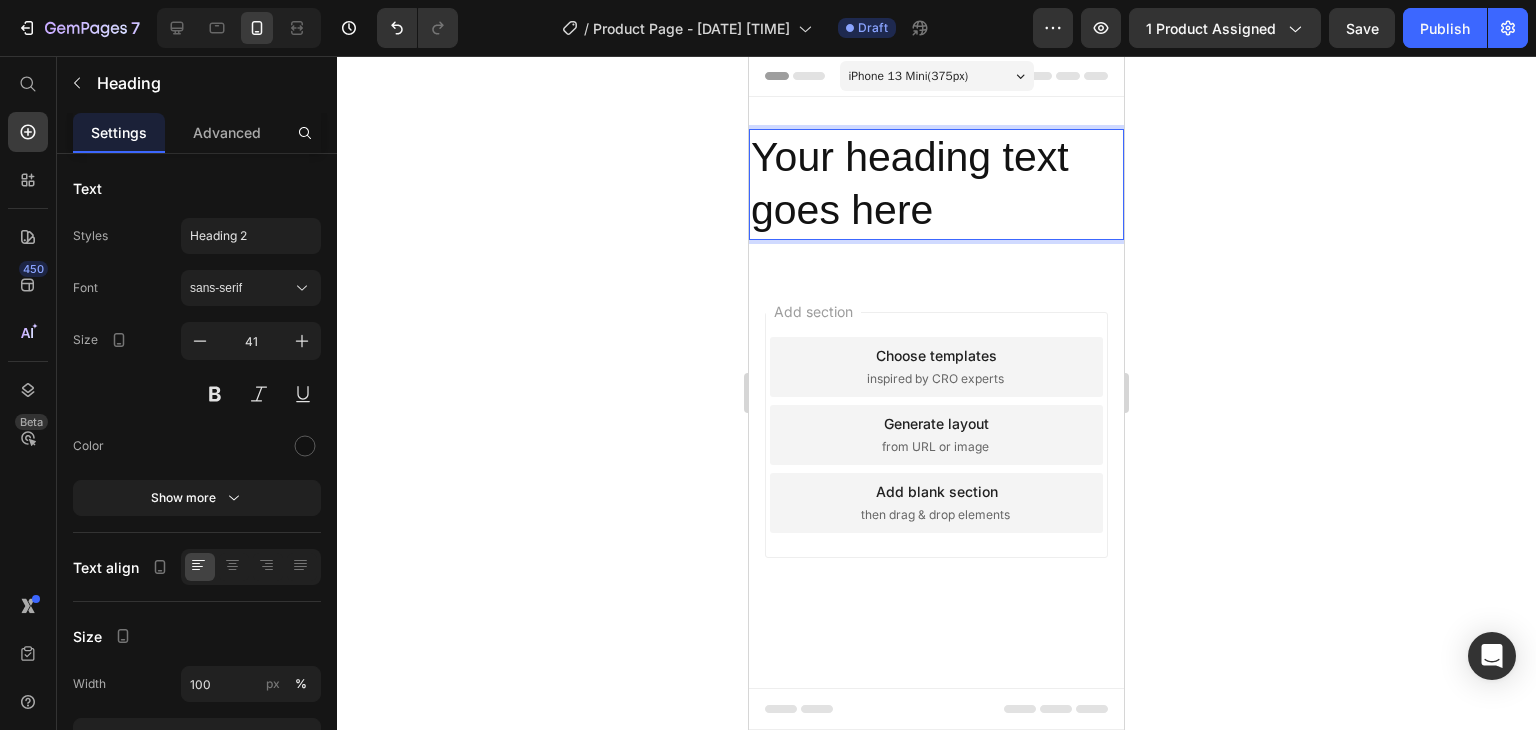 click on "Your heading text goes here" at bounding box center [936, 184] 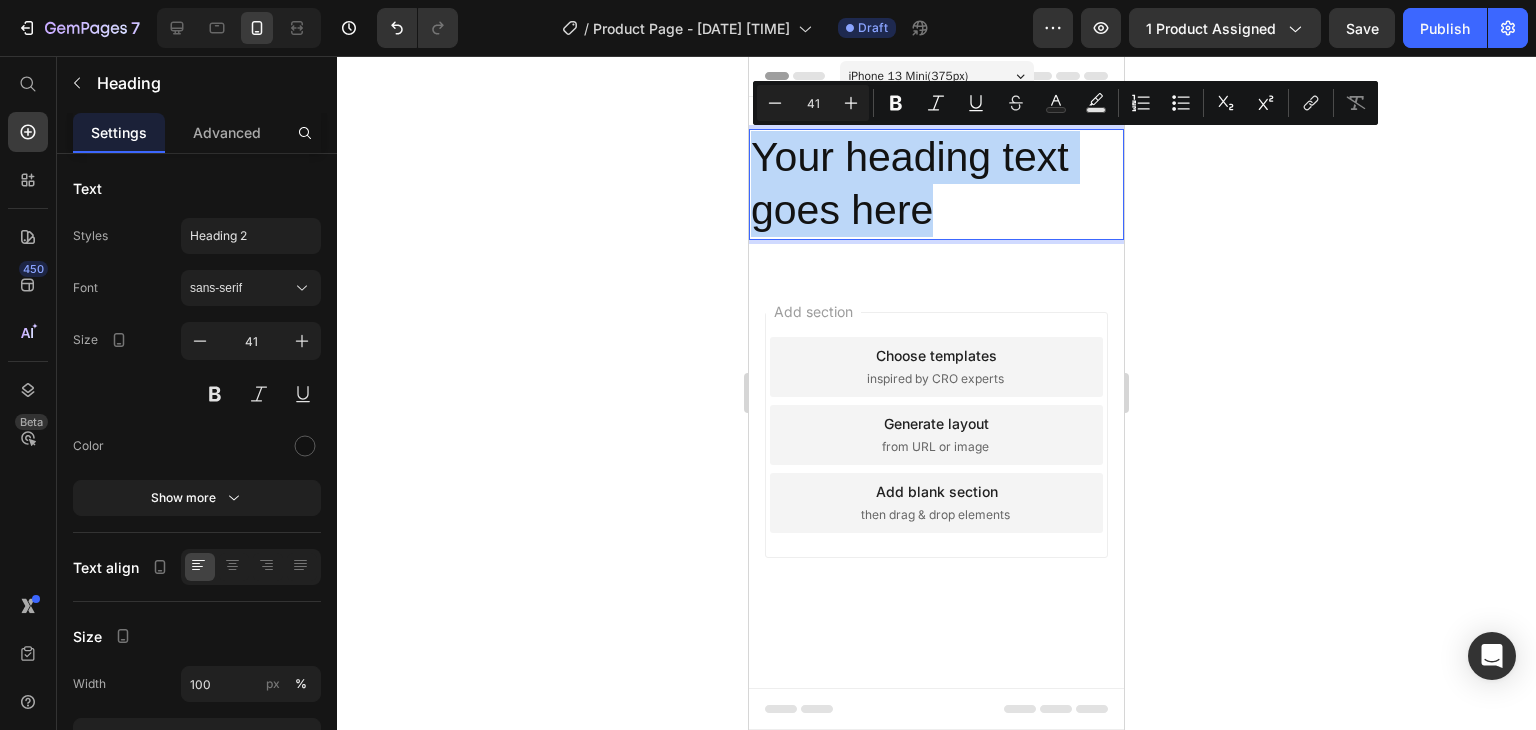 drag, startPoint x: 941, startPoint y: 213, endPoint x: 757, endPoint y: 155, distance: 192.92485 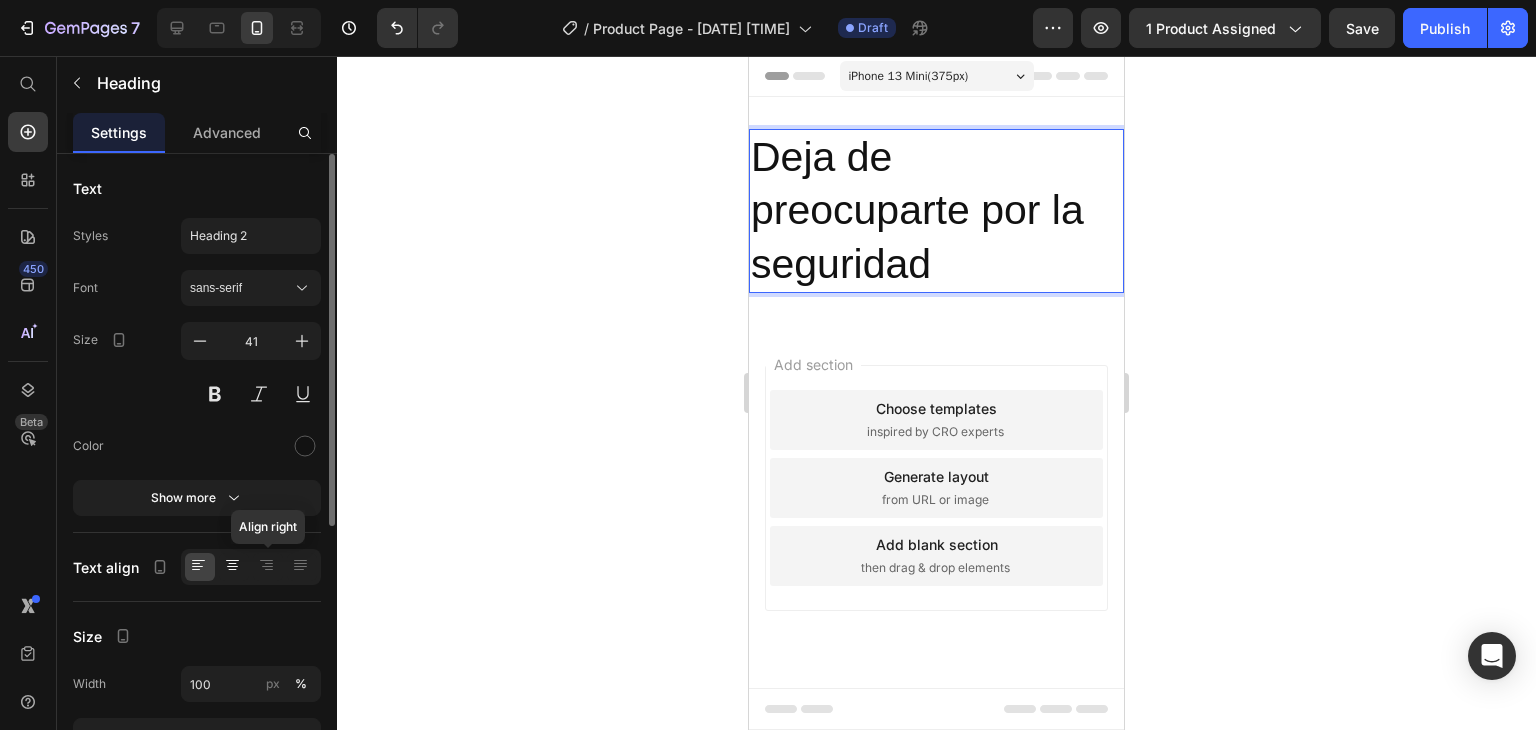 click 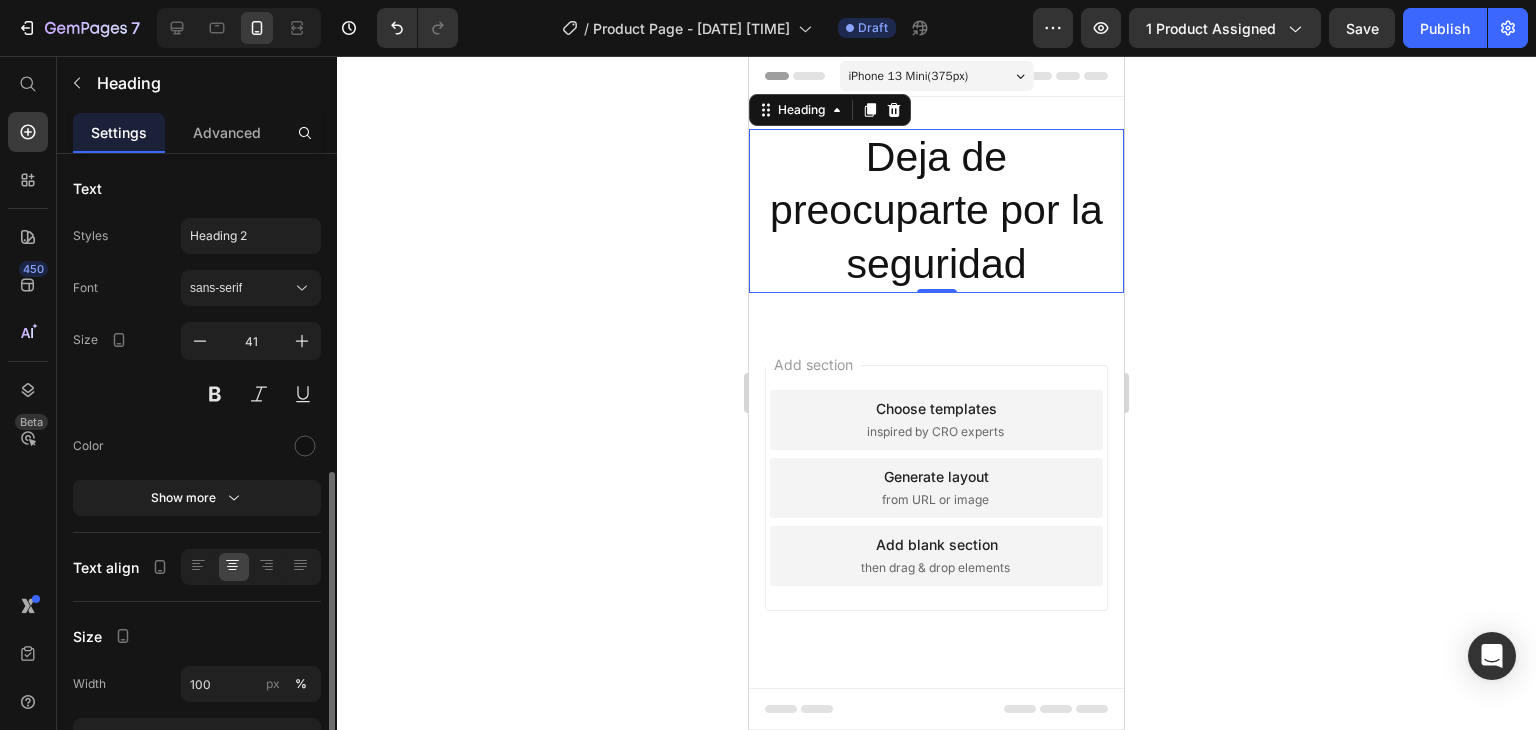 scroll, scrollTop: 300, scrollLeft: 0, axis: vertical 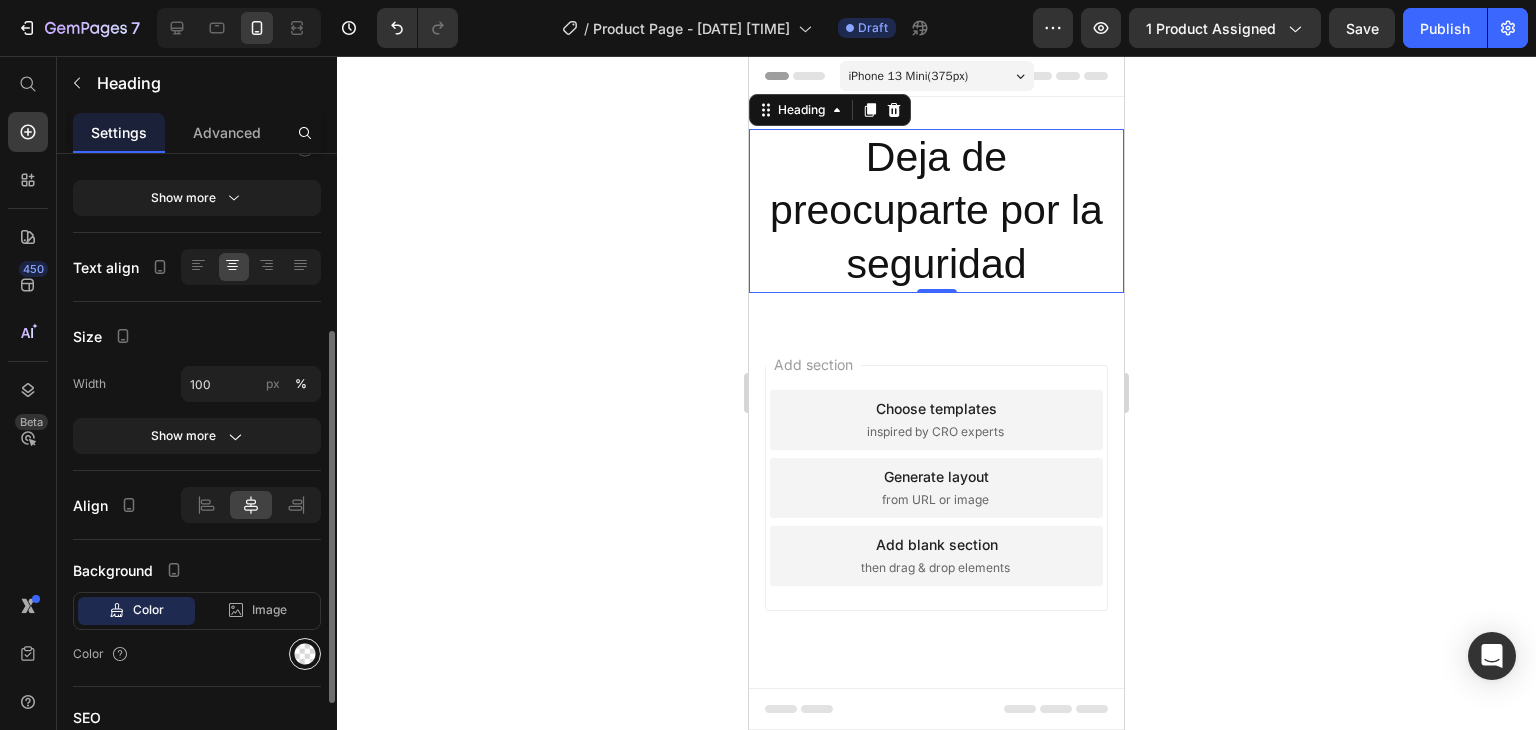 click at bounding box center [305, 654] 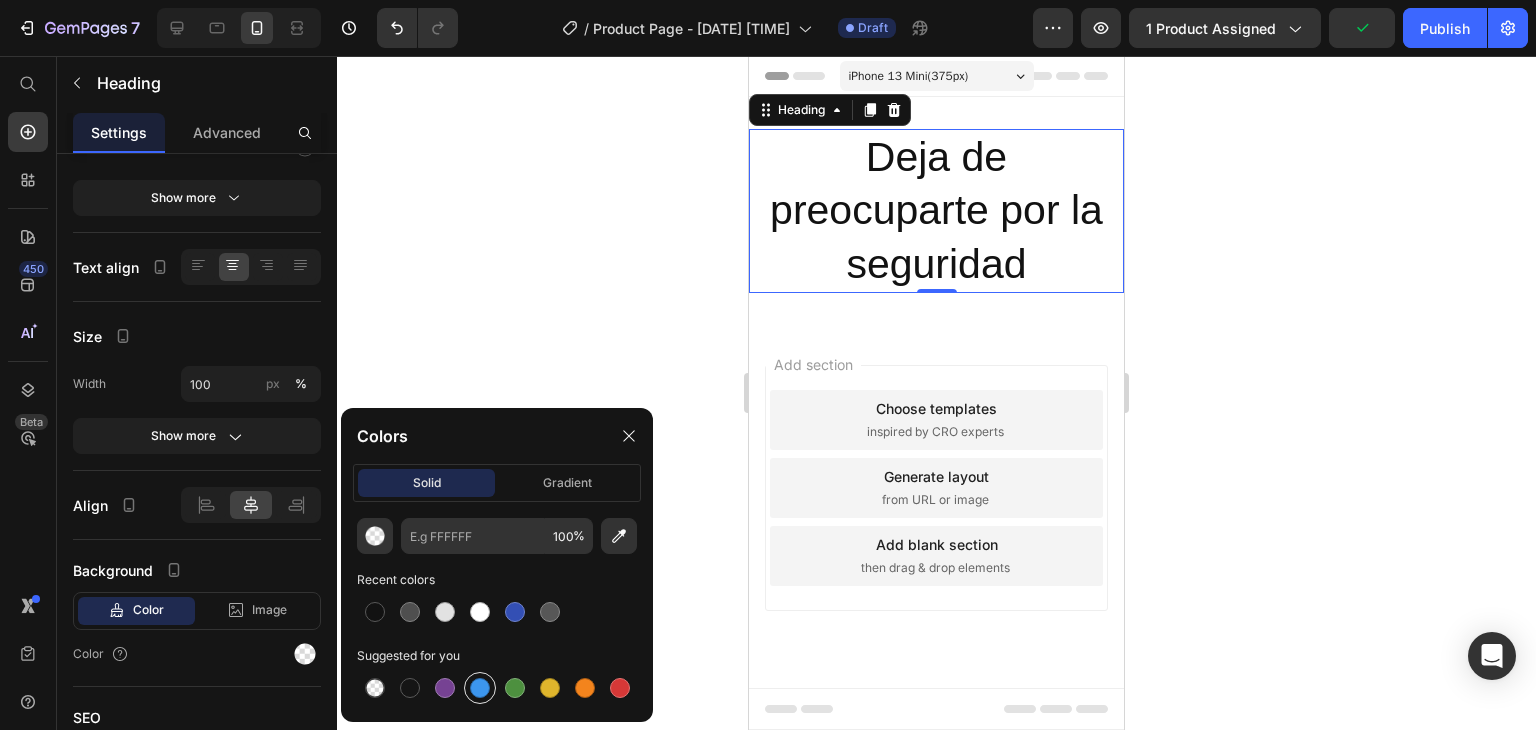 click at bounding box center [480, 688] 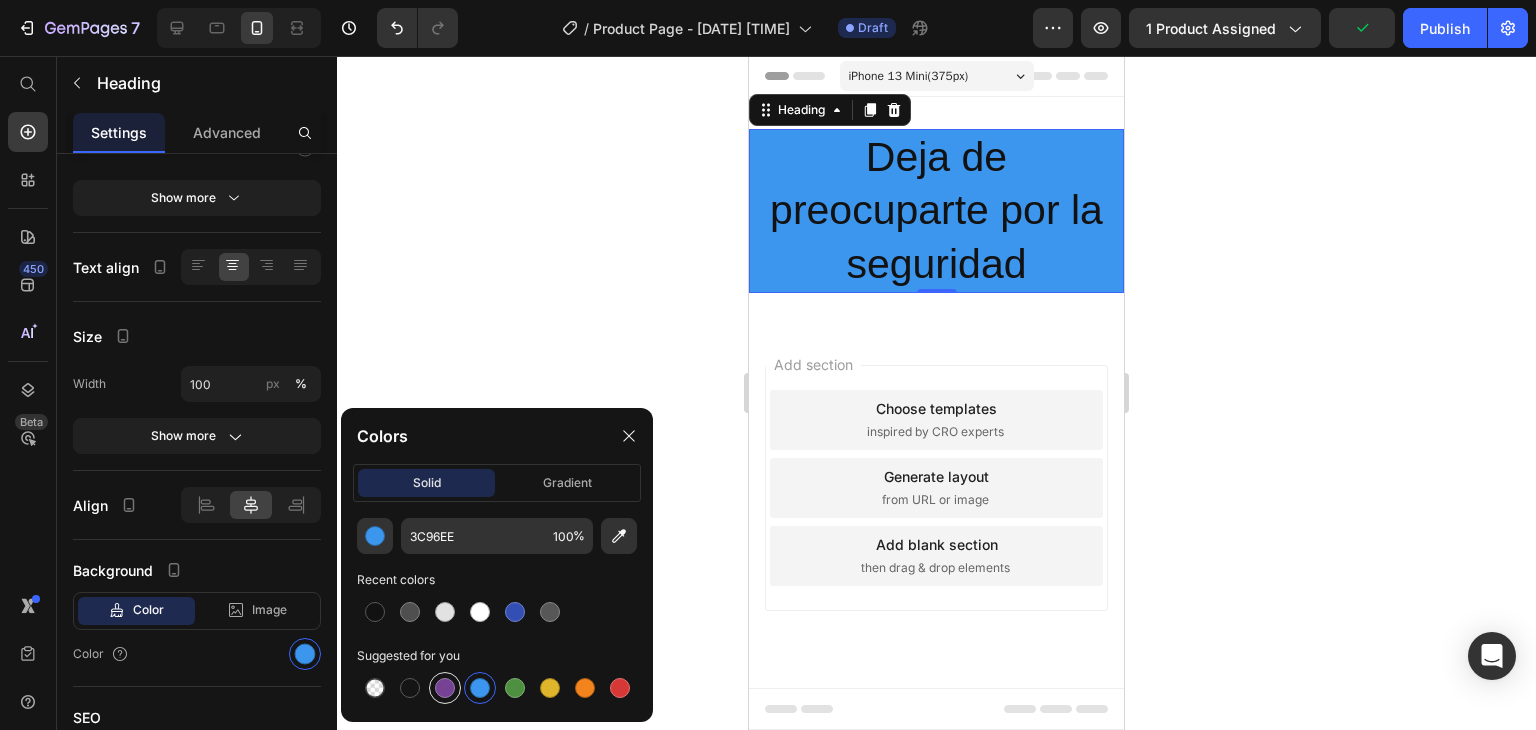 click at bounding box center [445, 688] 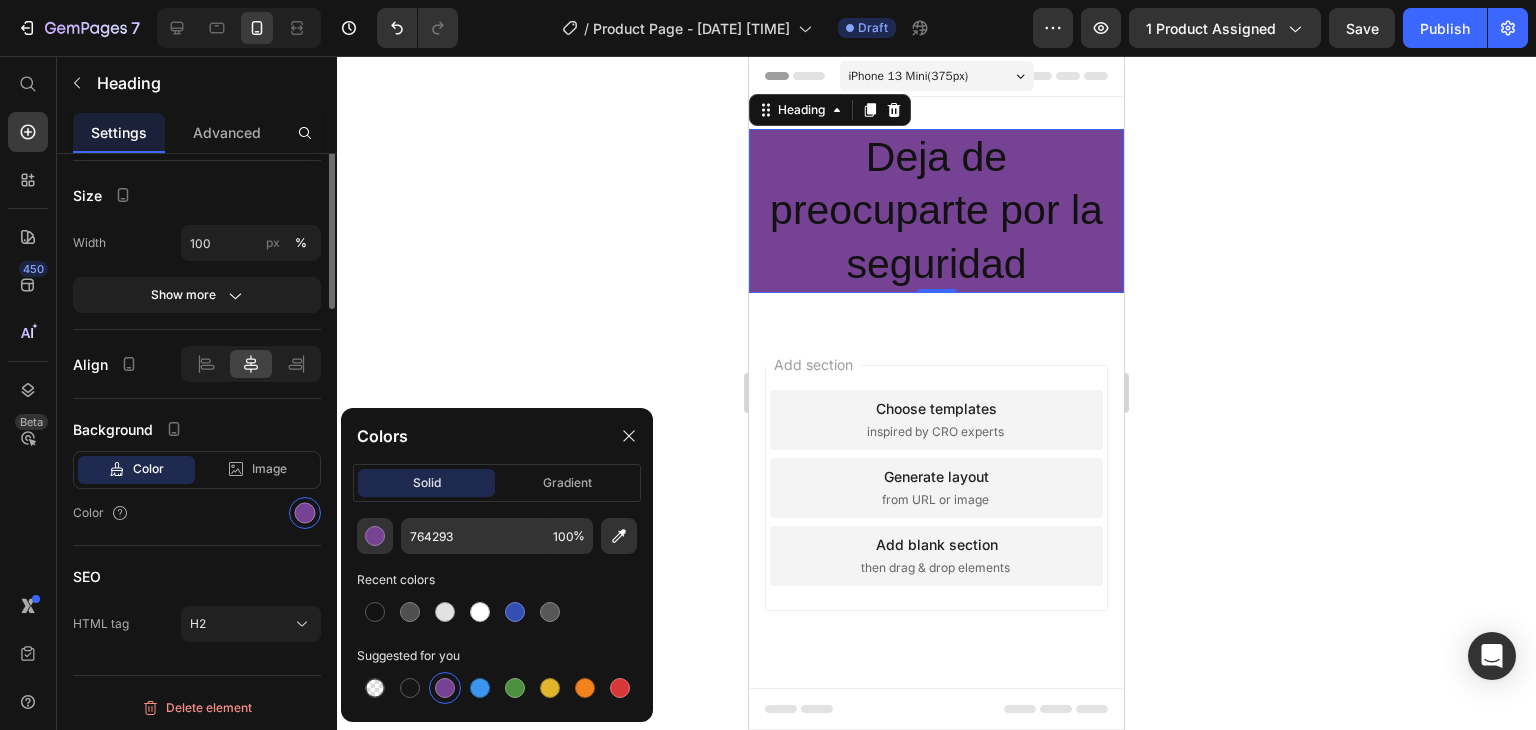 scroll, scrollTop: 141, scrollLeft: 0, axis: vertical 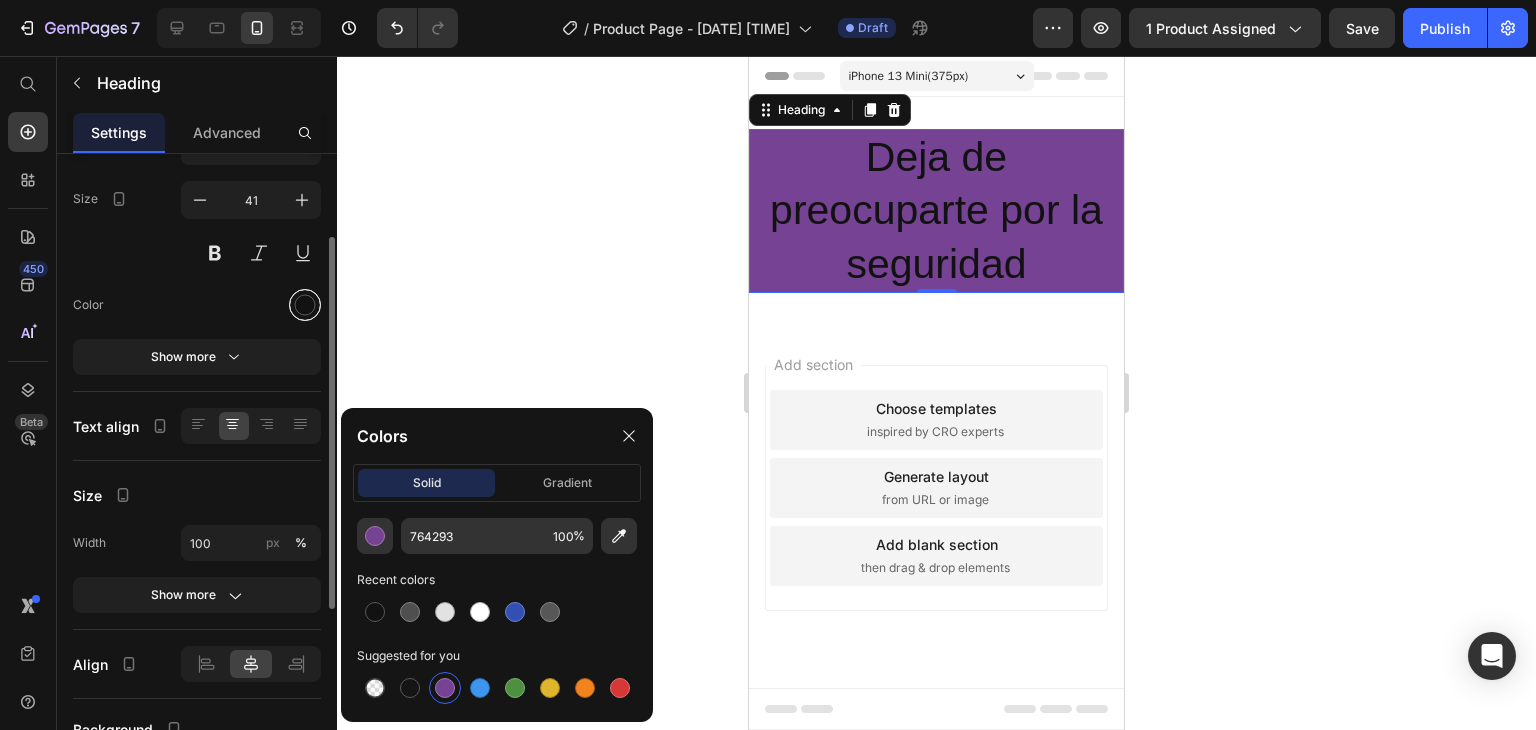 click at bounding box center [305, 305] 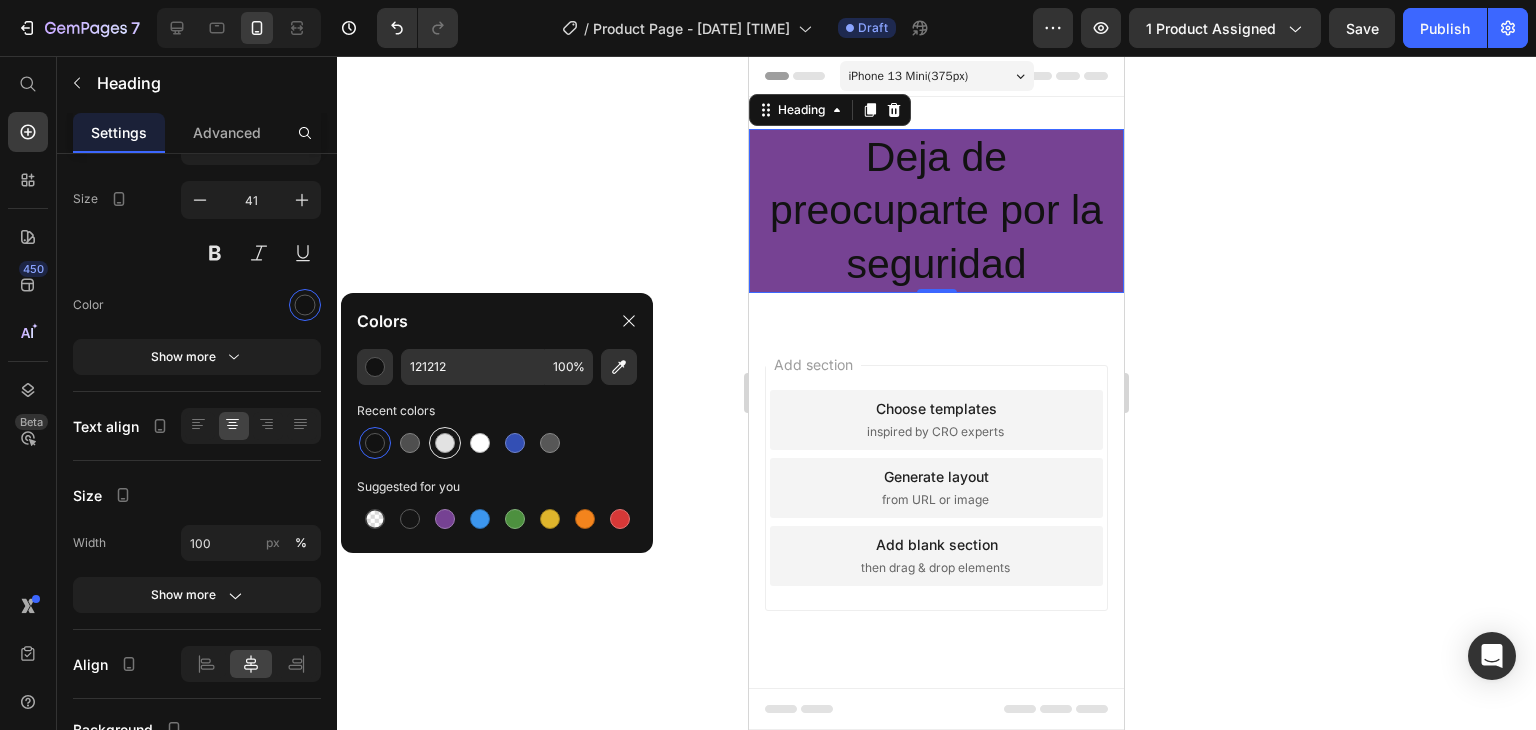 click at bounding box center (445, 443) 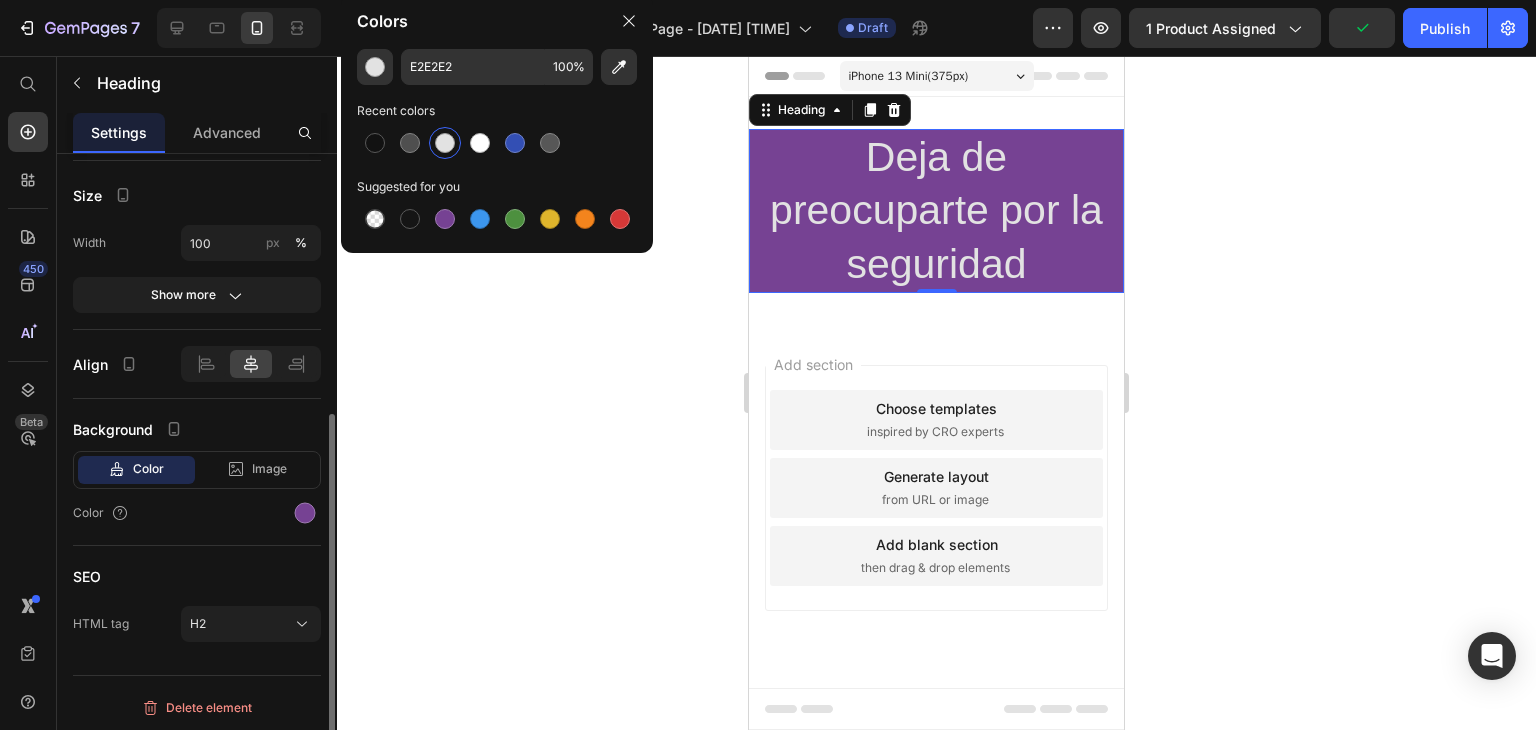 scroll, scrollTop: 41, scrollLeft: 0, axis: vertical 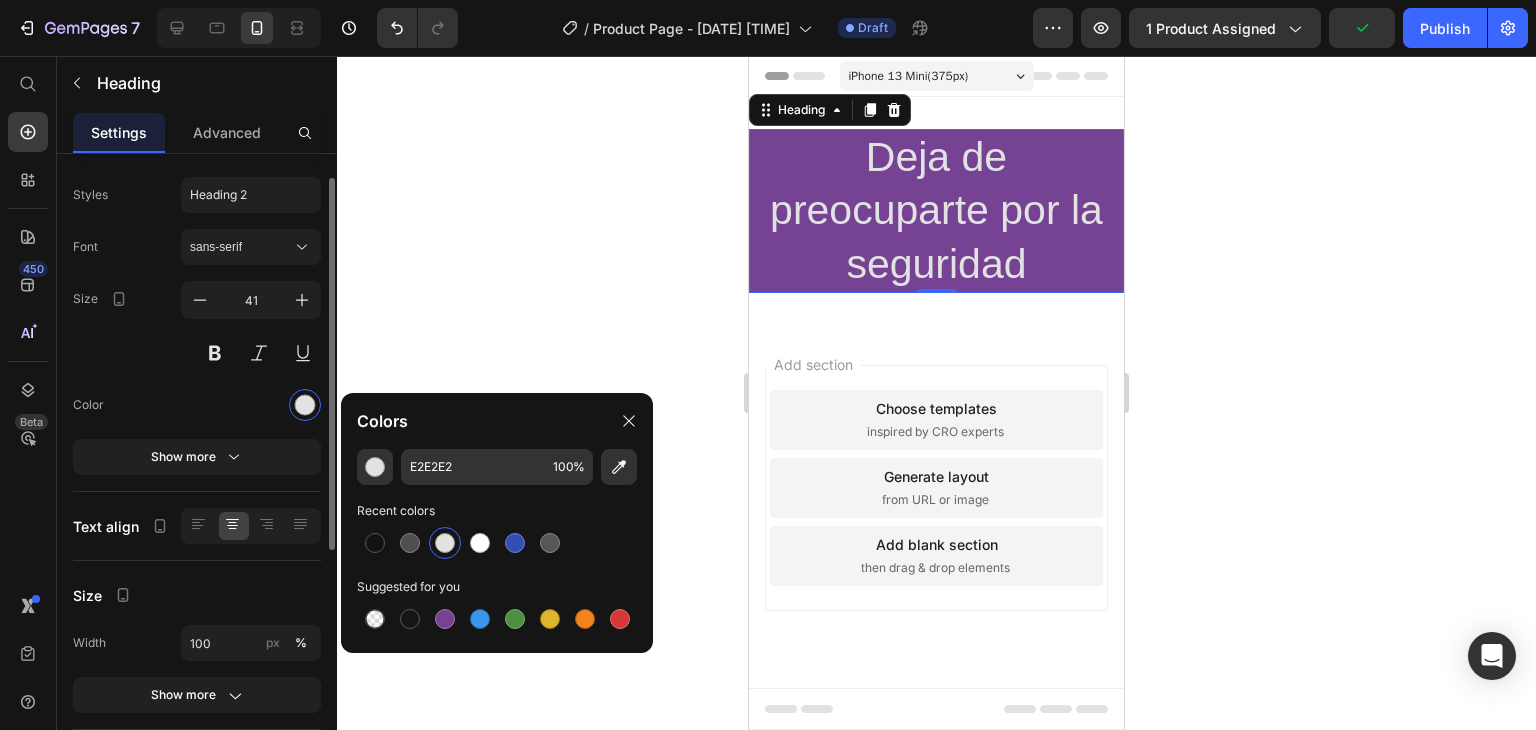 click on "Deja de preocuparte por la seguridad" at bounding box center (936, 211) 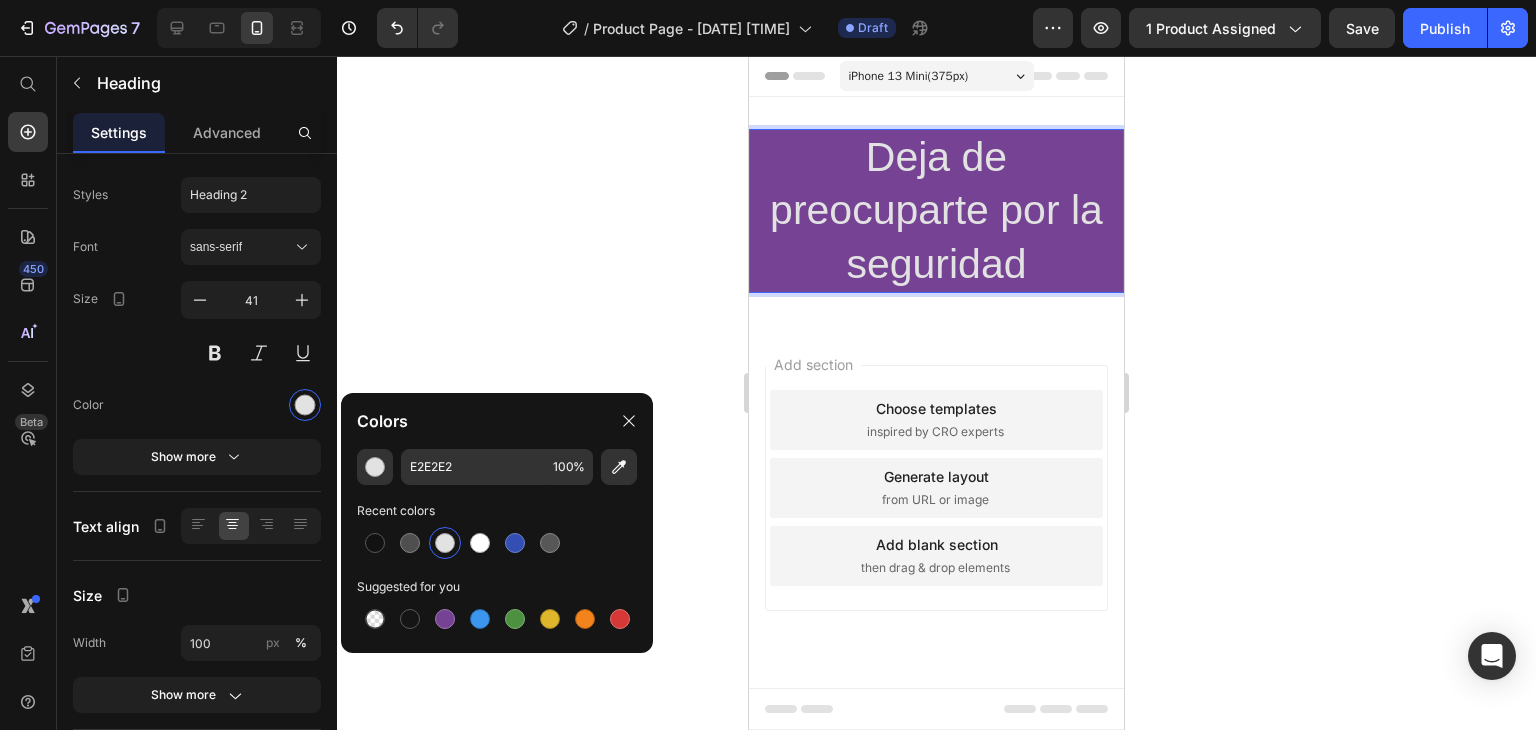 drag, startPoint x: 1028, startPoint y: 257, endPoint x: 758, endPoint y: 159, distance: 287.2351 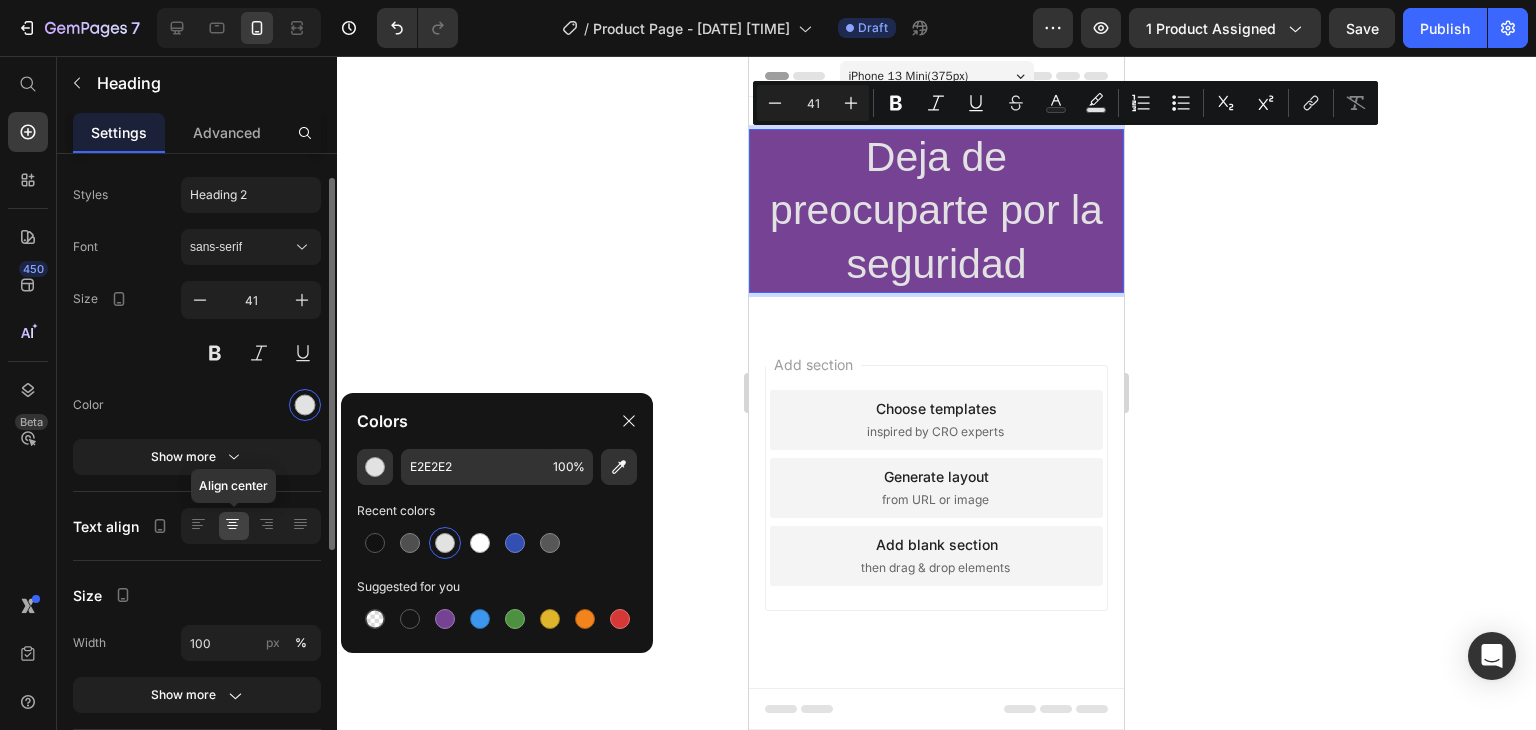 scroll, scrollTop: 0, scrollLeft: 0, axis: both 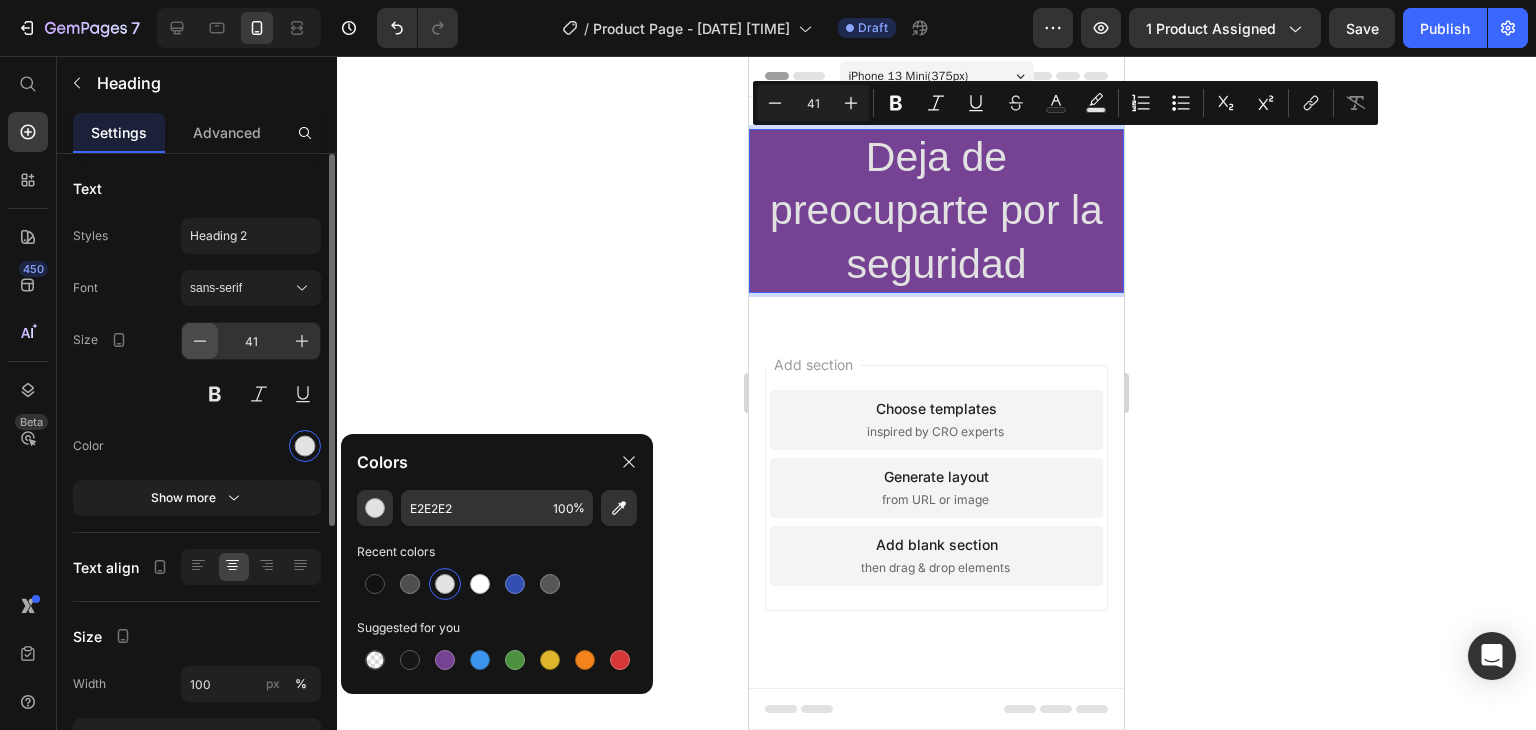 click at bounding box center (200, 341) 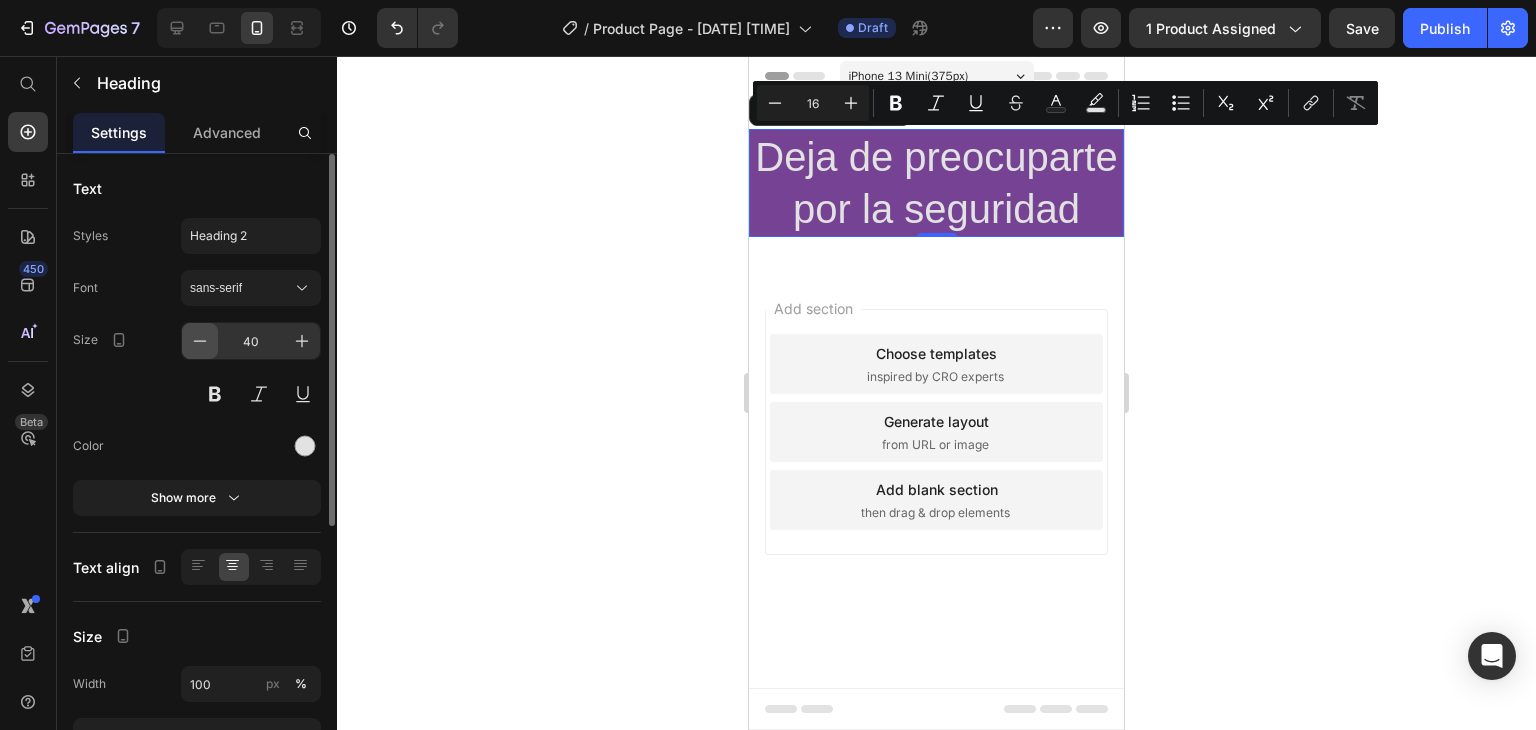 click at bounding box center [200, 341] 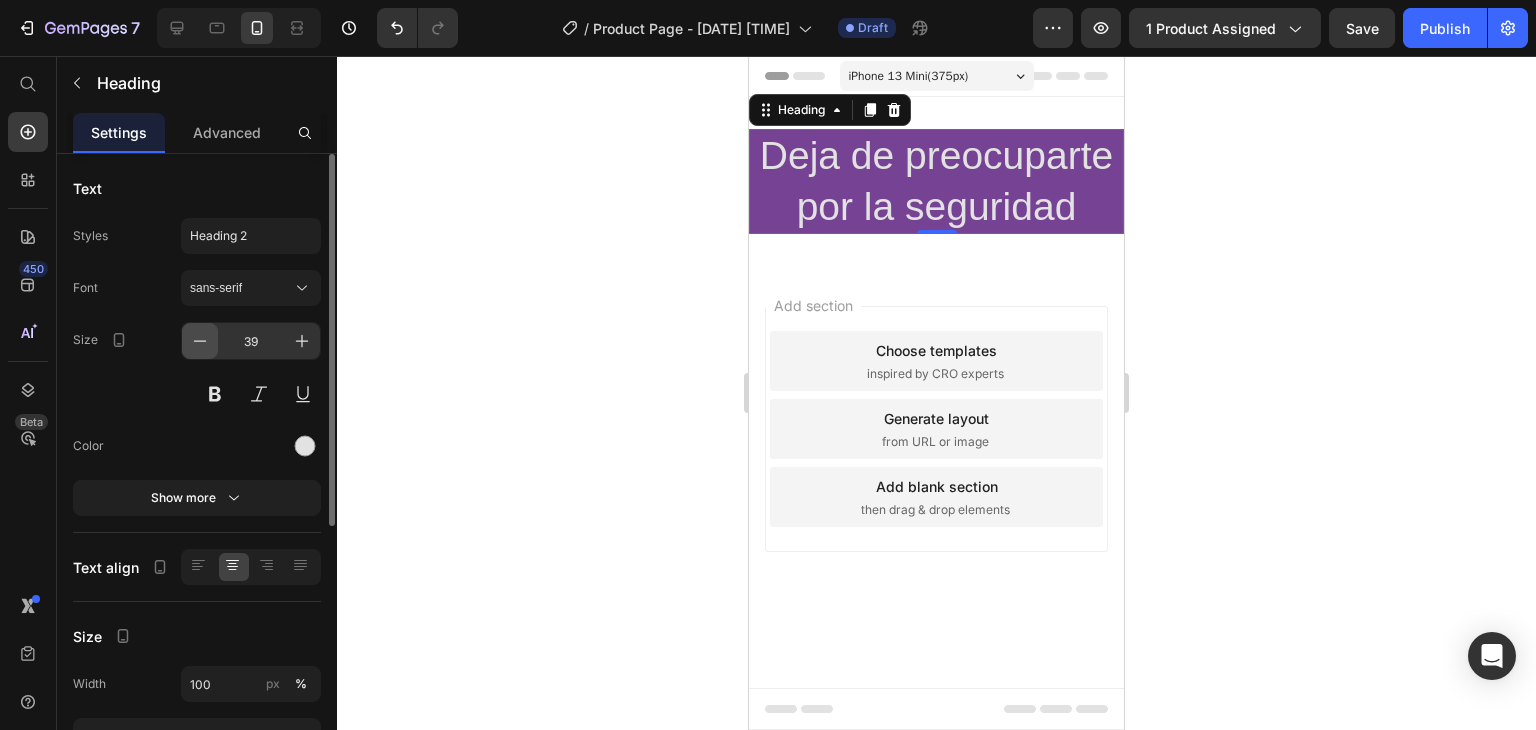 click 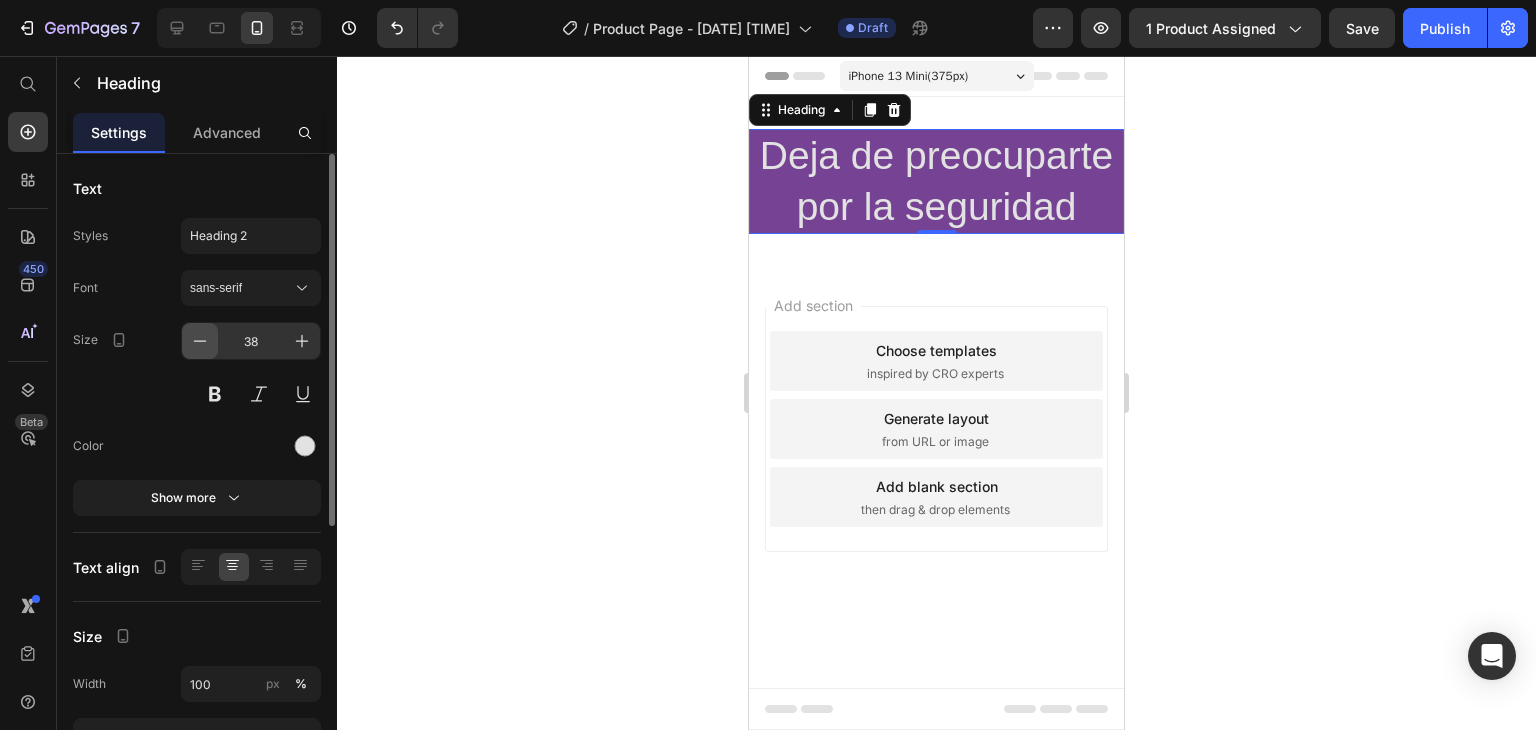 click 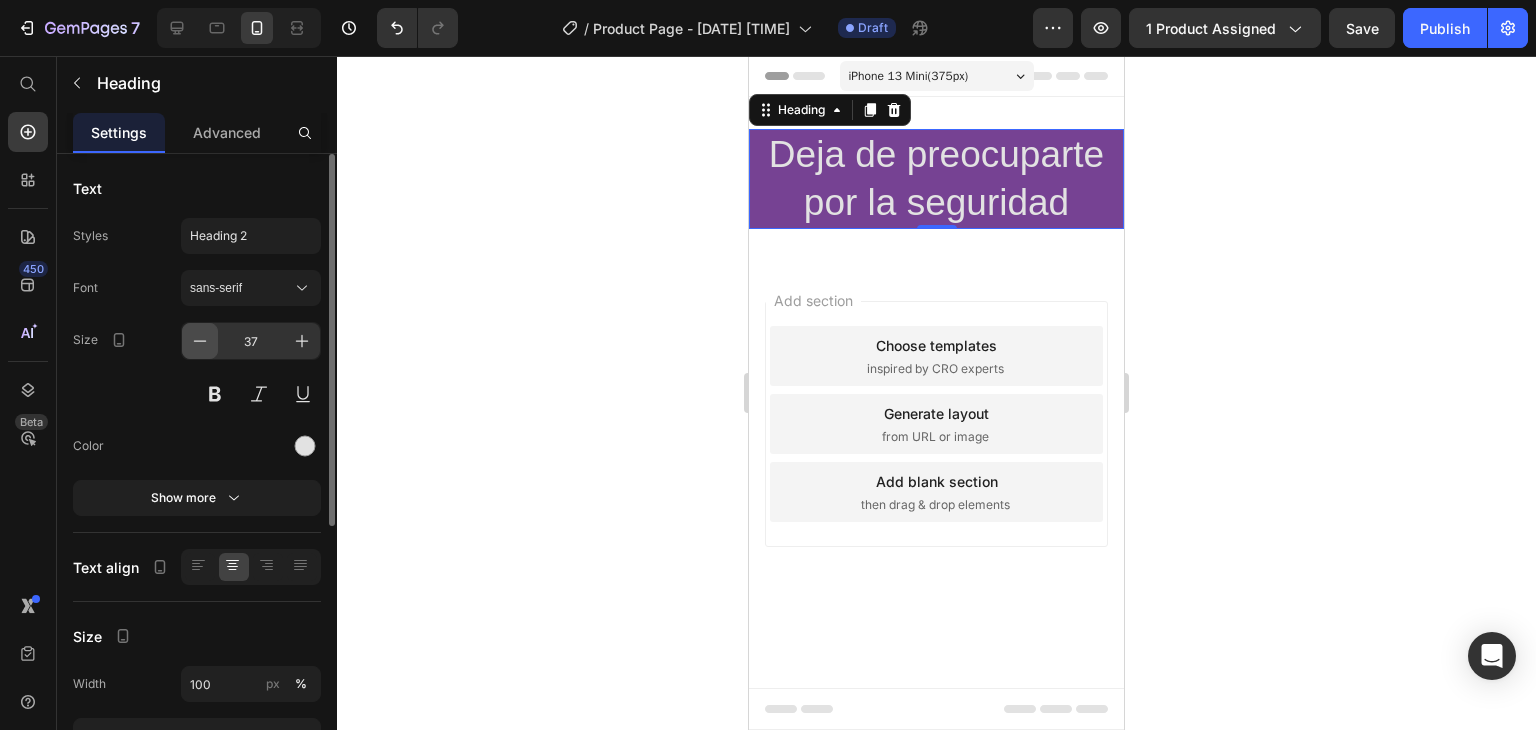click 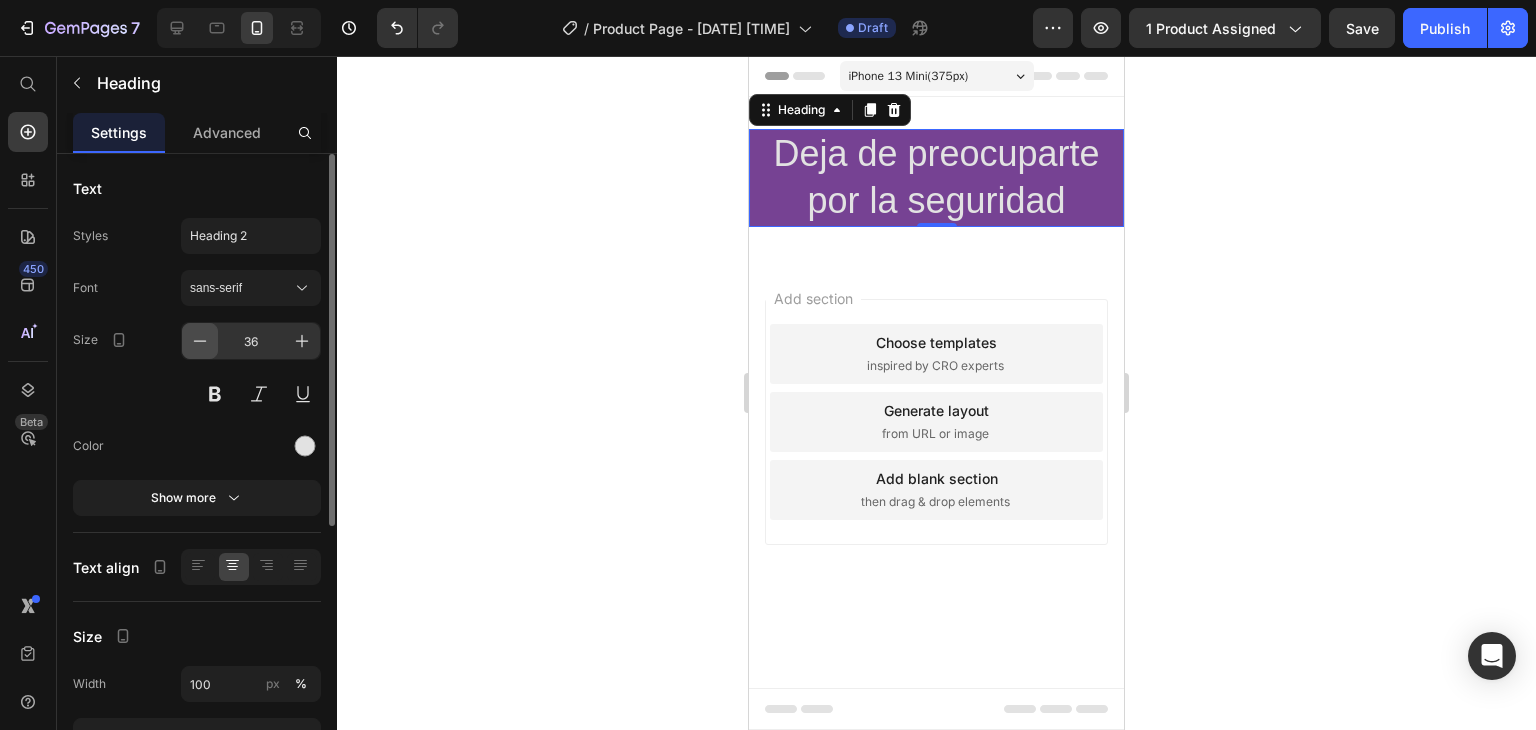 click 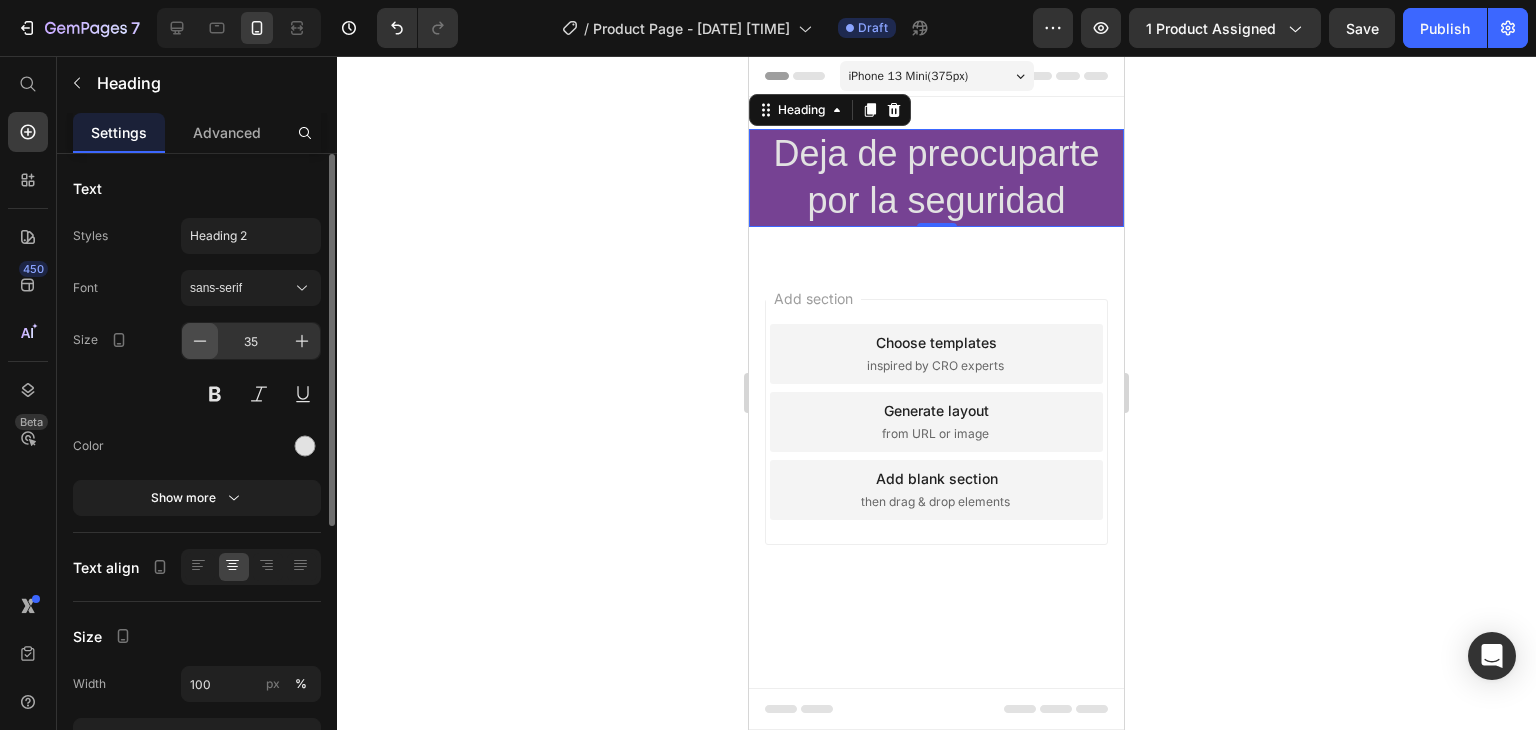 click 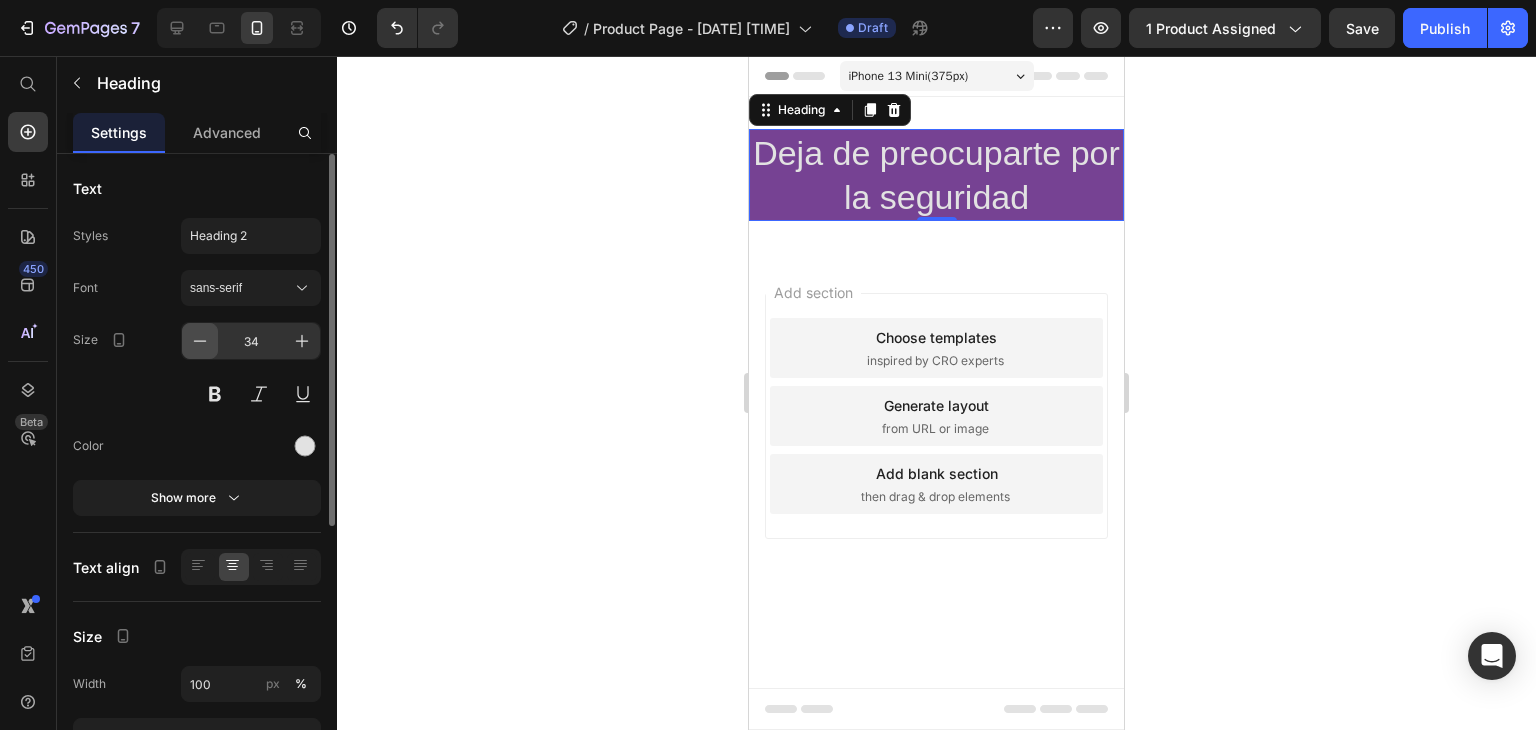 click 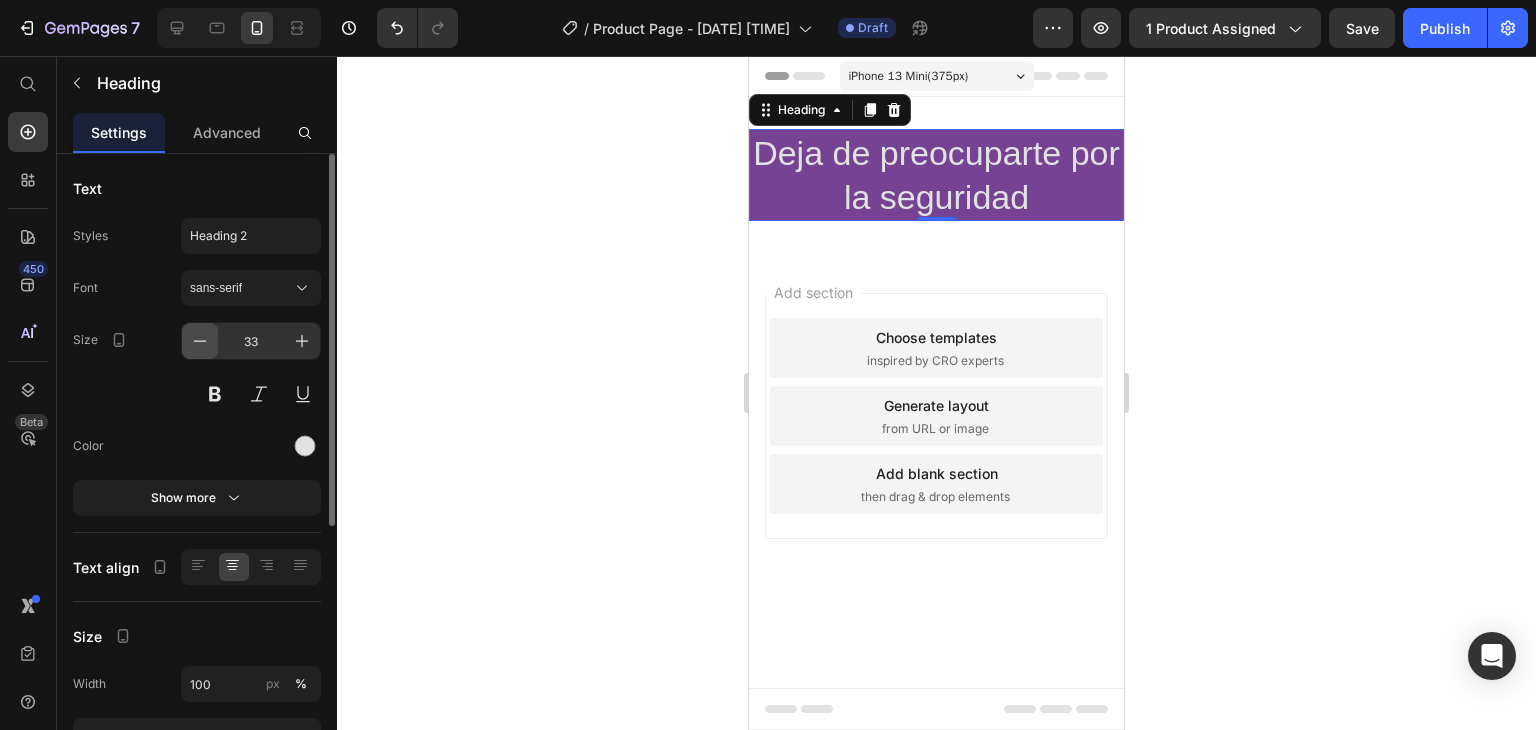 click 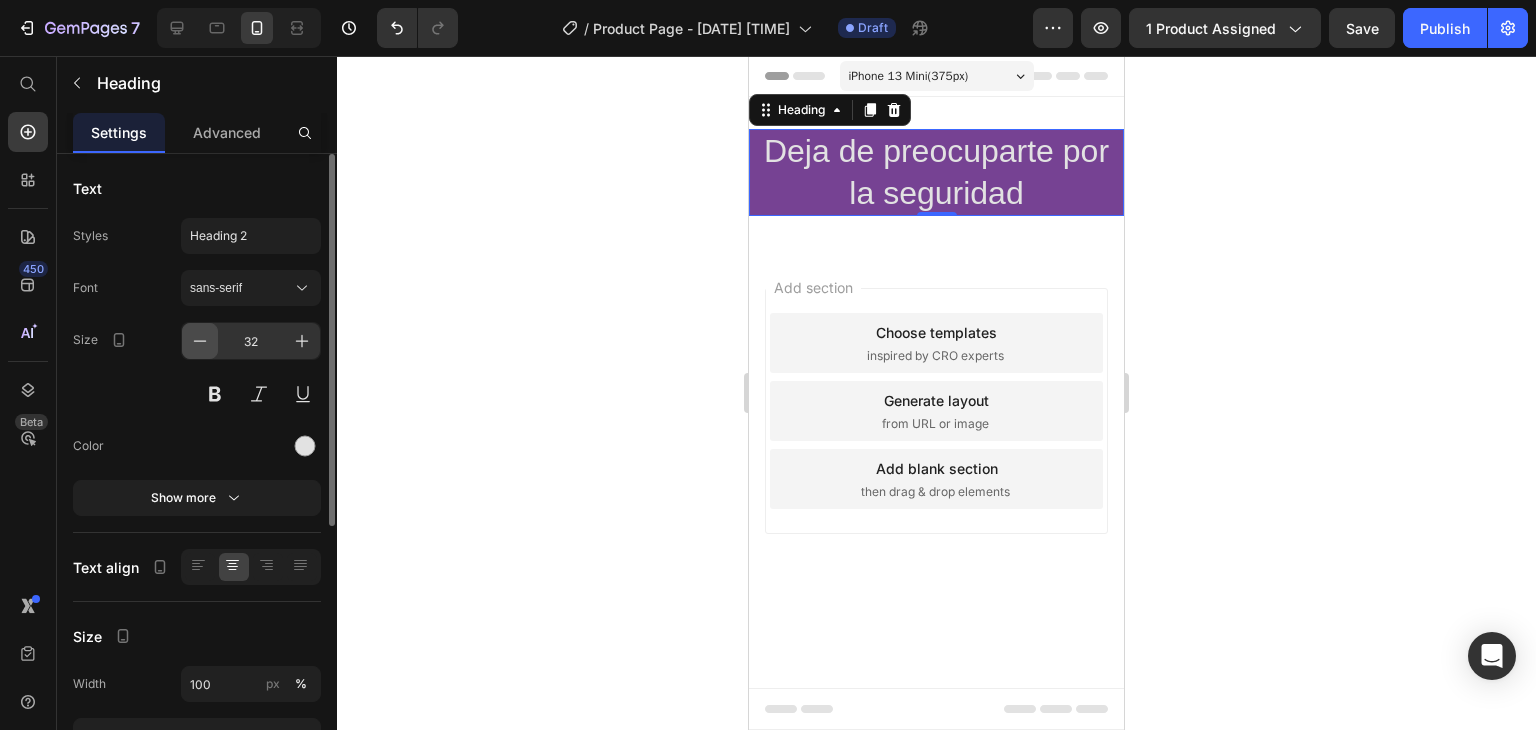 click 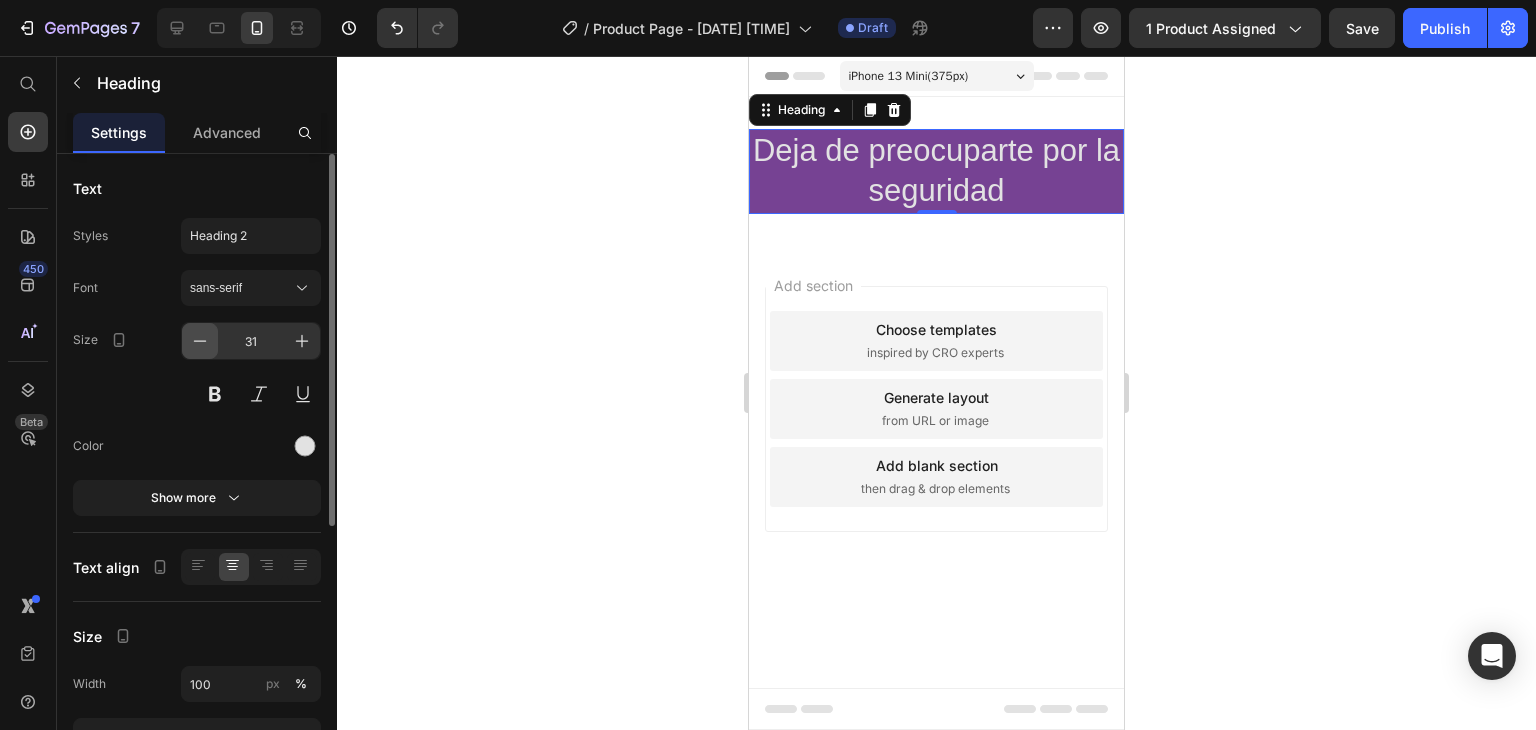 click 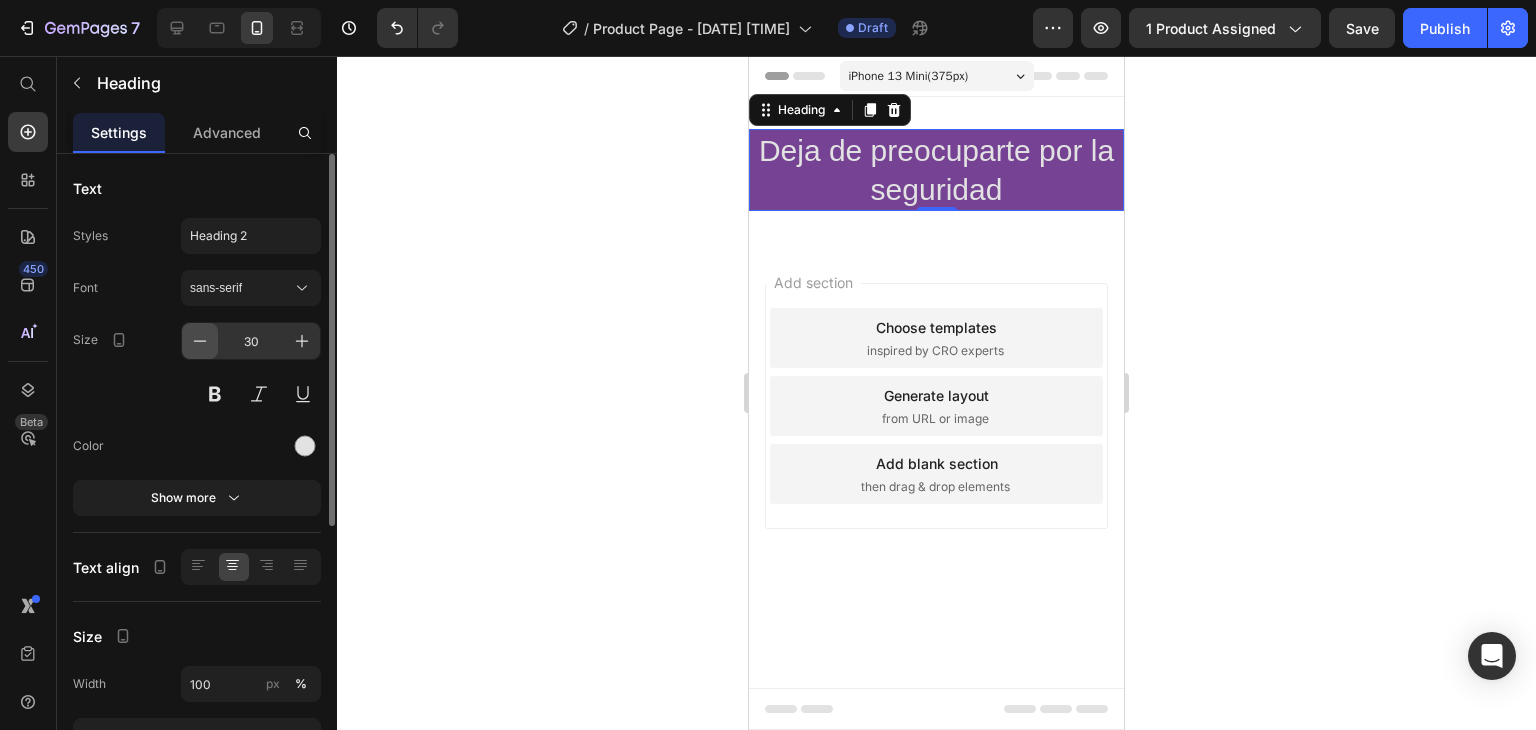 click 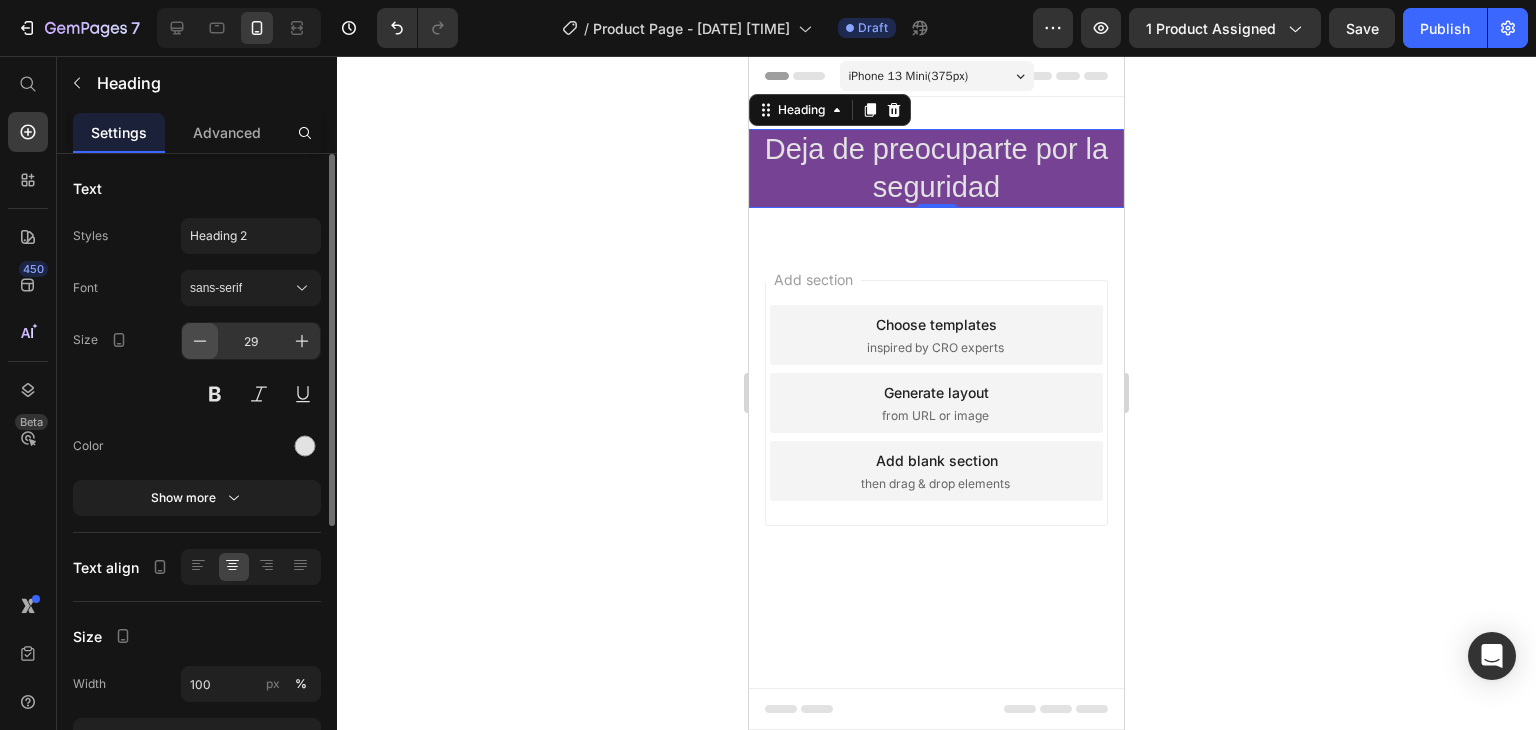 click 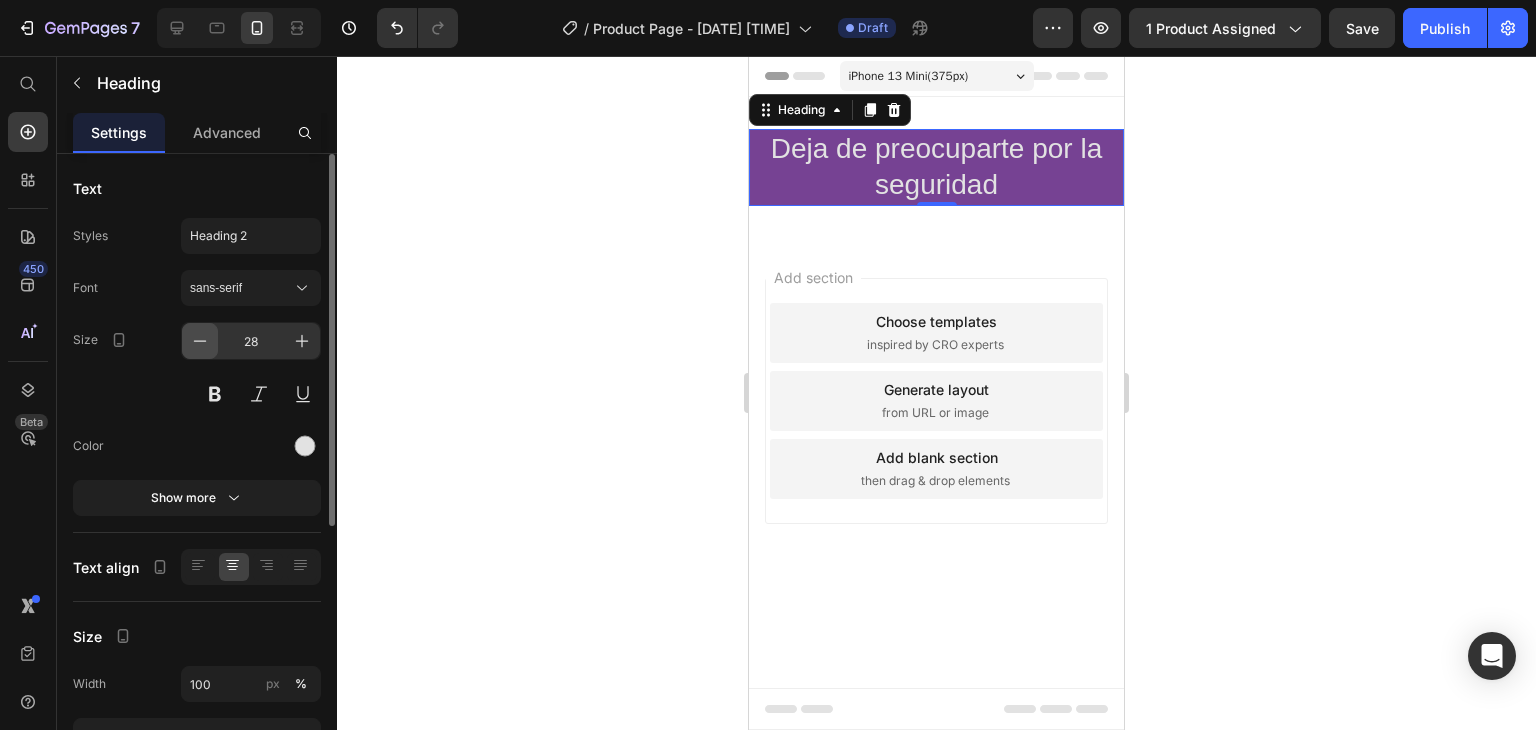 click 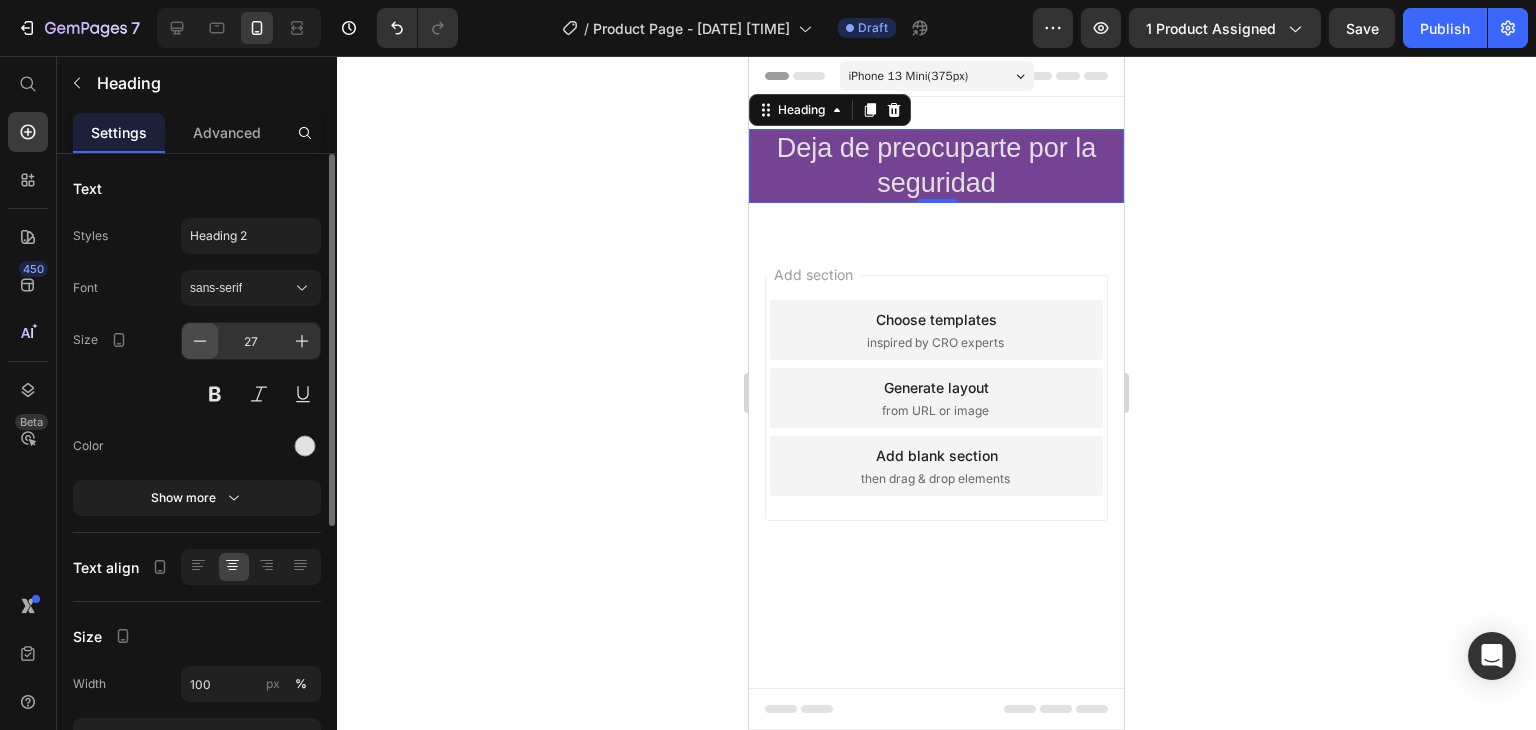 click 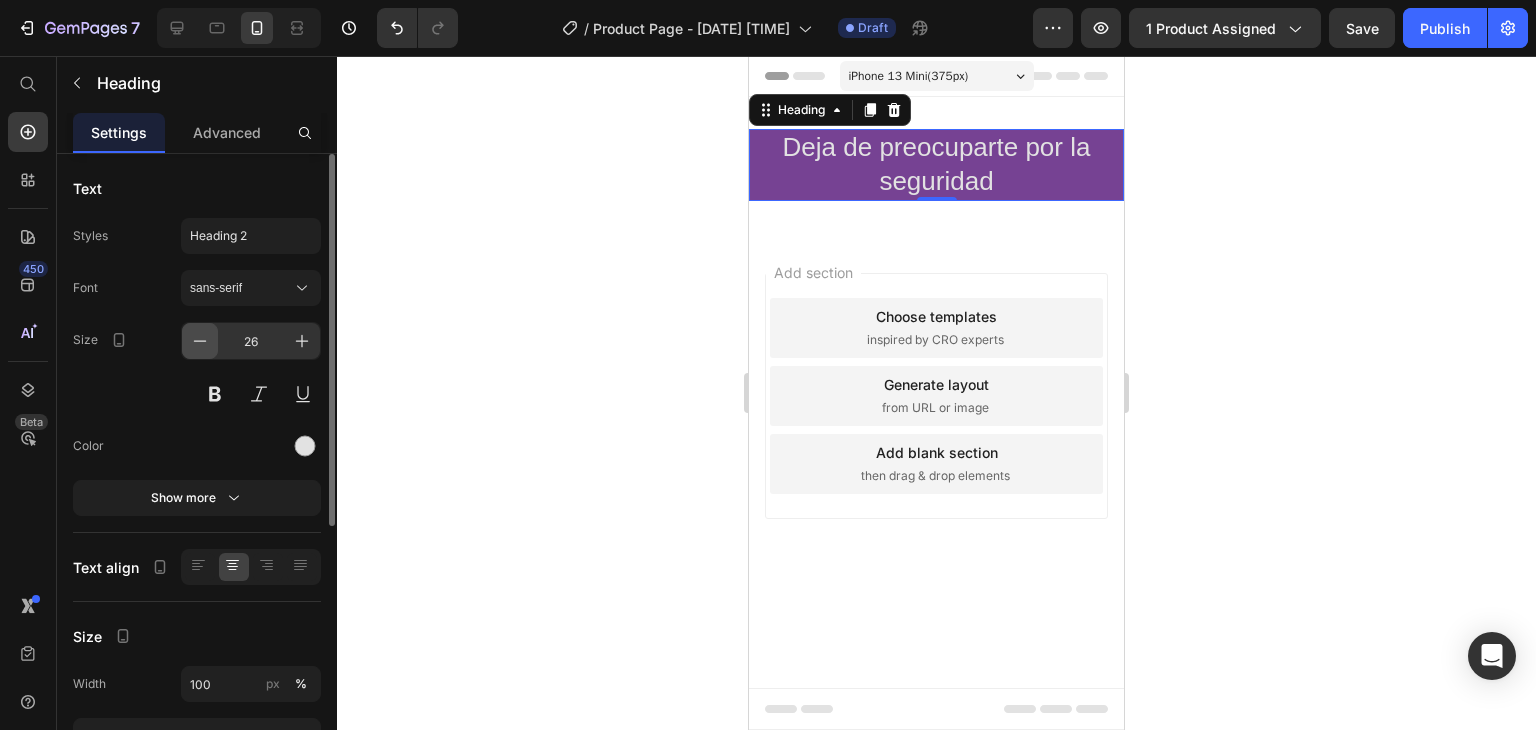 click 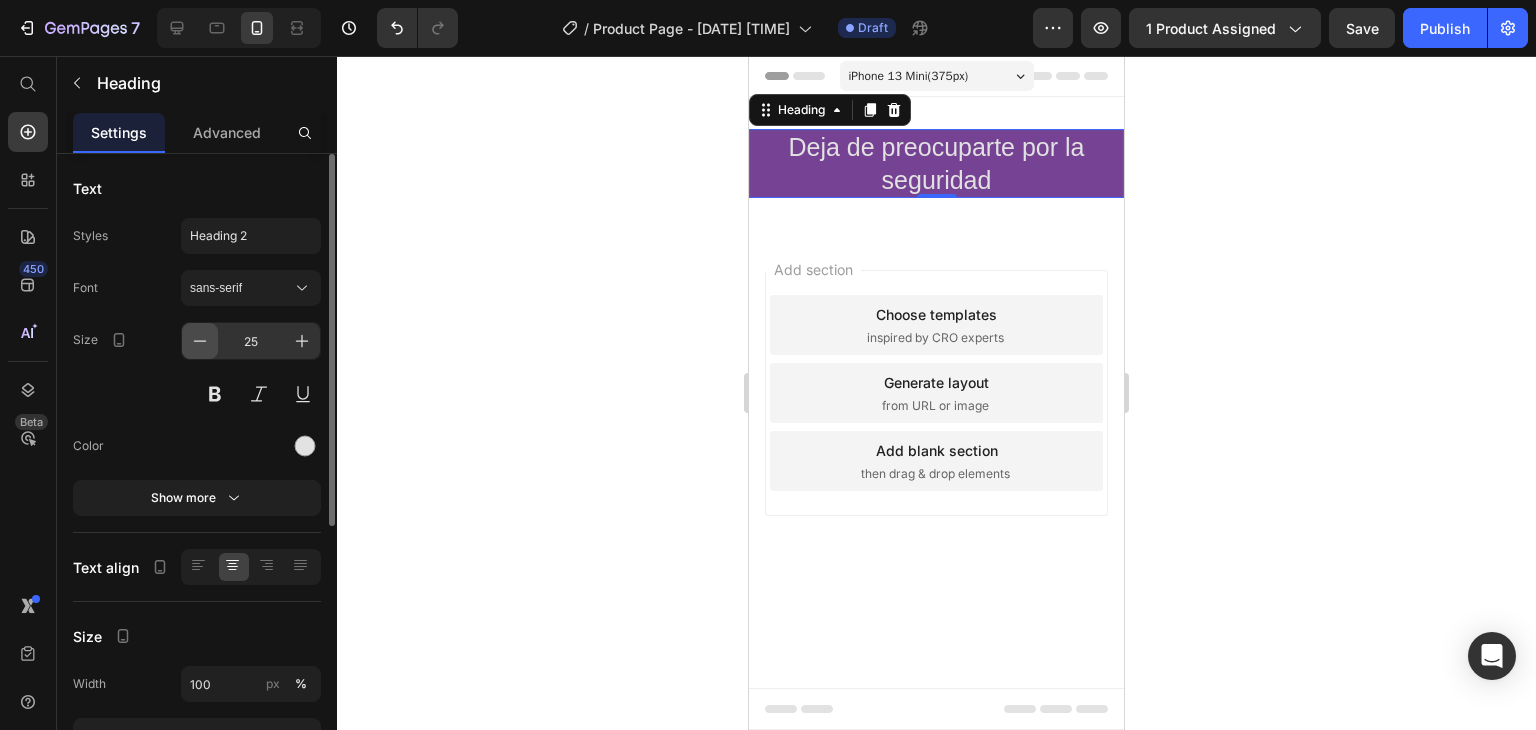click 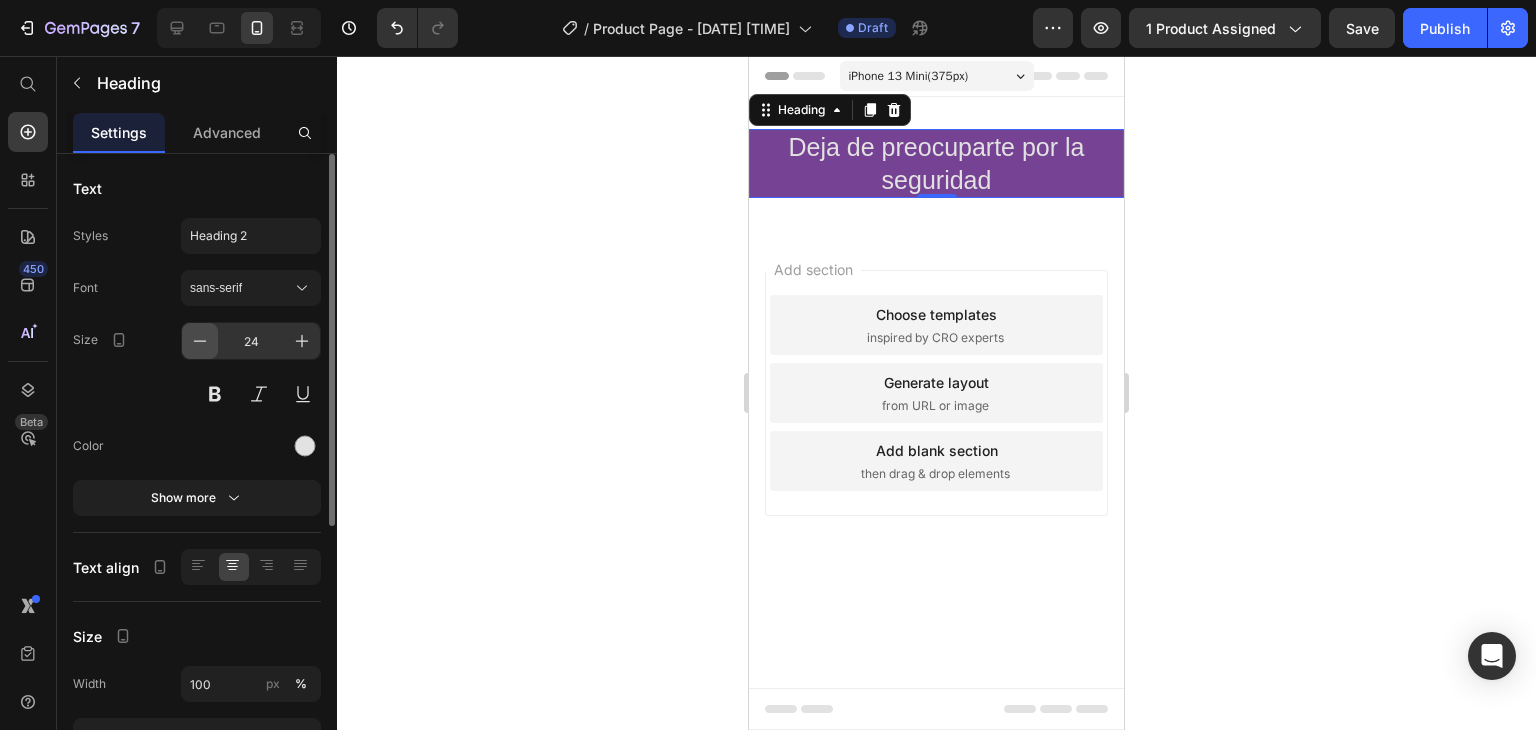 click 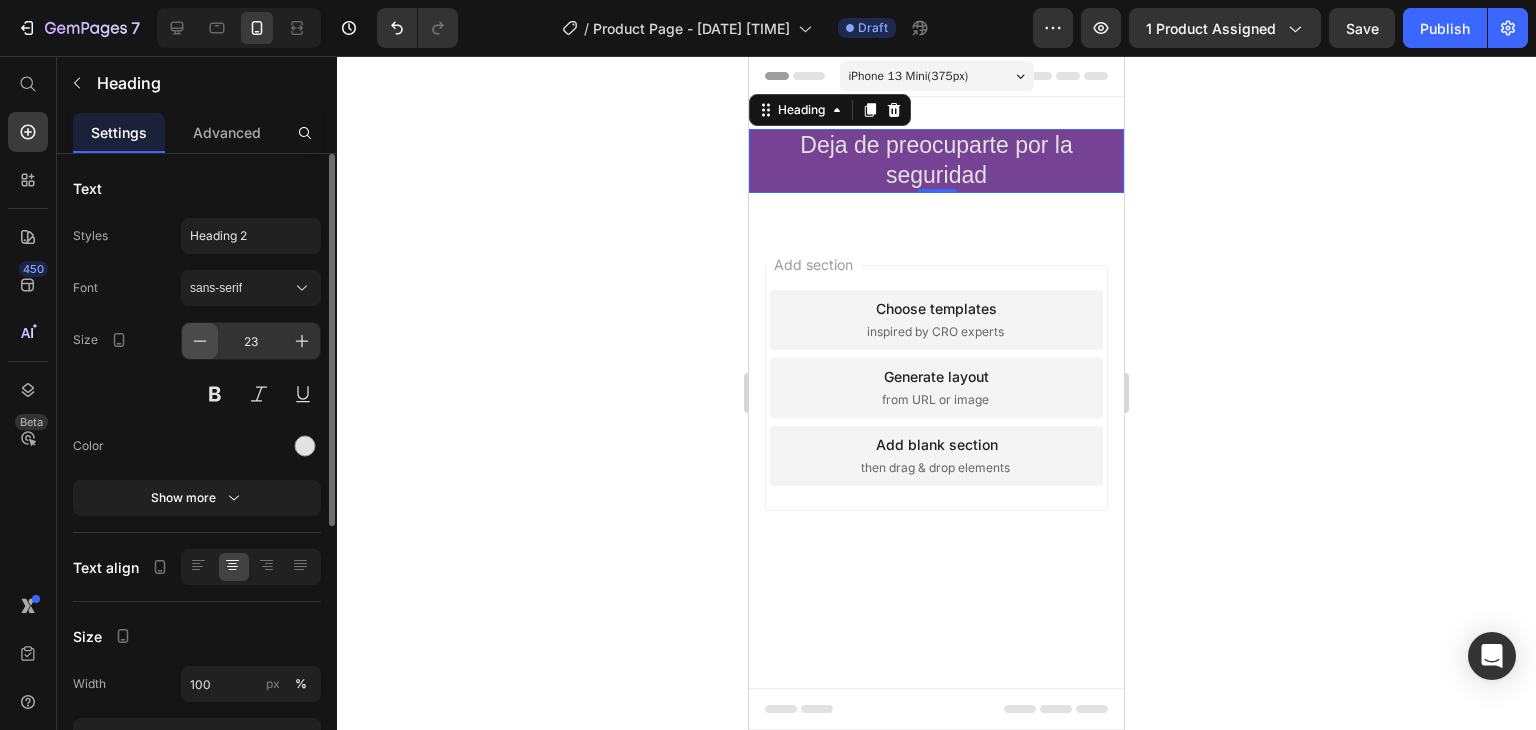 click 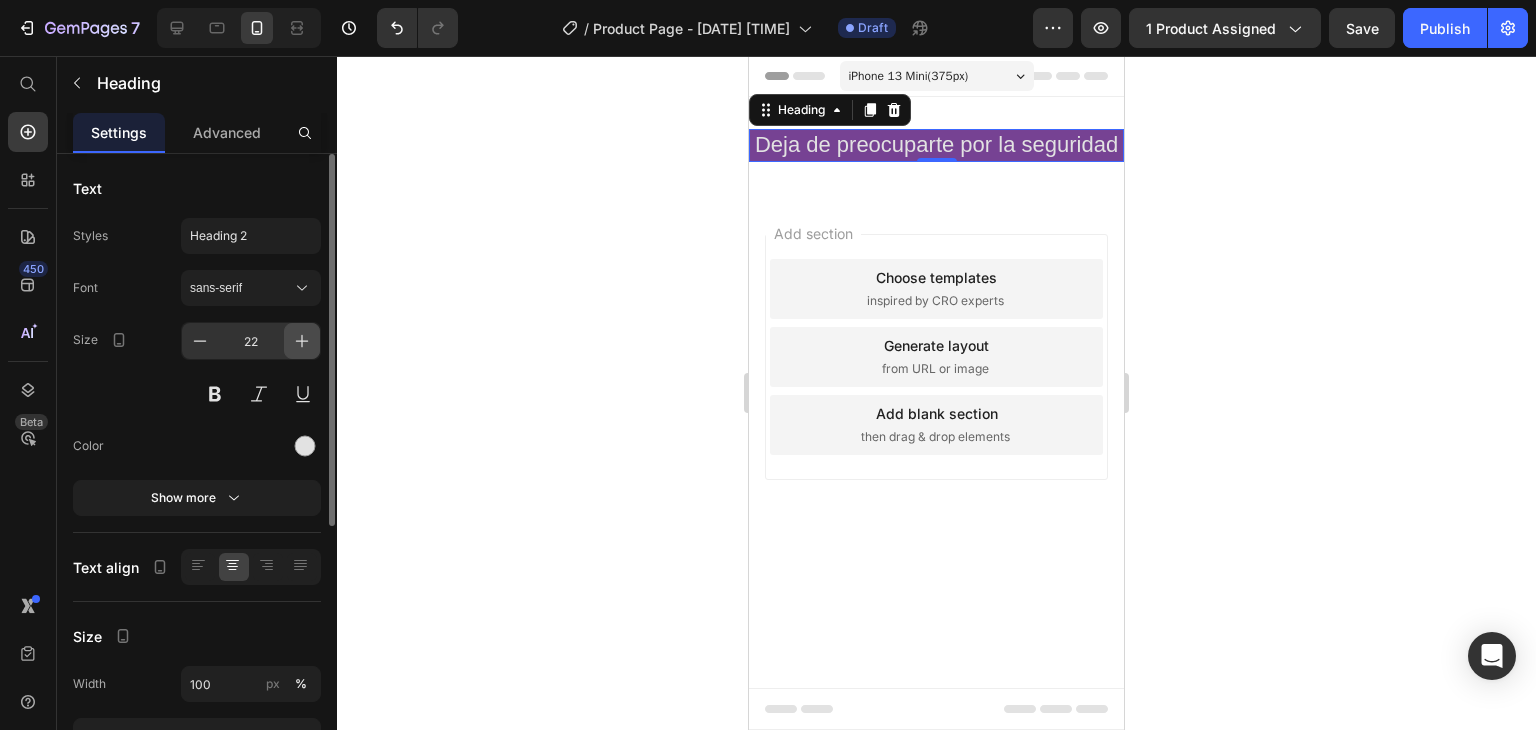 click 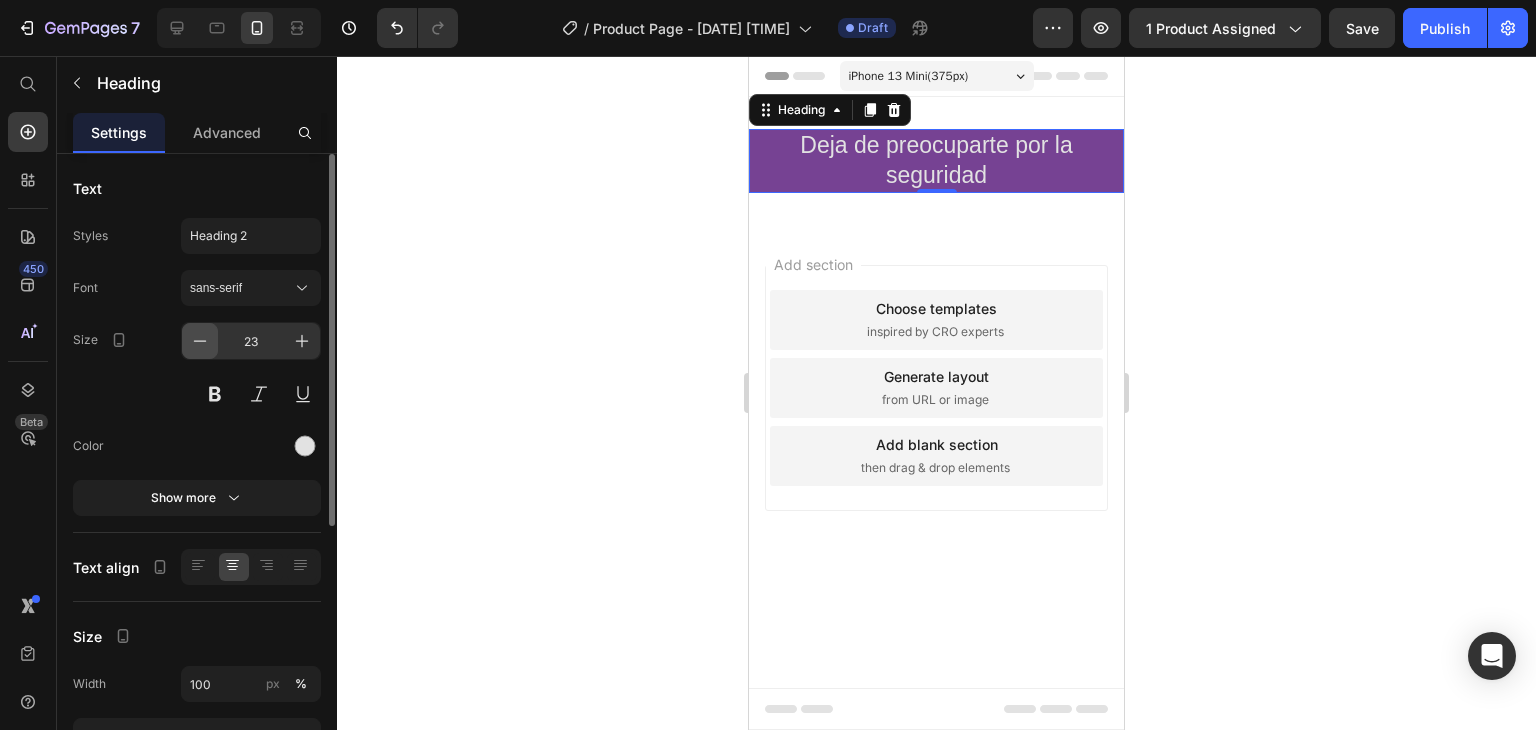 click 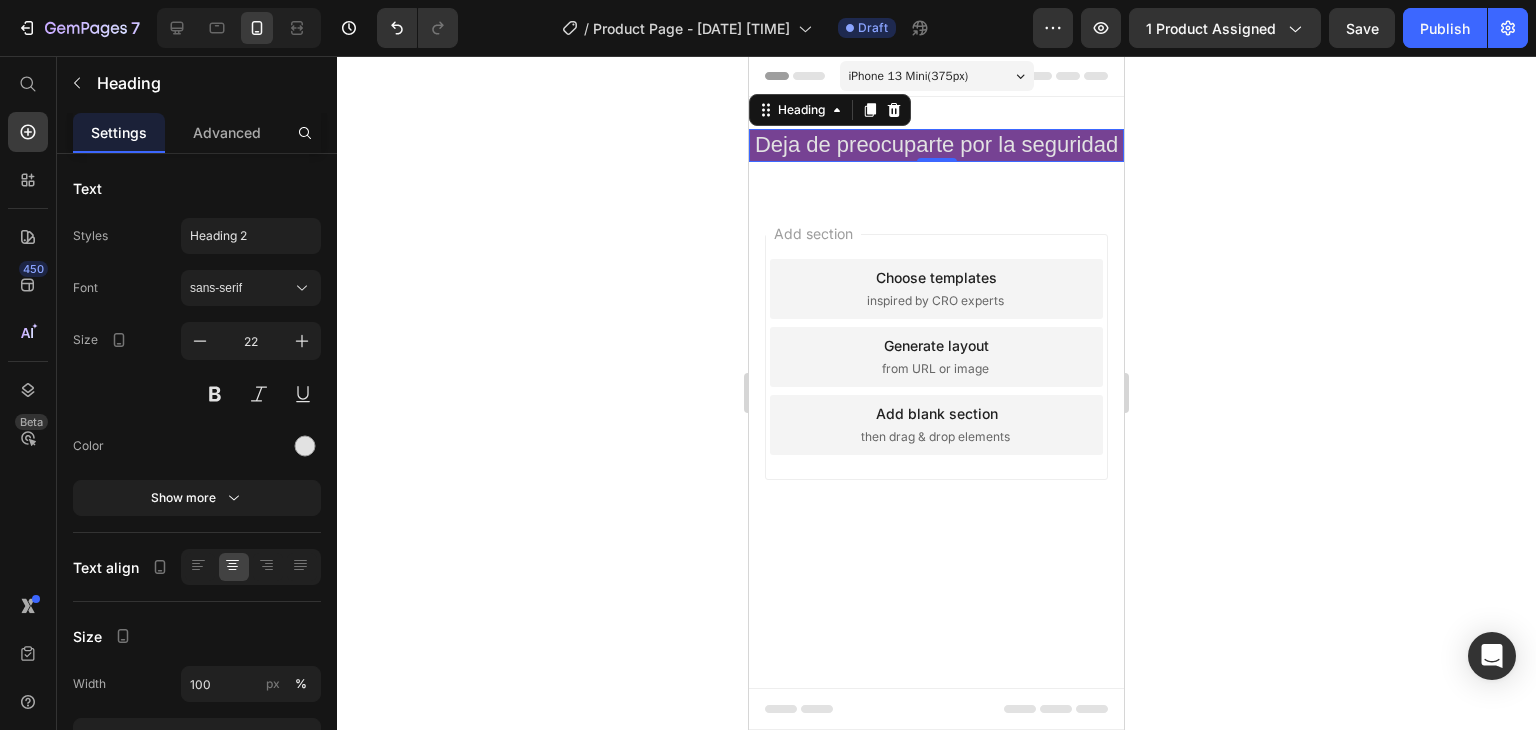 click 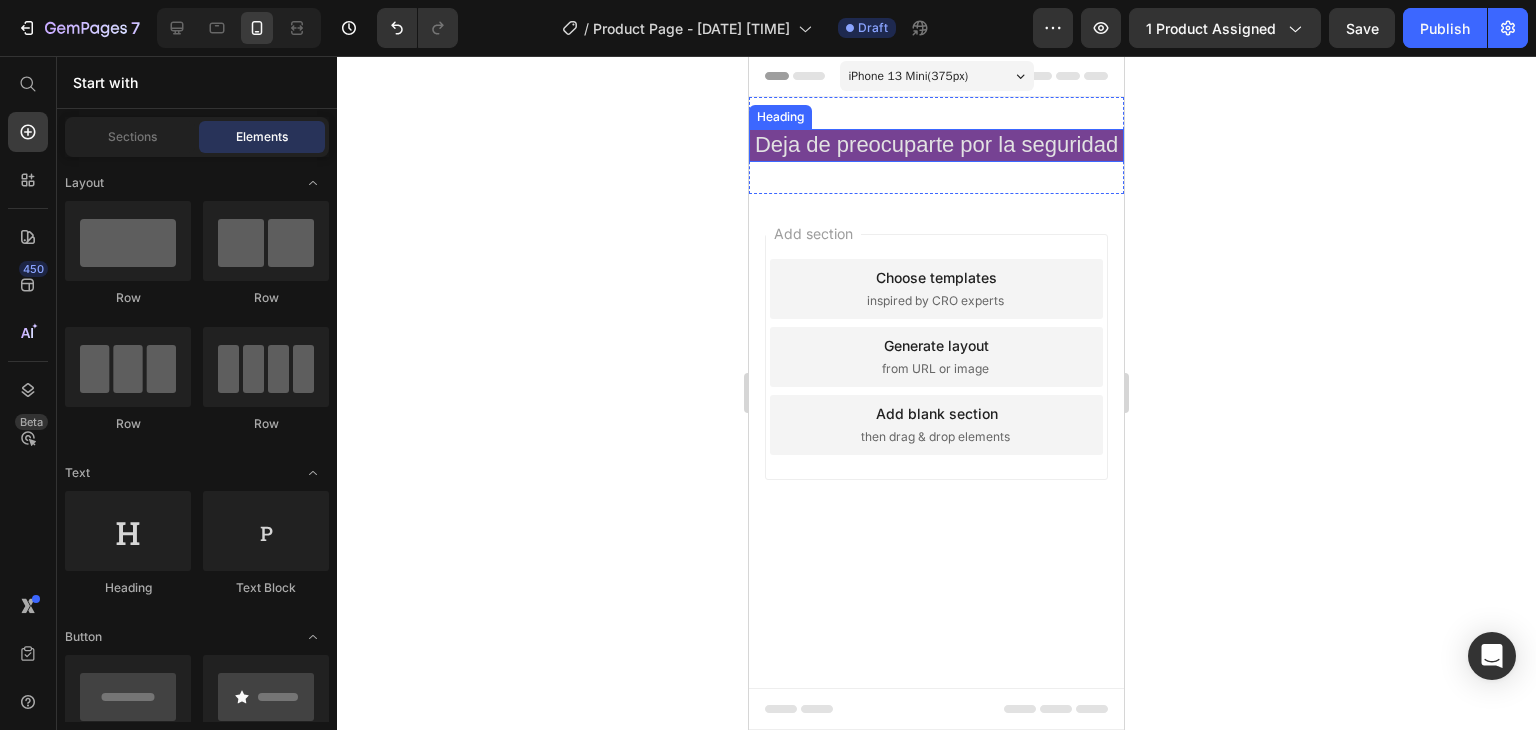 click on "Deja de preocuparte por la seguridad" at bounding box center (936, 145) 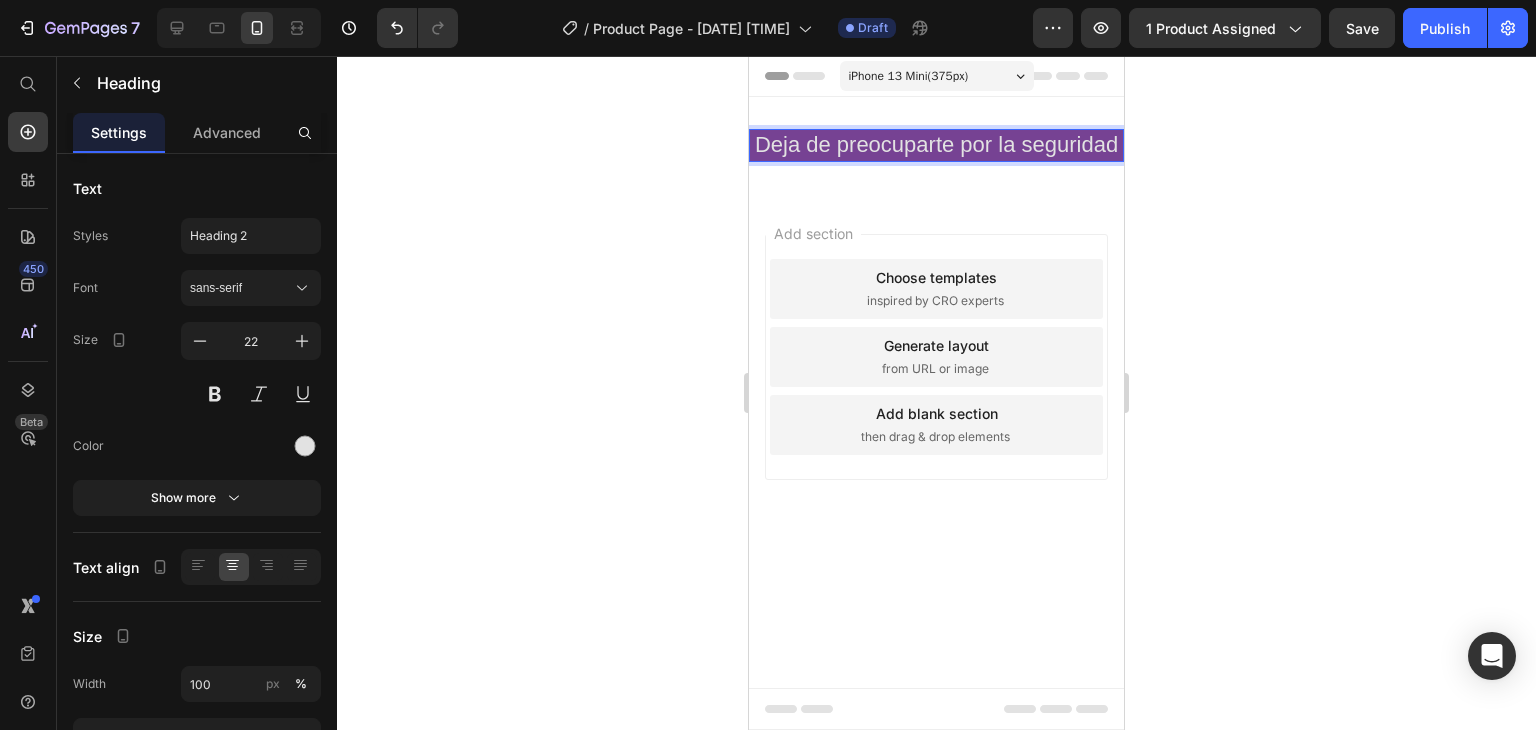 click on "Deja de preocuparte por la seguridad" at bounding box center (936, 145) 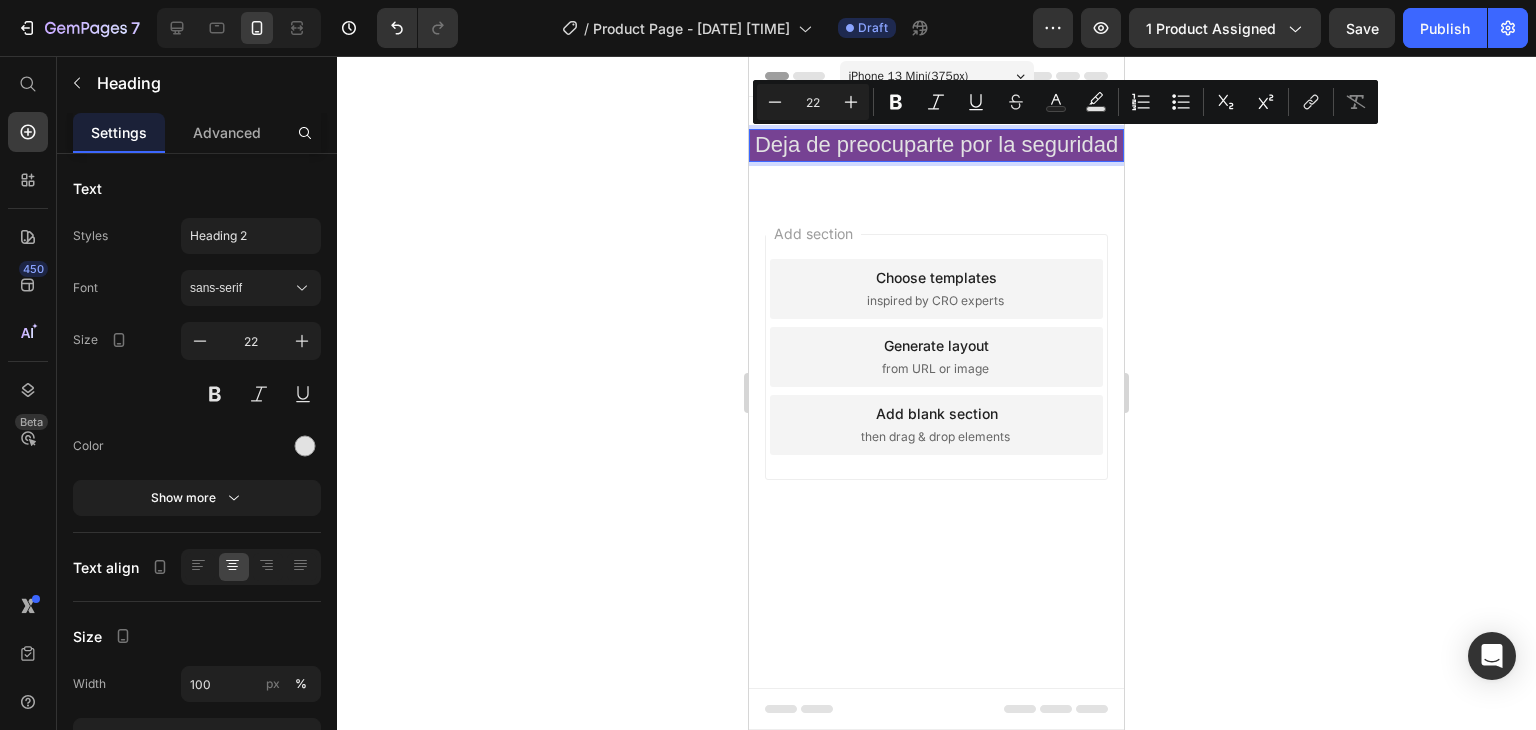 click on "Deja de preocuparte por la seguridad" at bounding box center [936, 145] 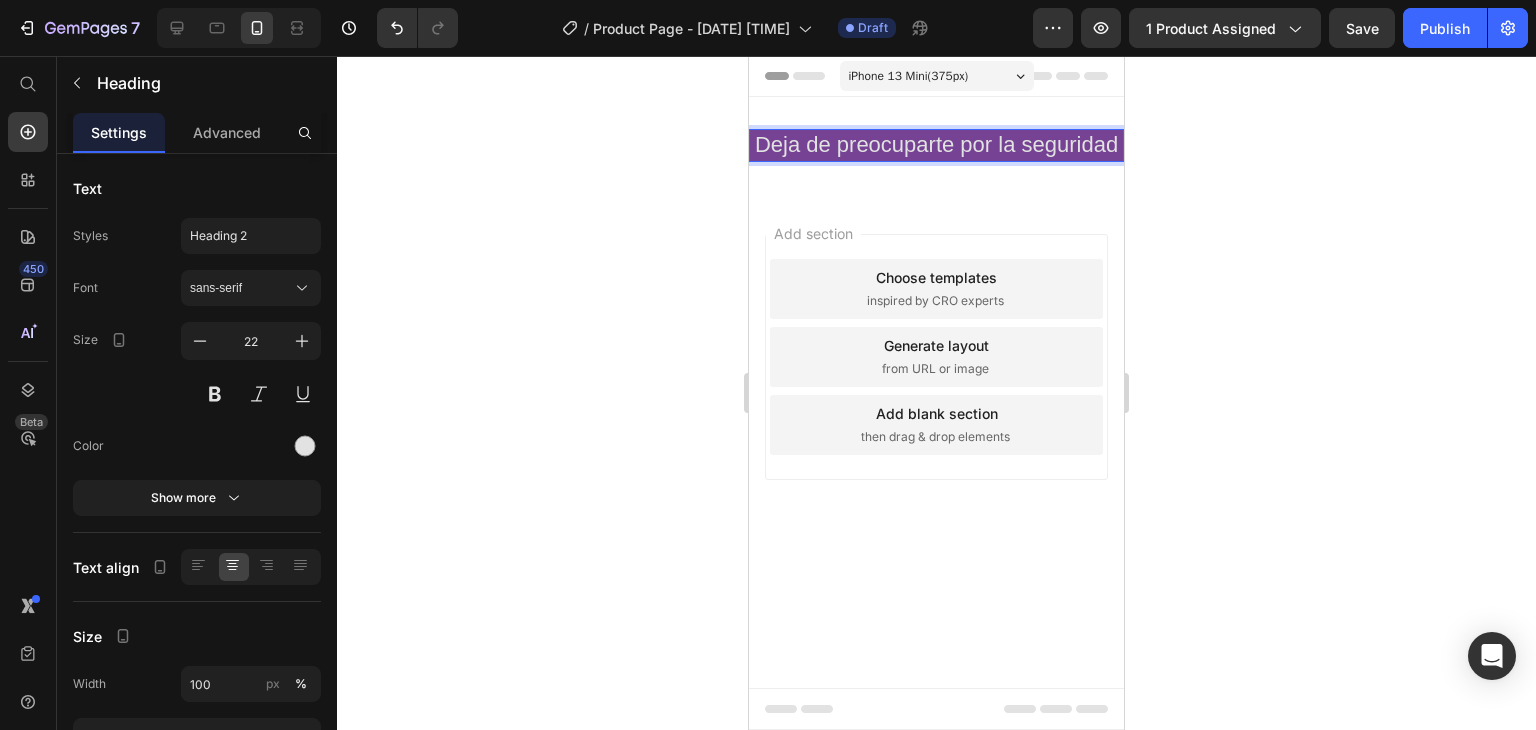 click on "Deja de preocuparte por la seguridad" at bounding box center [936, 145] 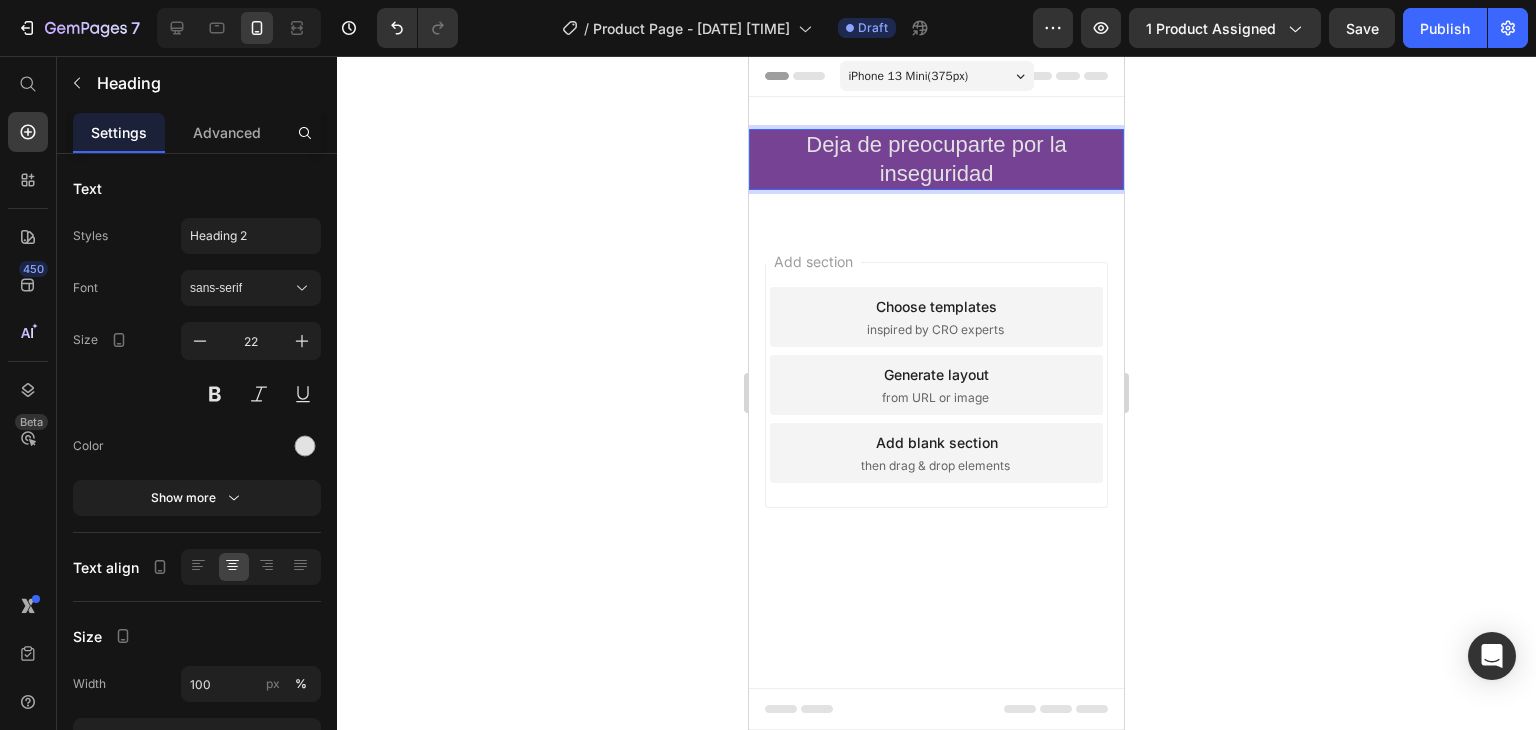 click on "Deja de preocuparte por la inseguridad" at bounding box center [936, 159] 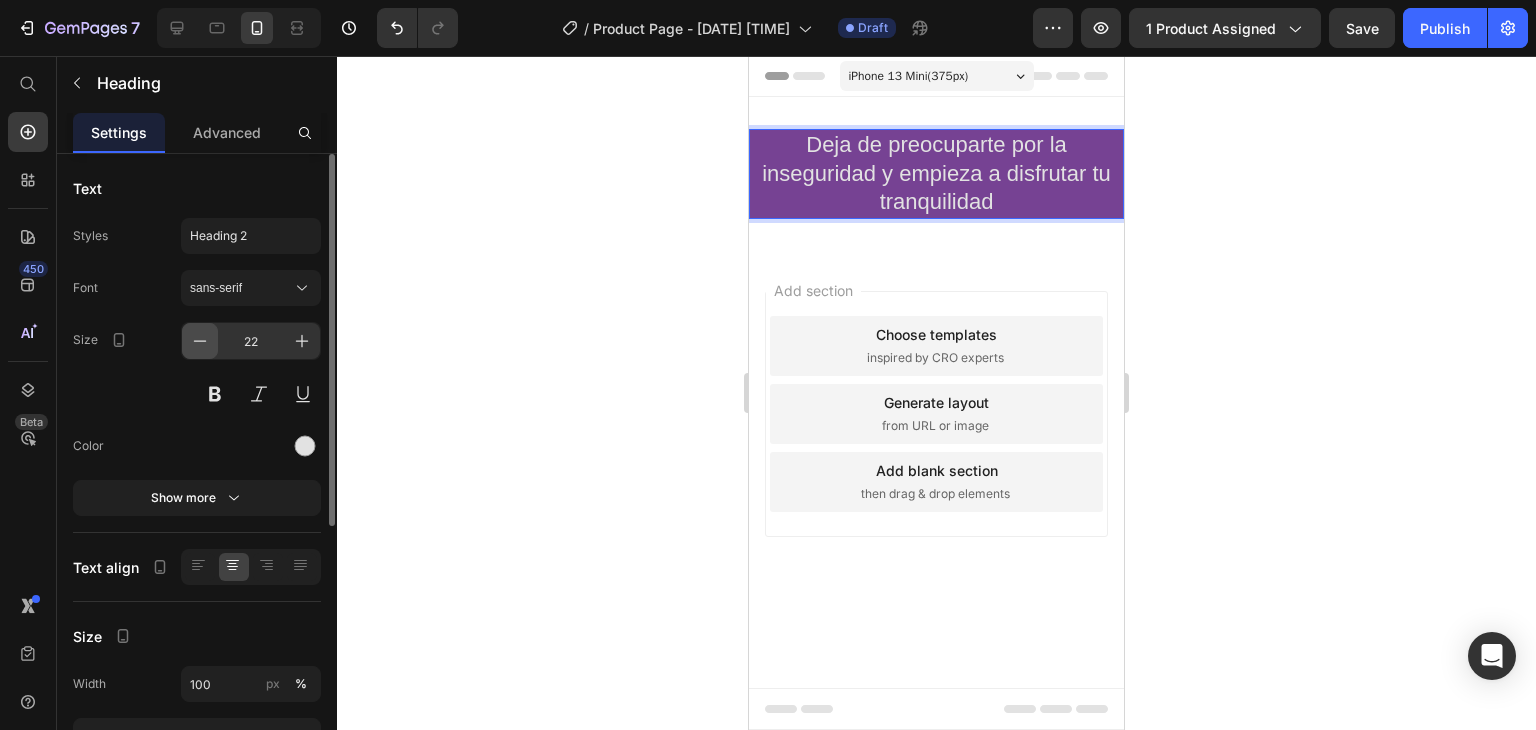 click 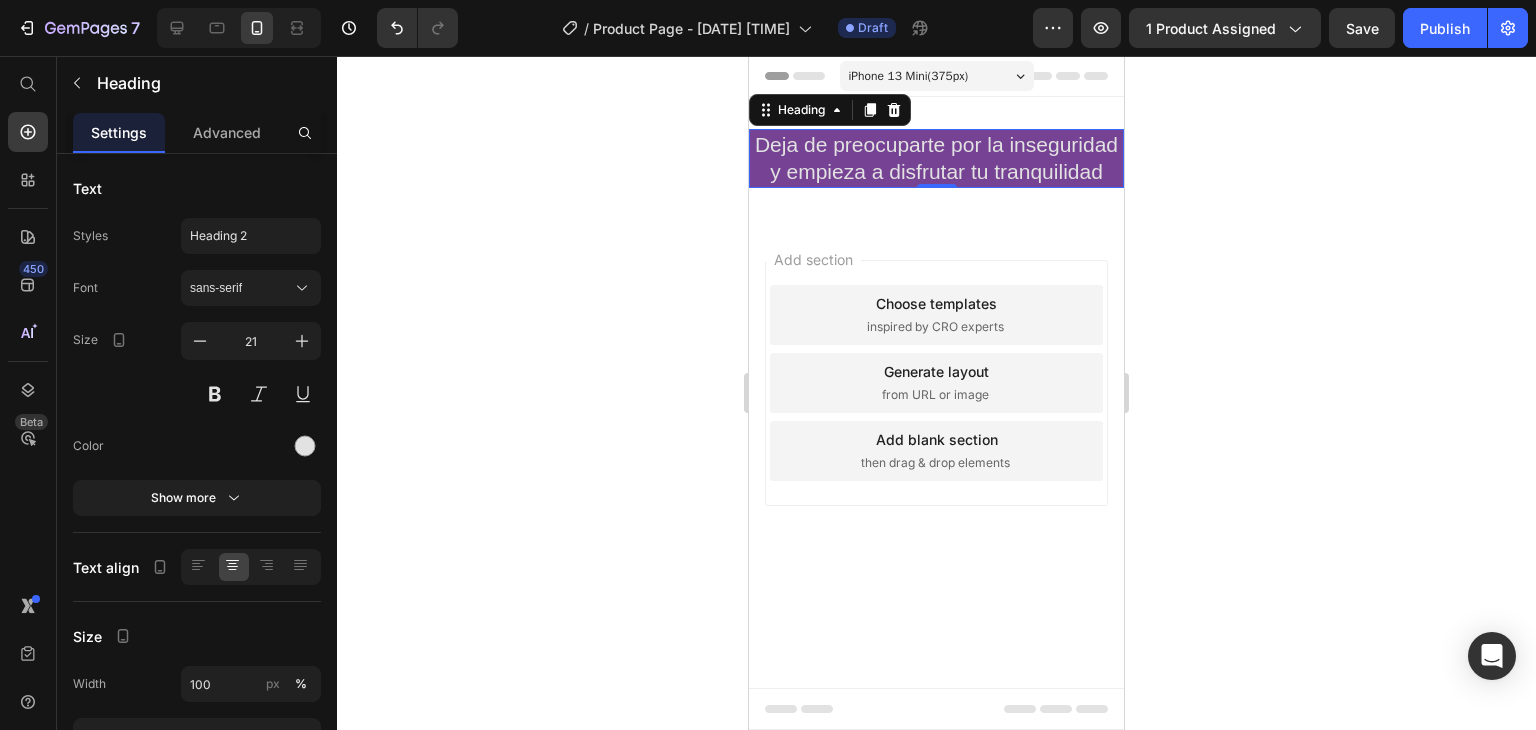 click 